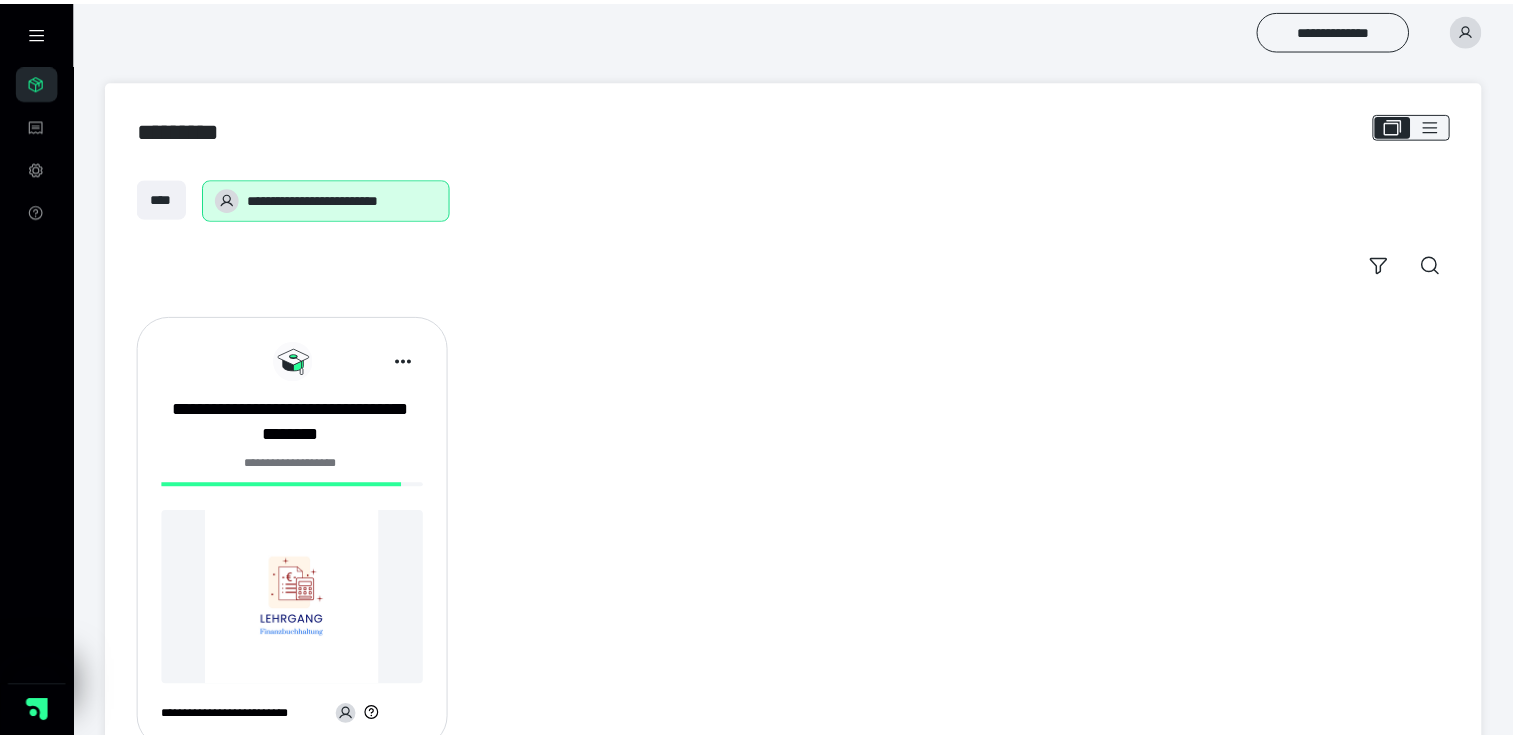scroll, scrollTop: 0, scrollLeft: 0, axis: both 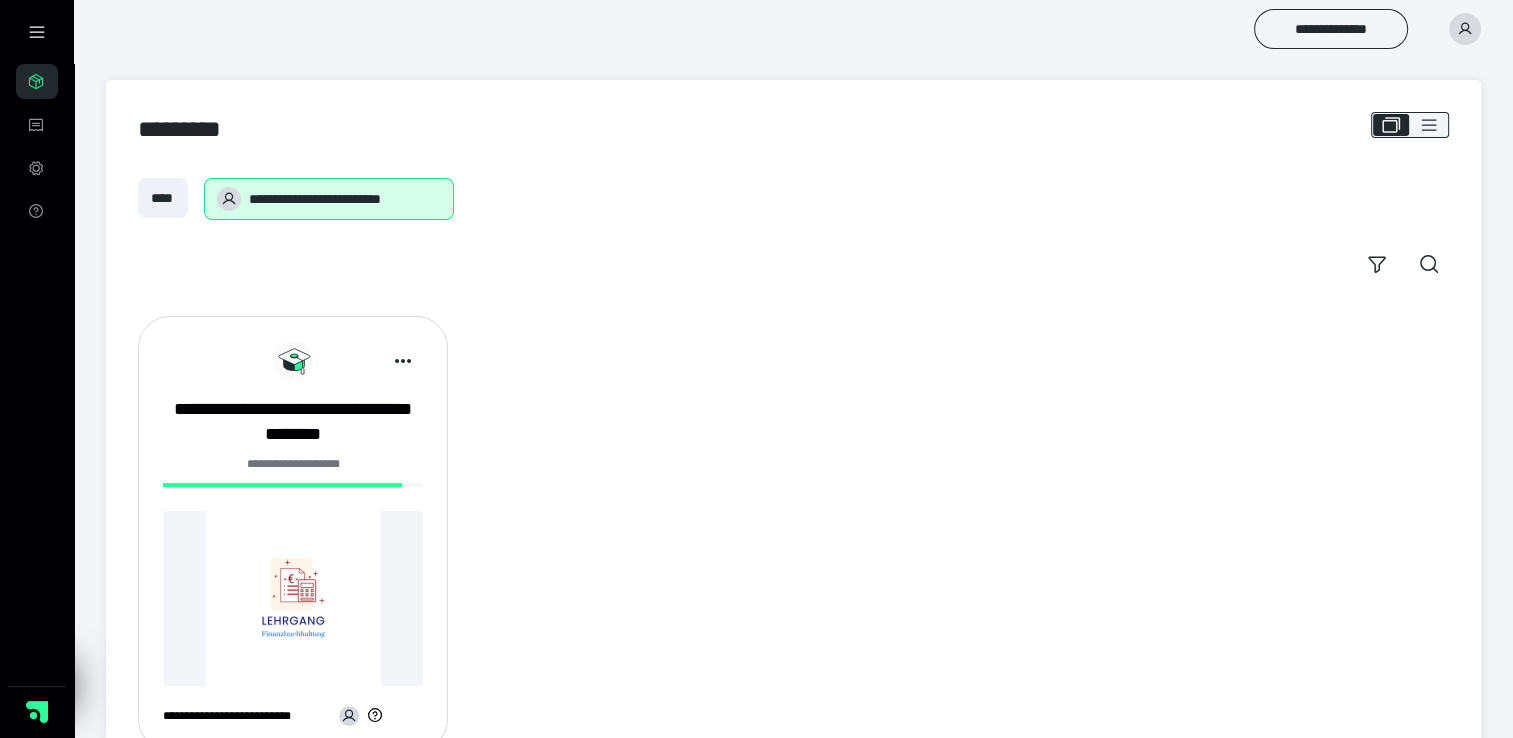 click on "**********" at bounding box center (293, 541) 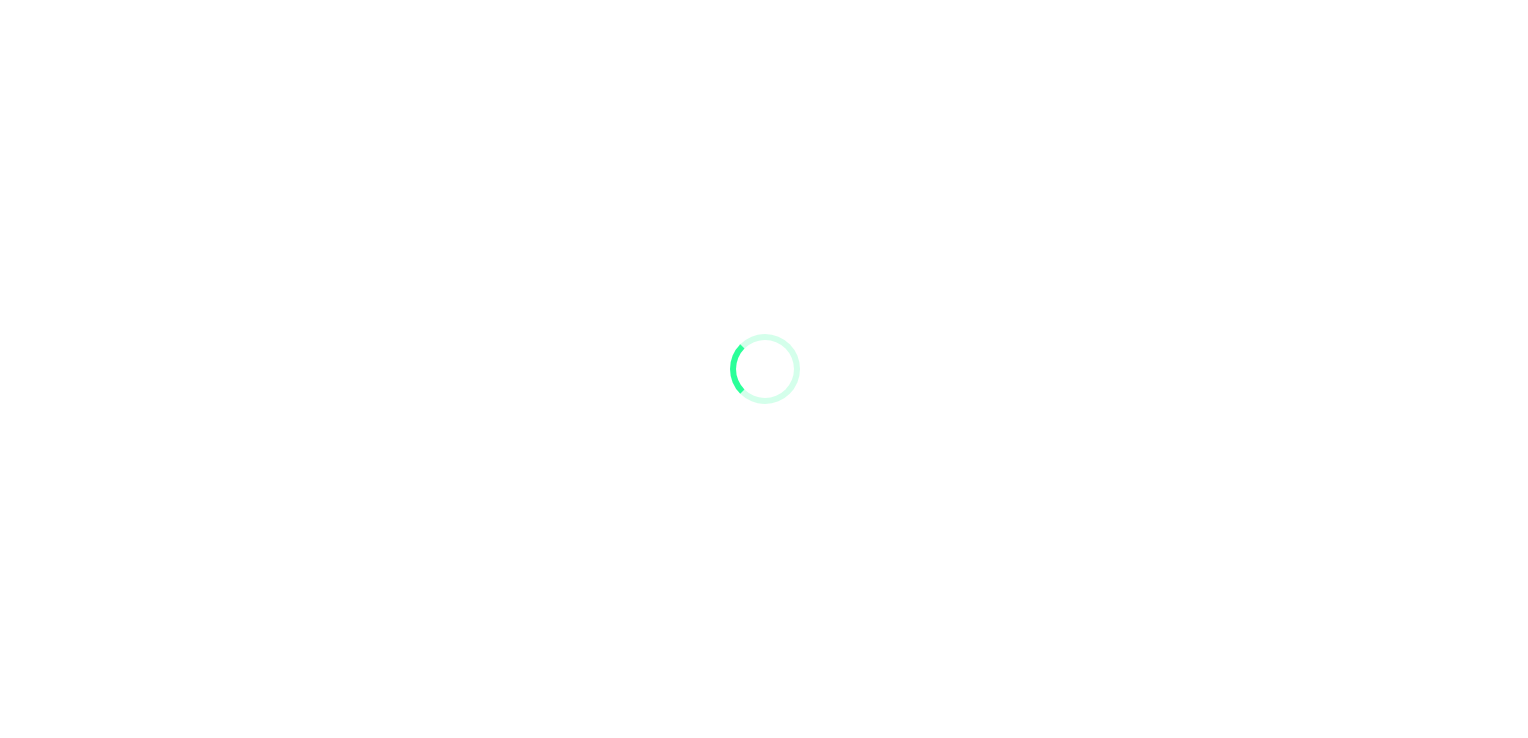 scroll, scrollTop: 0, scrollLeft: 0, axis: both 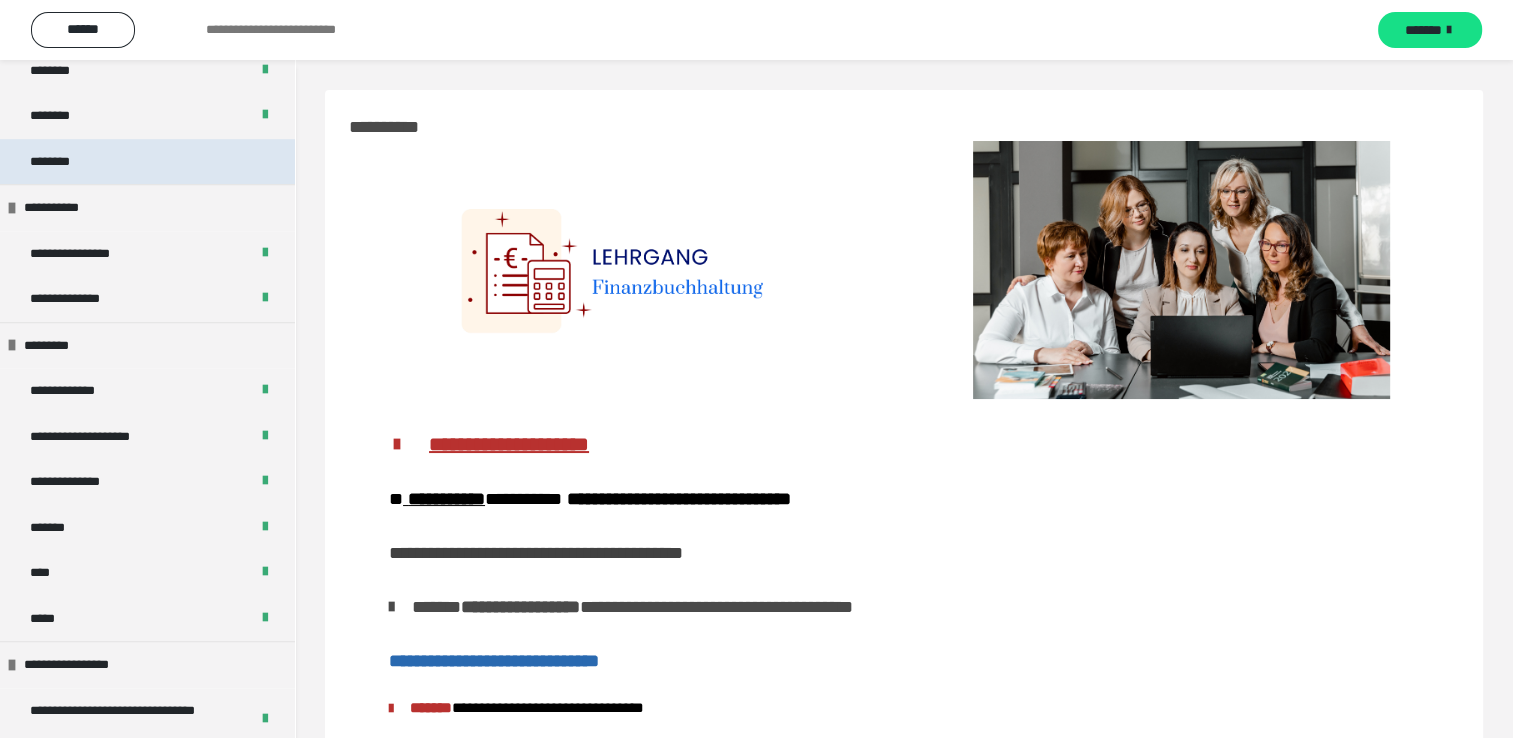 click on "********" at bounding box center (147, 162) 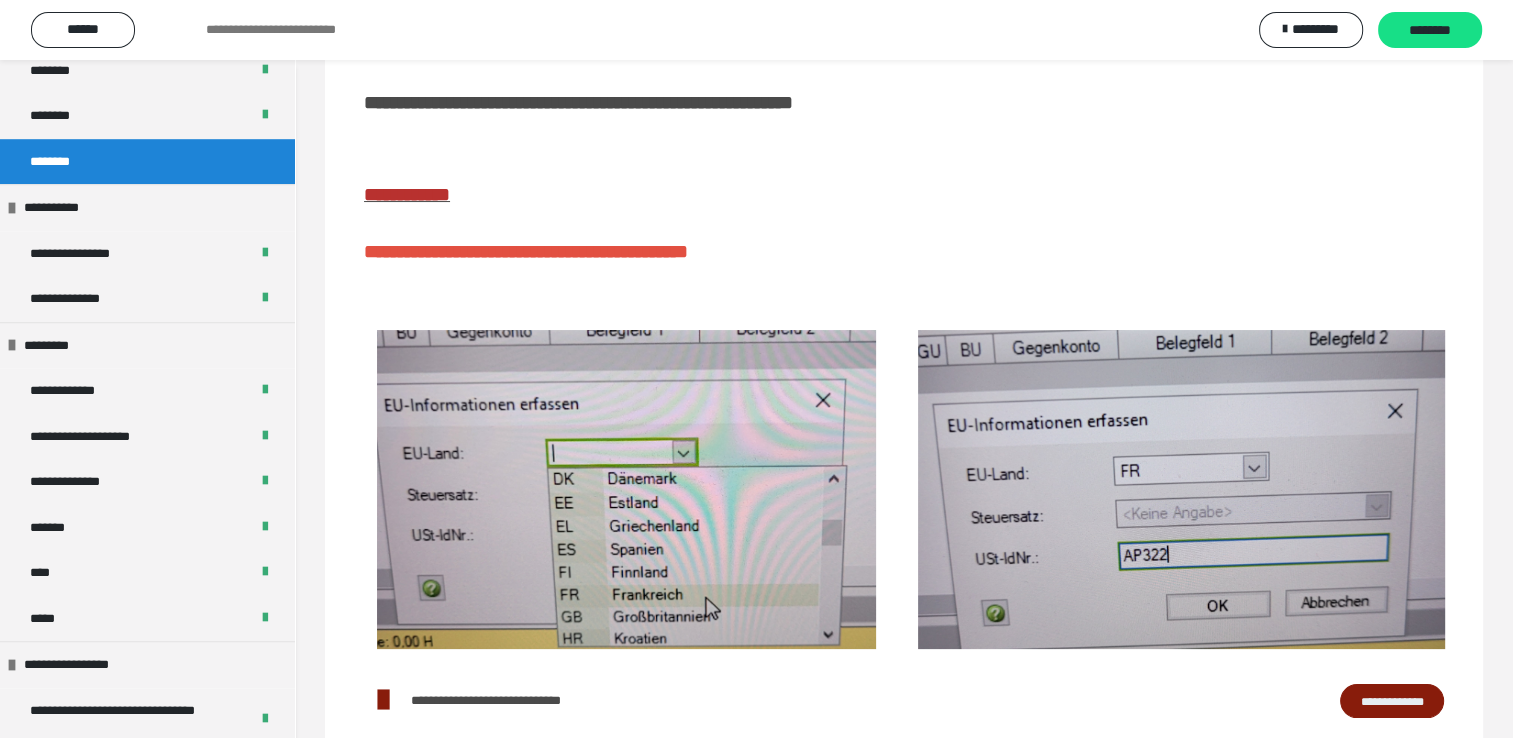 scroll, scrollTop: 100, scrollLeft: 0, axis: vertical 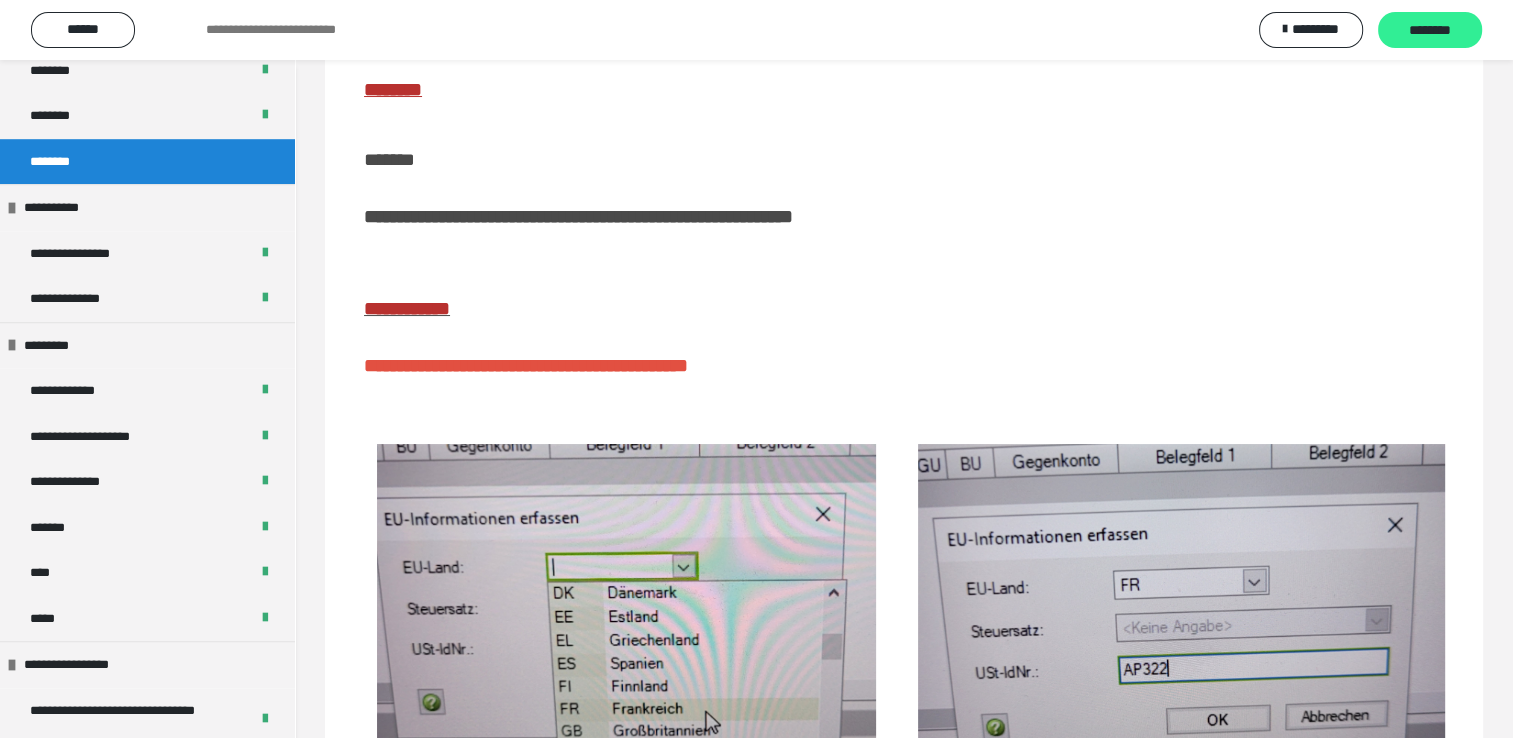 click on "********" at bounding box center (1430, 31) 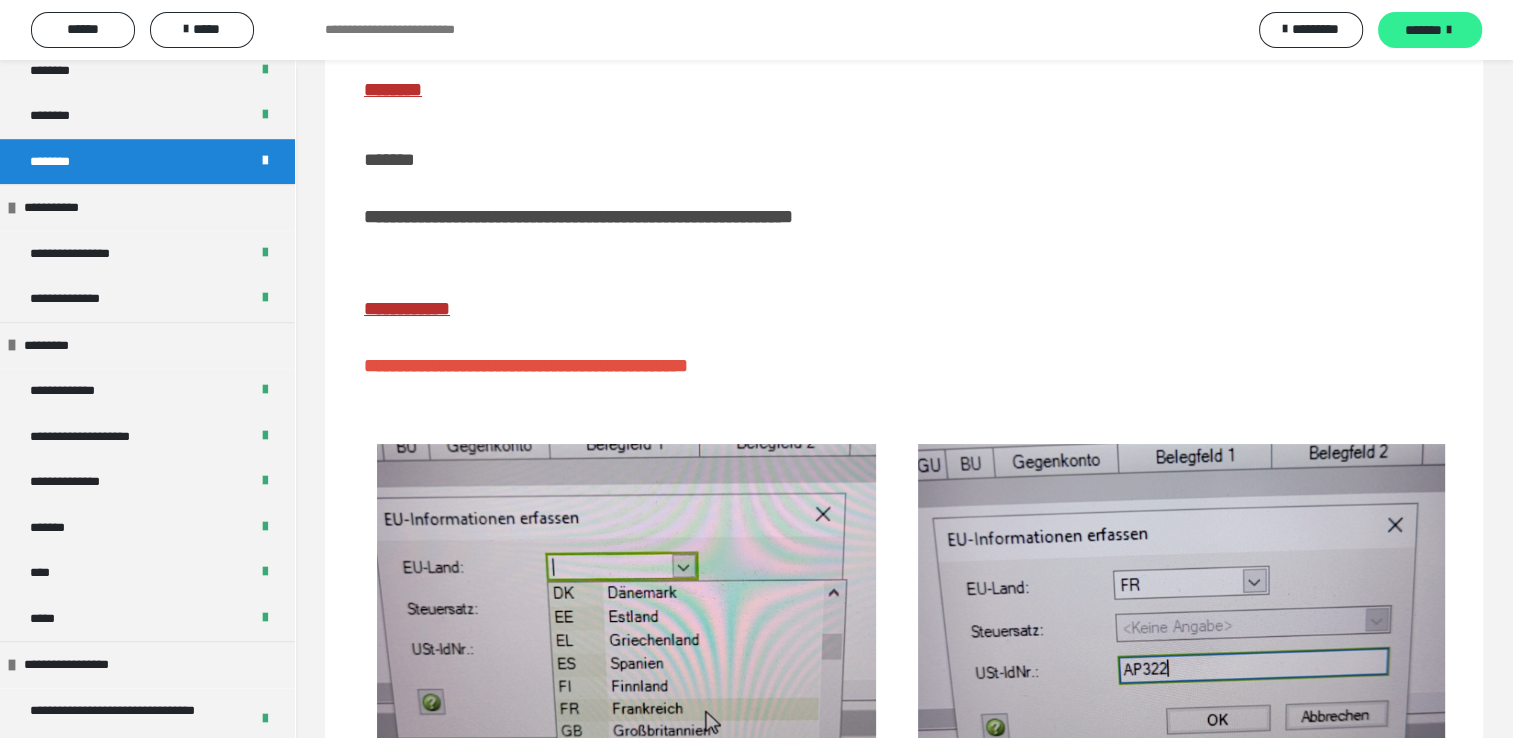 click at bounding box center [1449, 30] 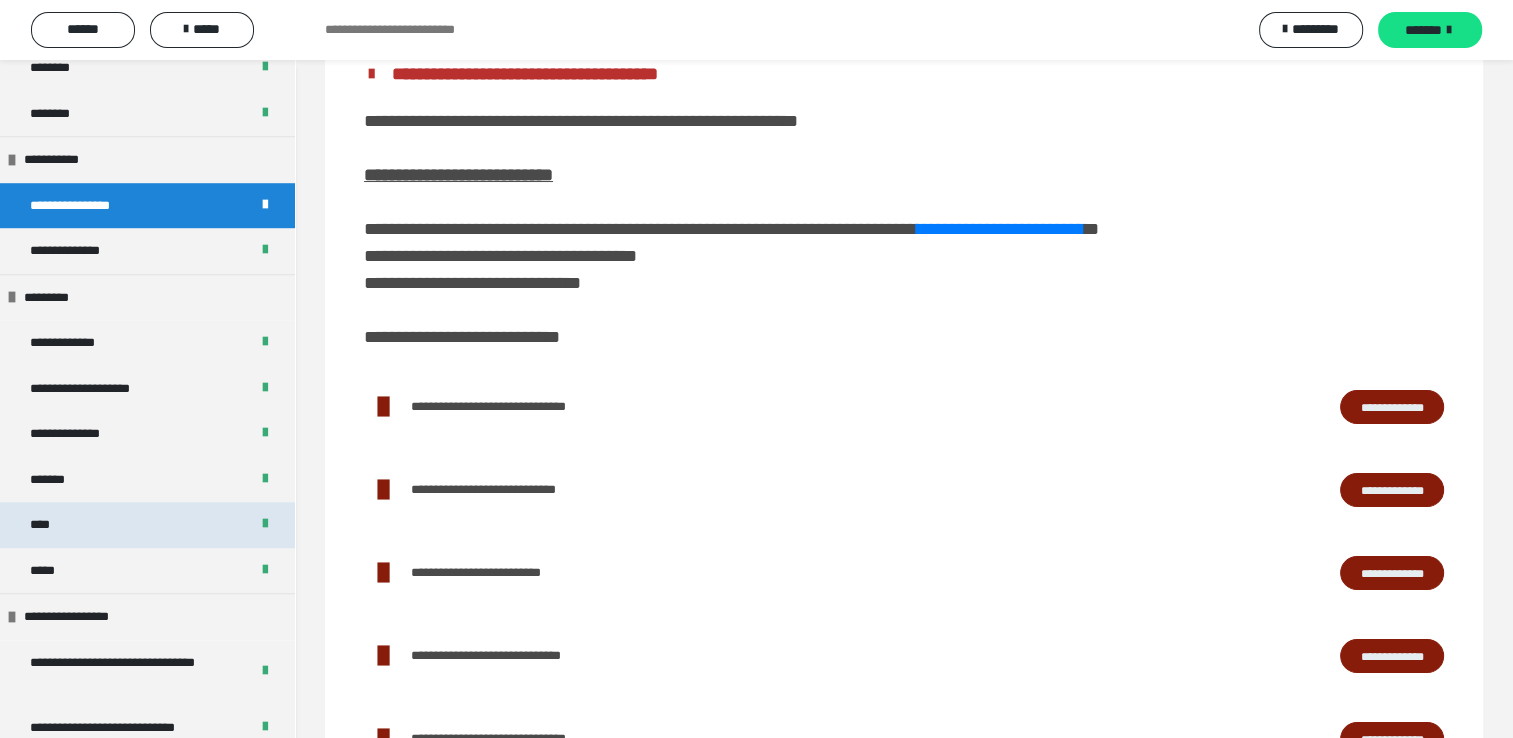 scroll, scrollTop: 1400, scrollLeft: 0, axis: vertical 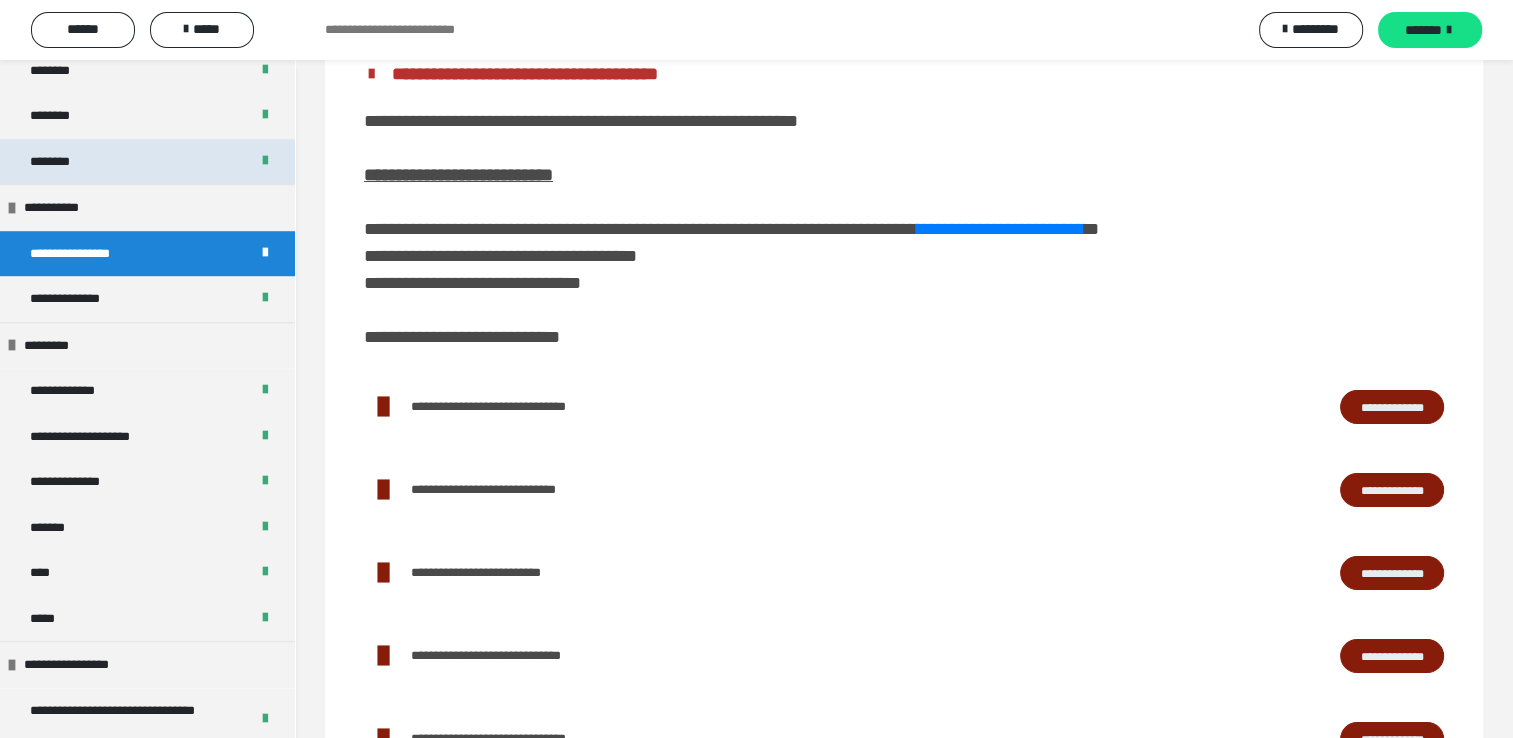 click on "********" at bounding box center [147, 162] 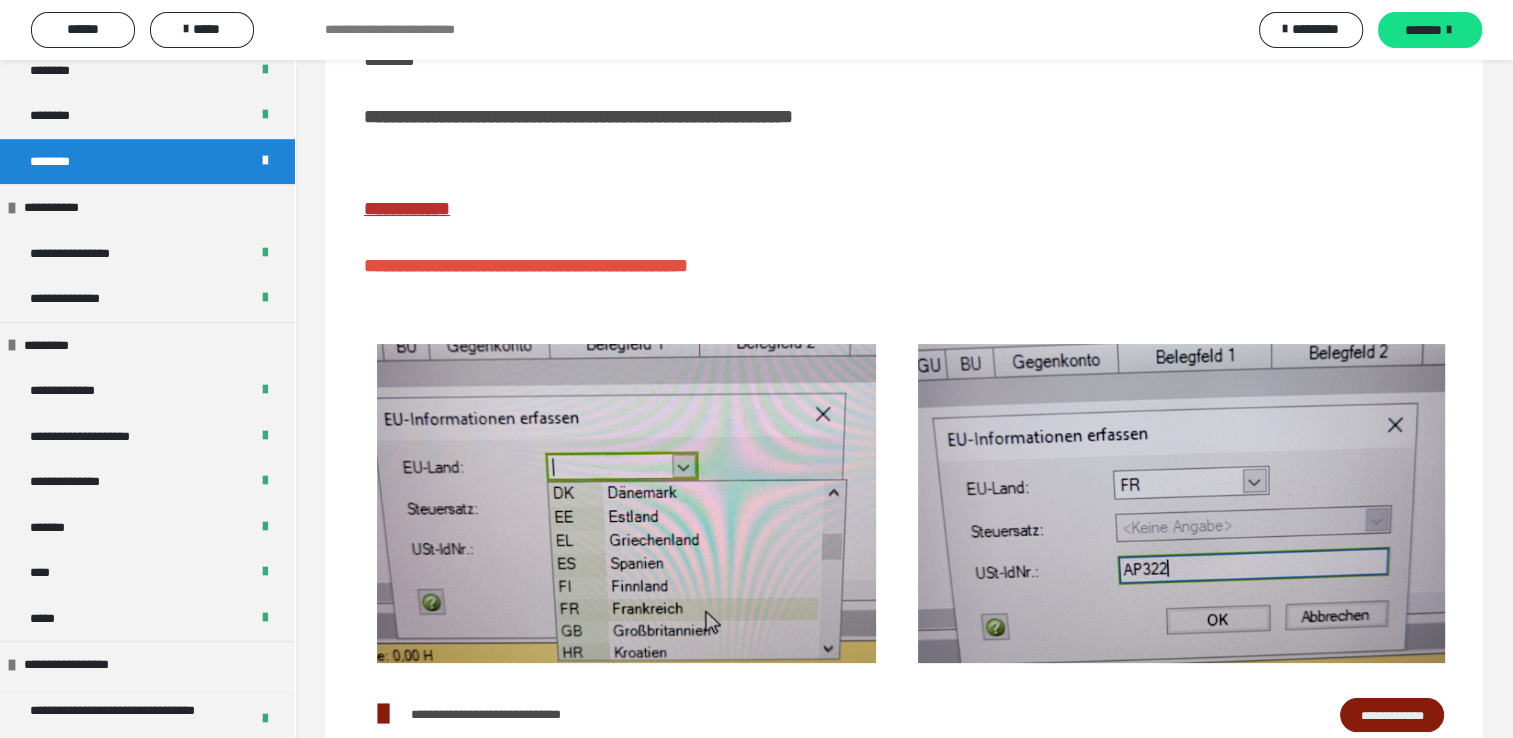 scroll, scrollTop: 300, scrollLeft: 0, axis: vertical 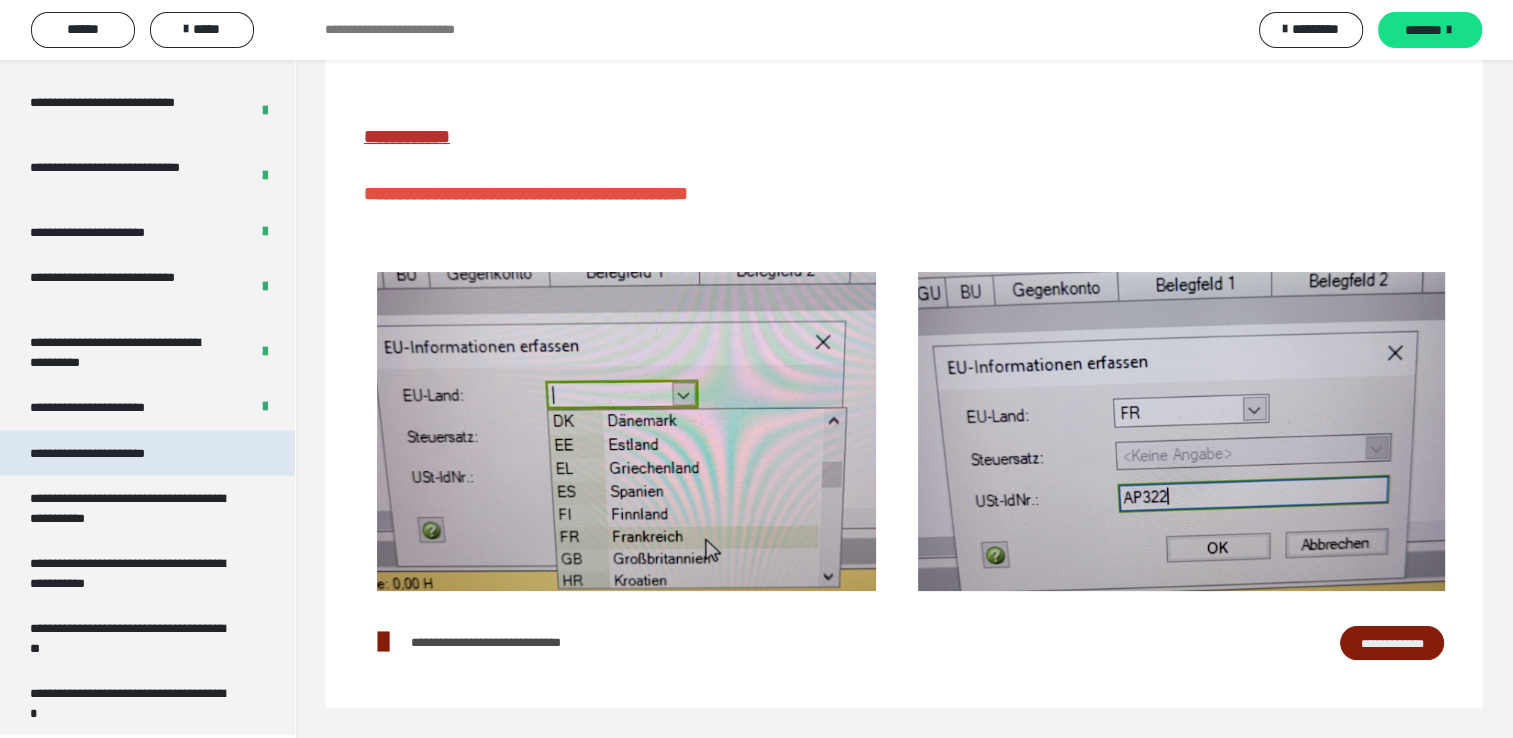 click on "**********" at bounding box center [111, 454] 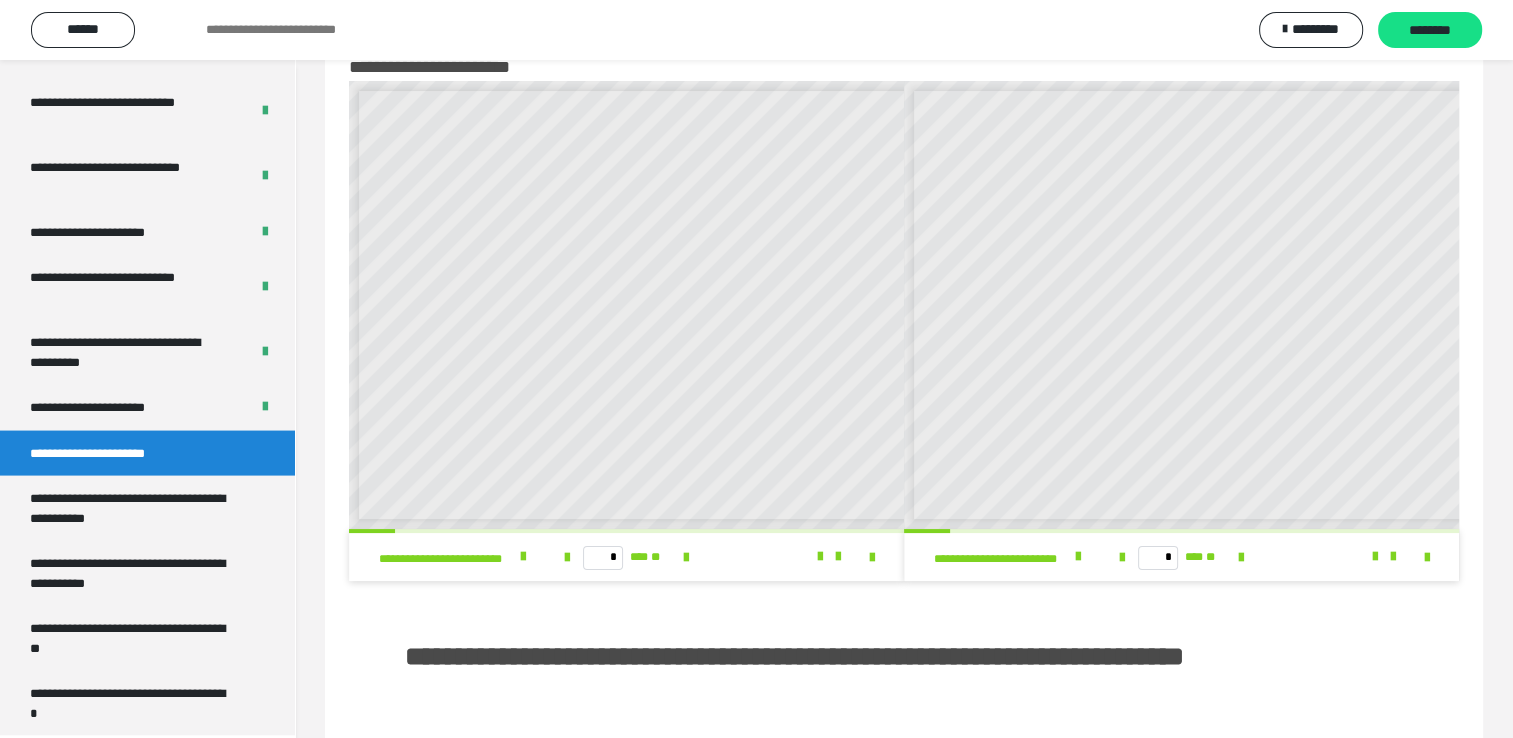 scroll, scrollTop: 0, scrollLeft: 0, axis: both 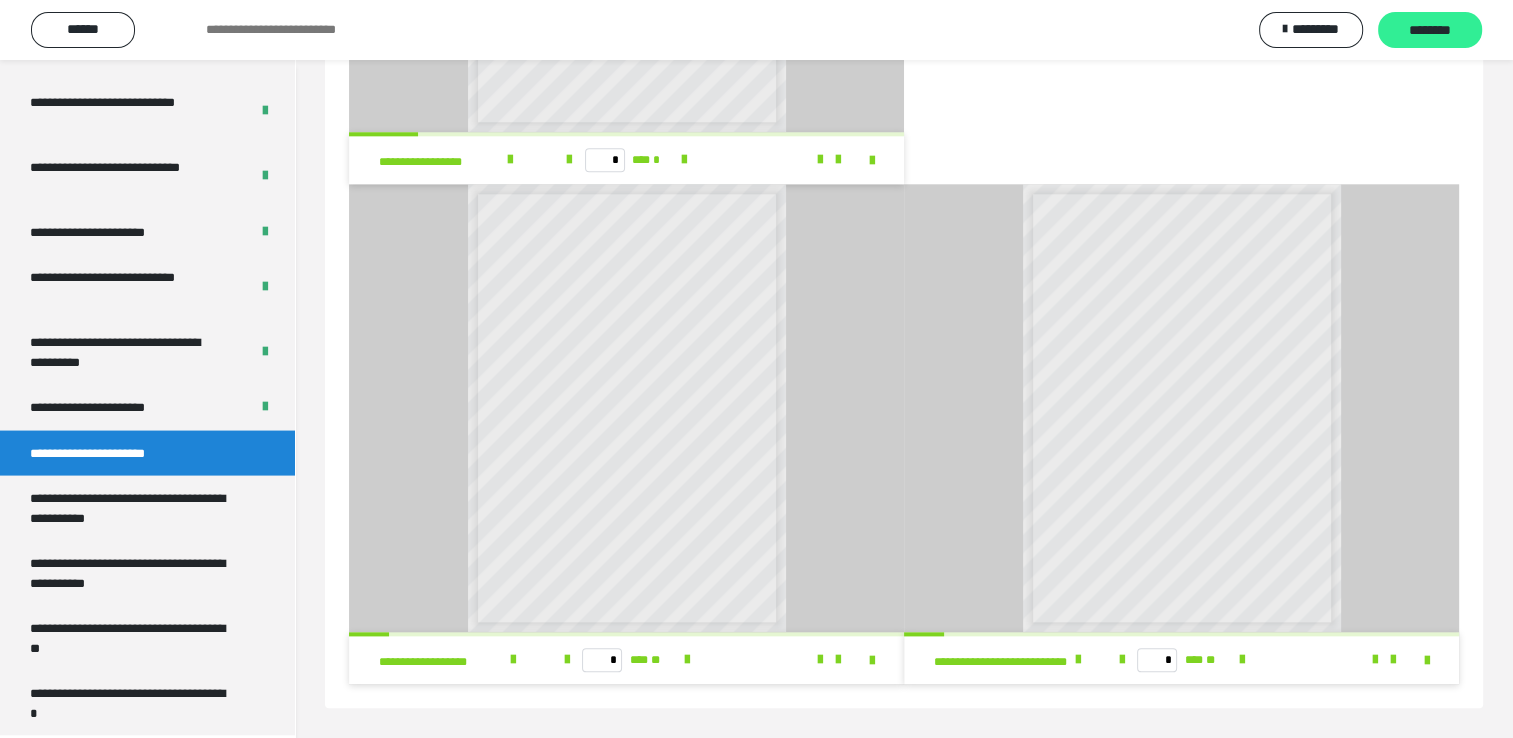 click on "********" at bounding box center [1430, 31] 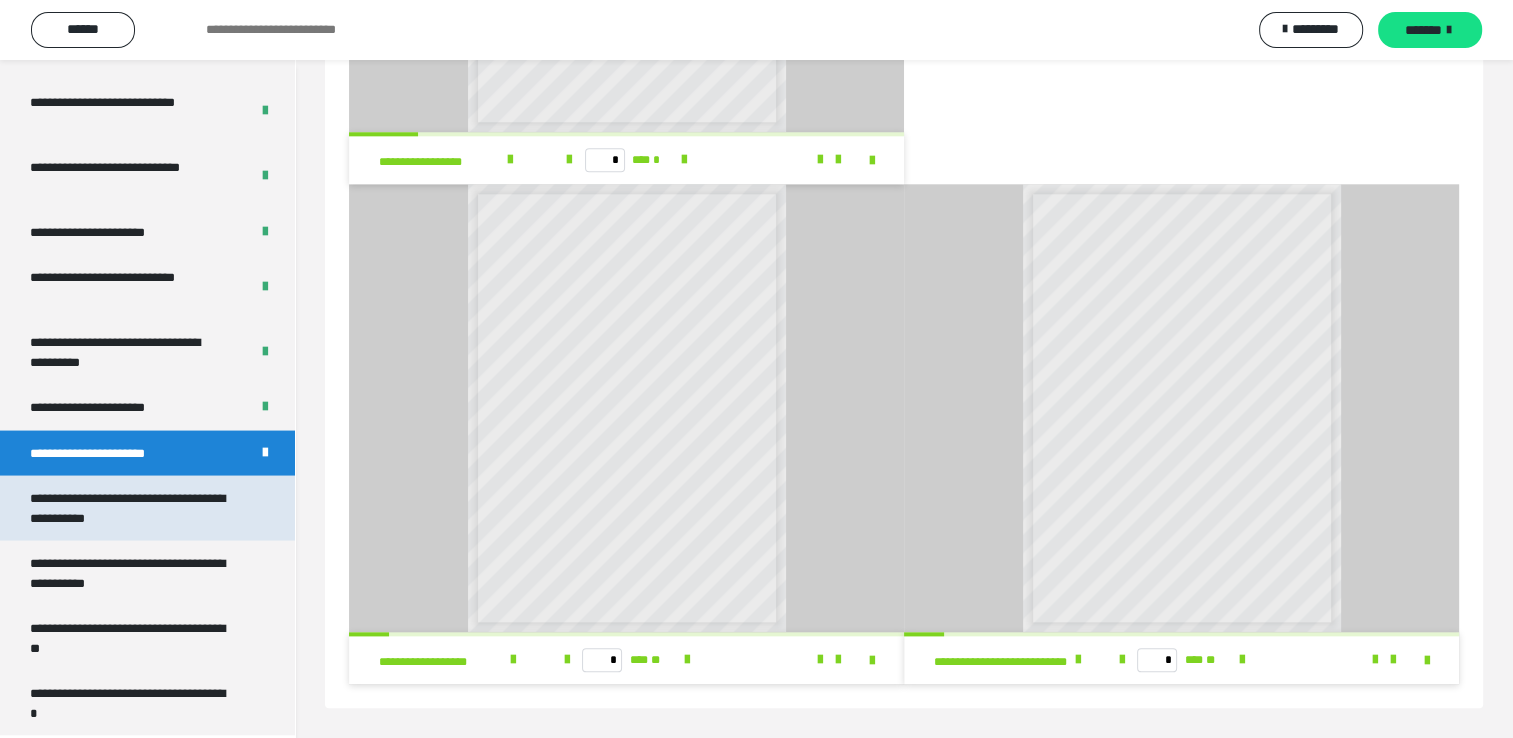 click on "**********" at bounding box center (132, 508) 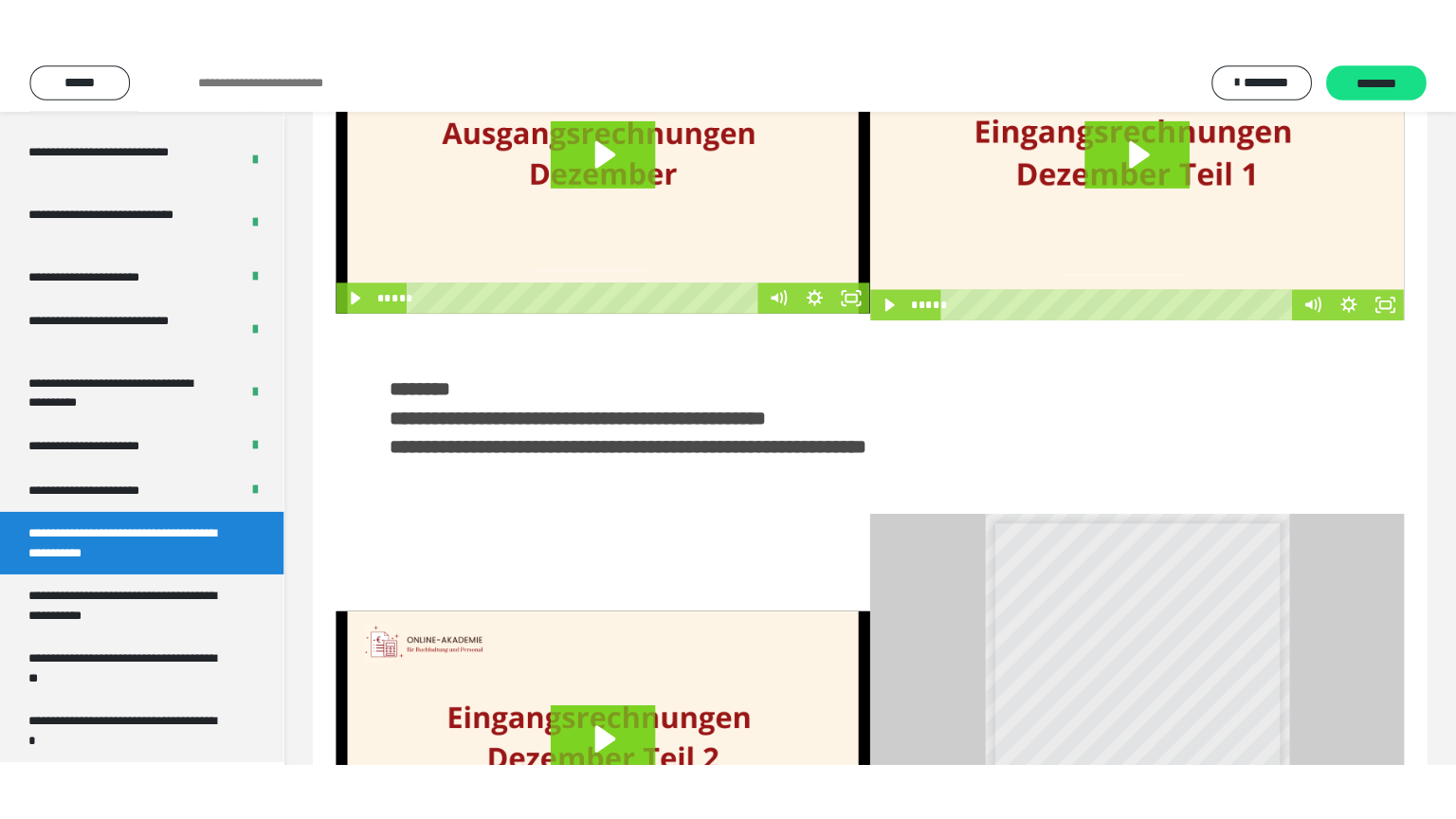 scroll, scrollTop: 0, scrollLeft: 0, axis: both 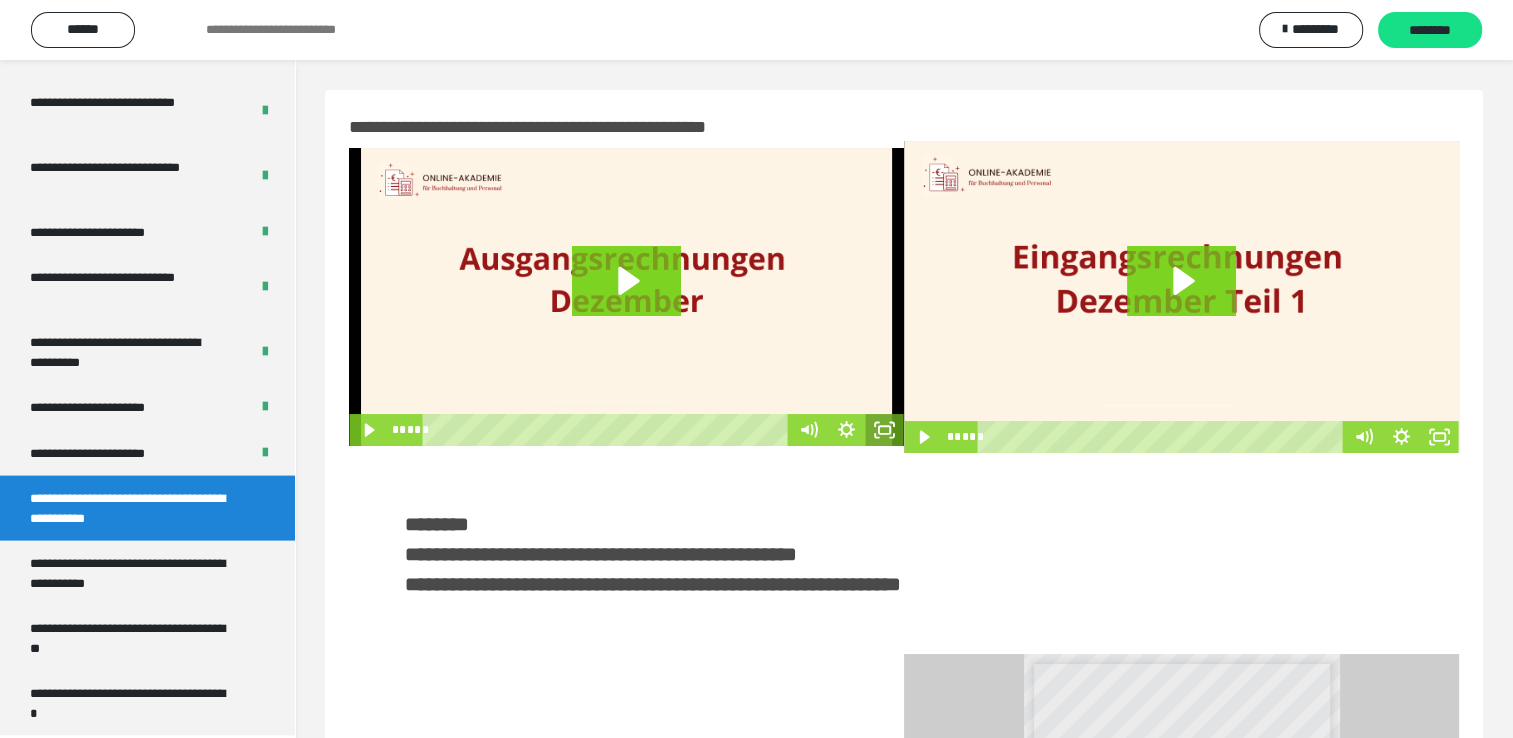 click 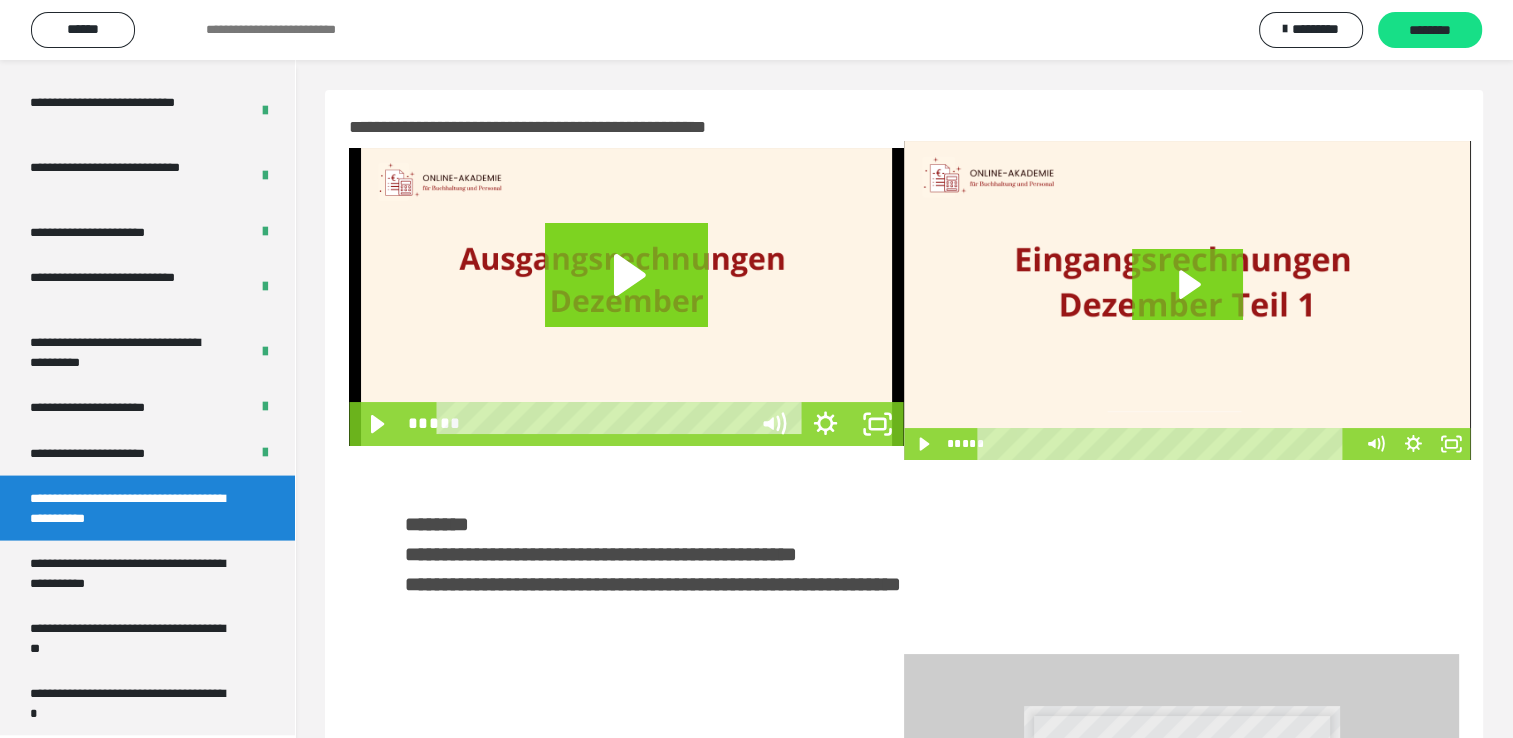 scroll, scrollTop: 3823, scrollLeft: 0, axis: vertical 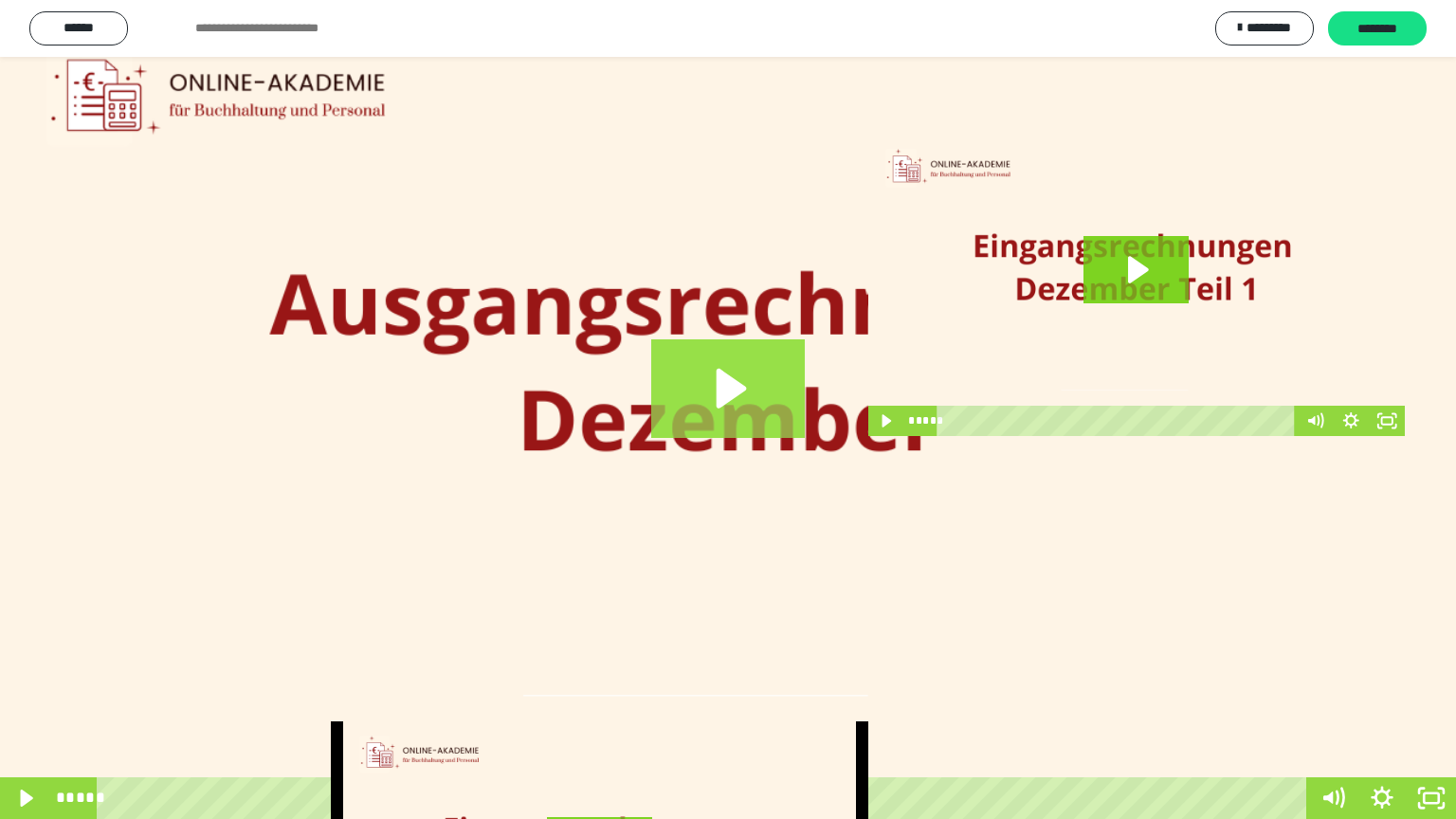 click 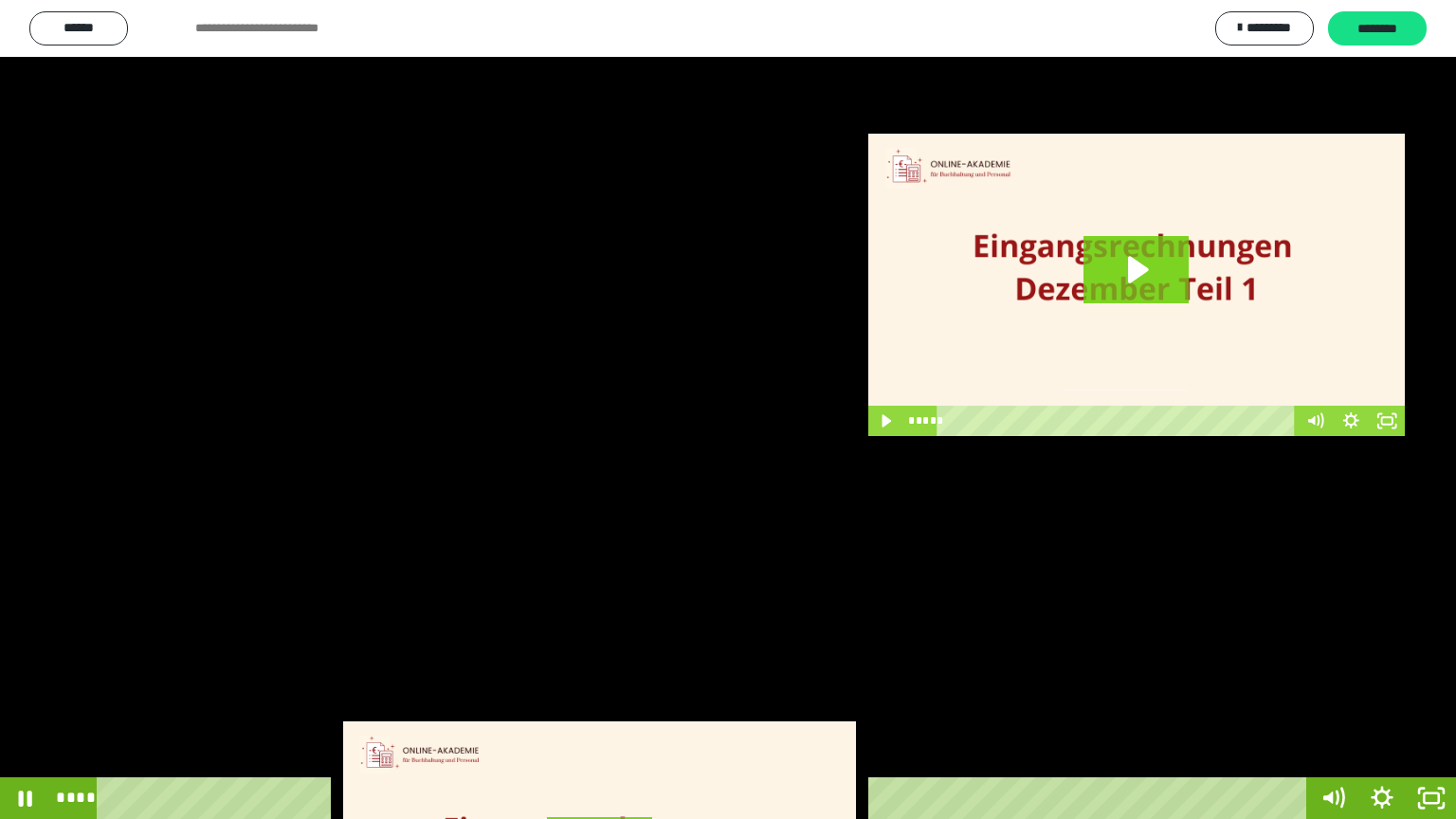 click at bounding box center (728, 410) 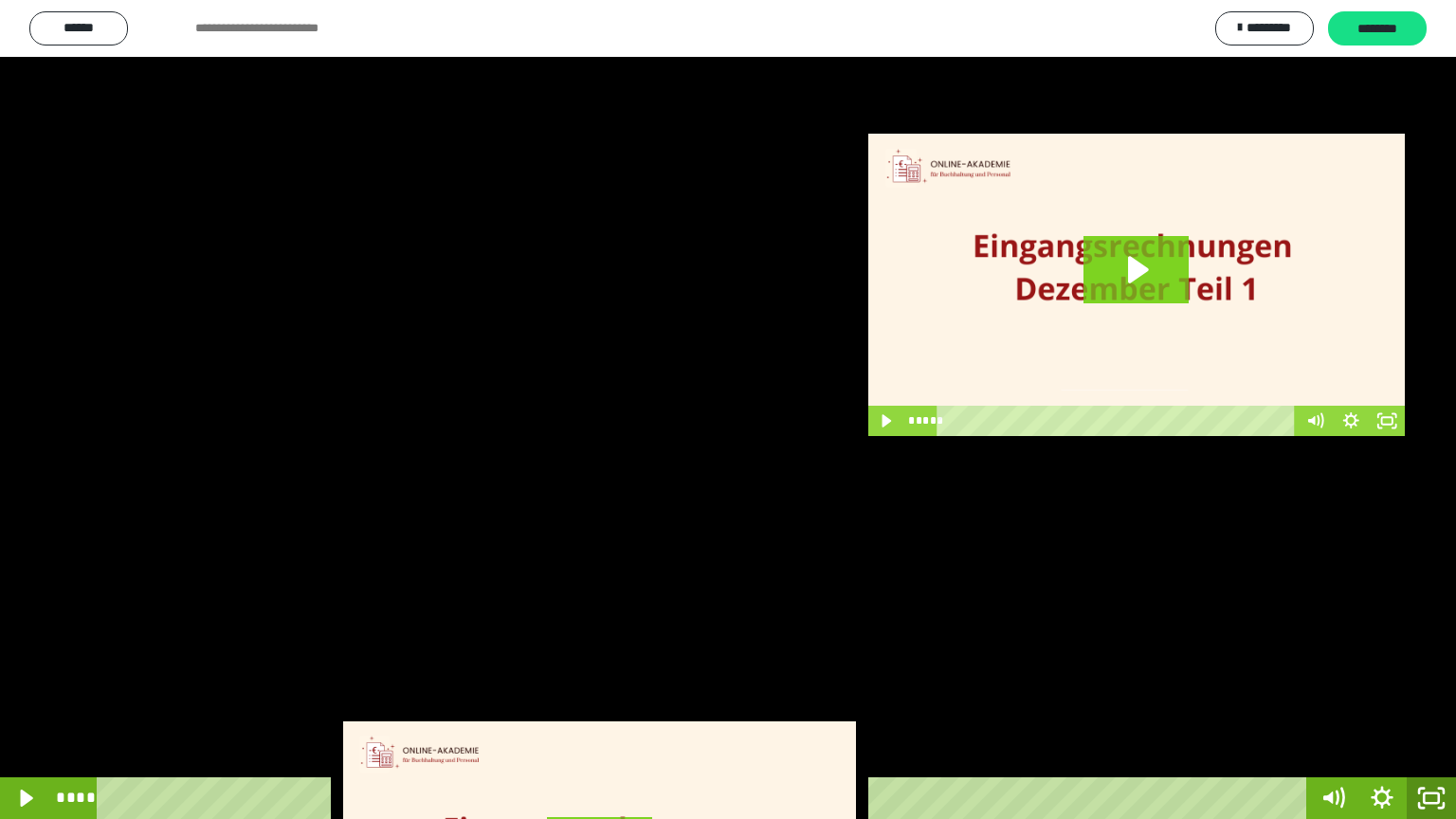 click 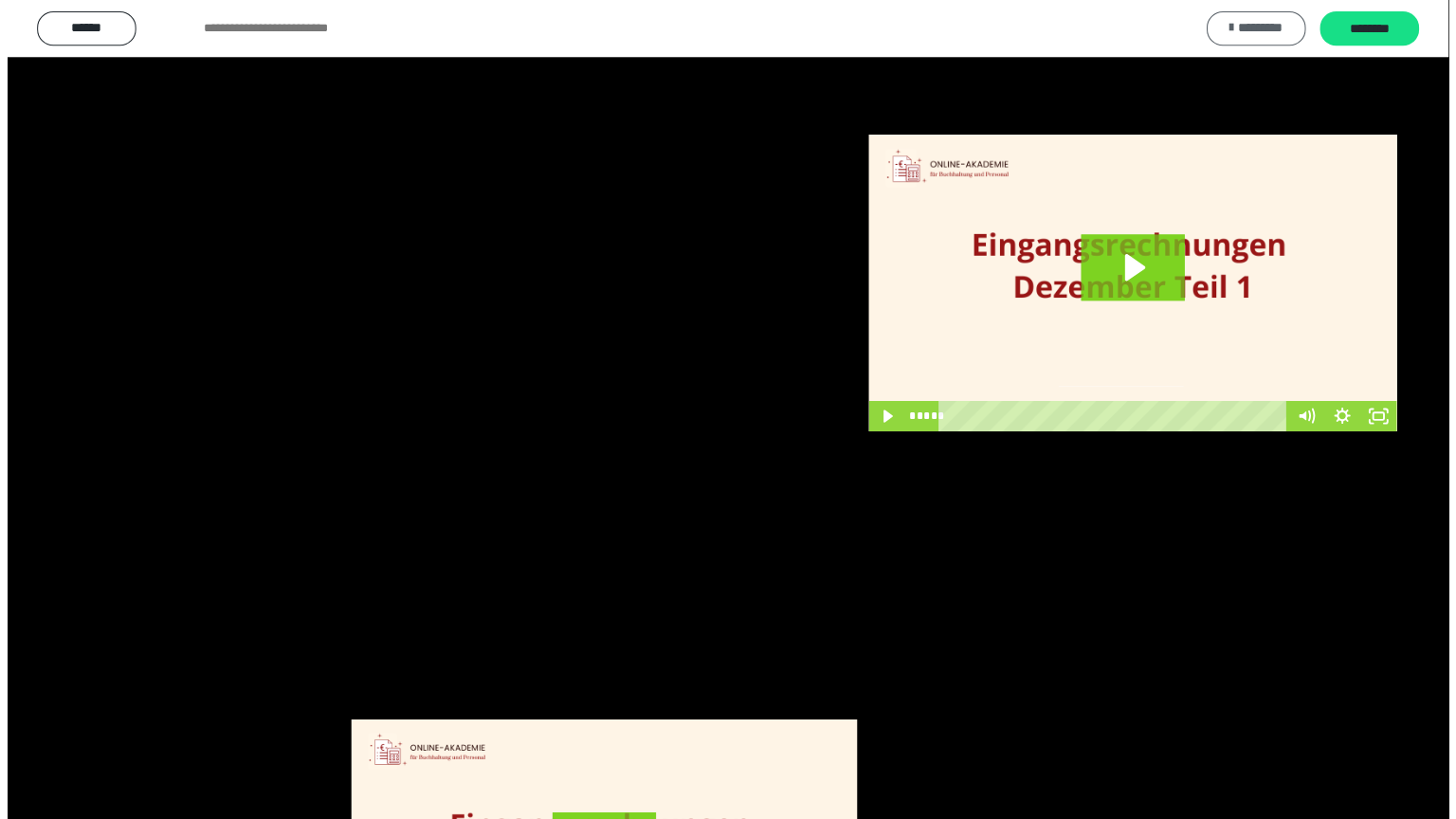 scroll, scrollTop: 3742, scrollLeft: 0, axis: vertical 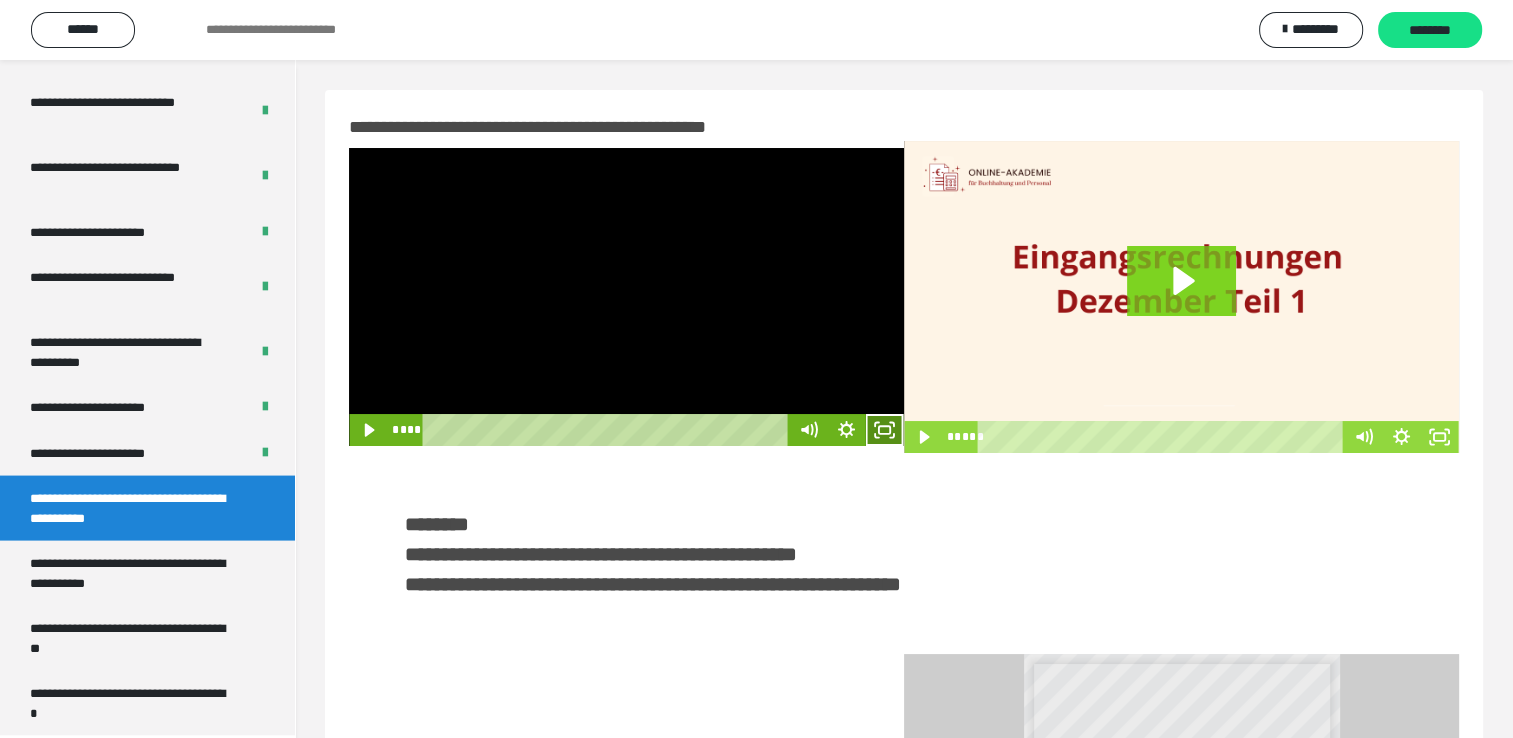 click 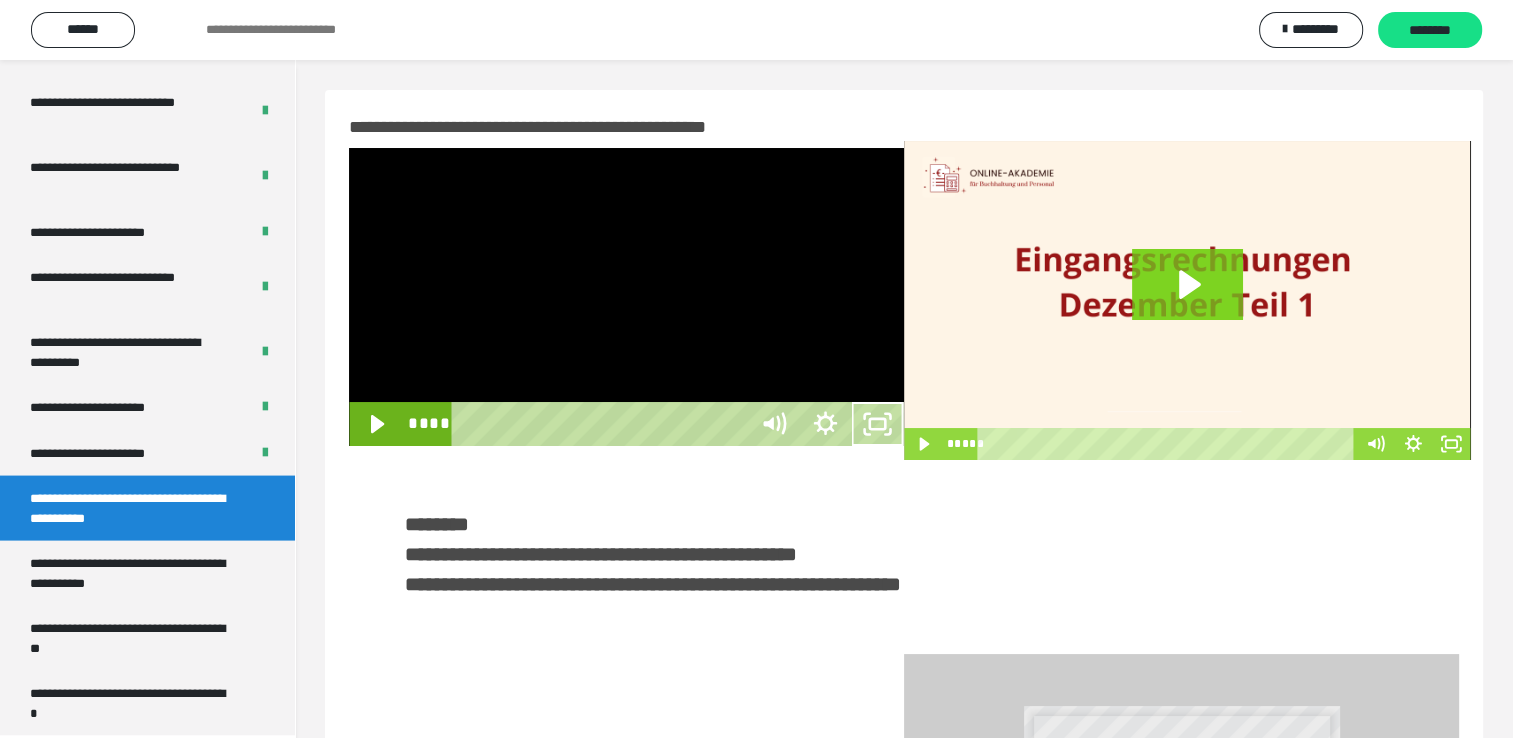 scroll, scrollTop: 3823, scrollLeft: 0, axis: vertical 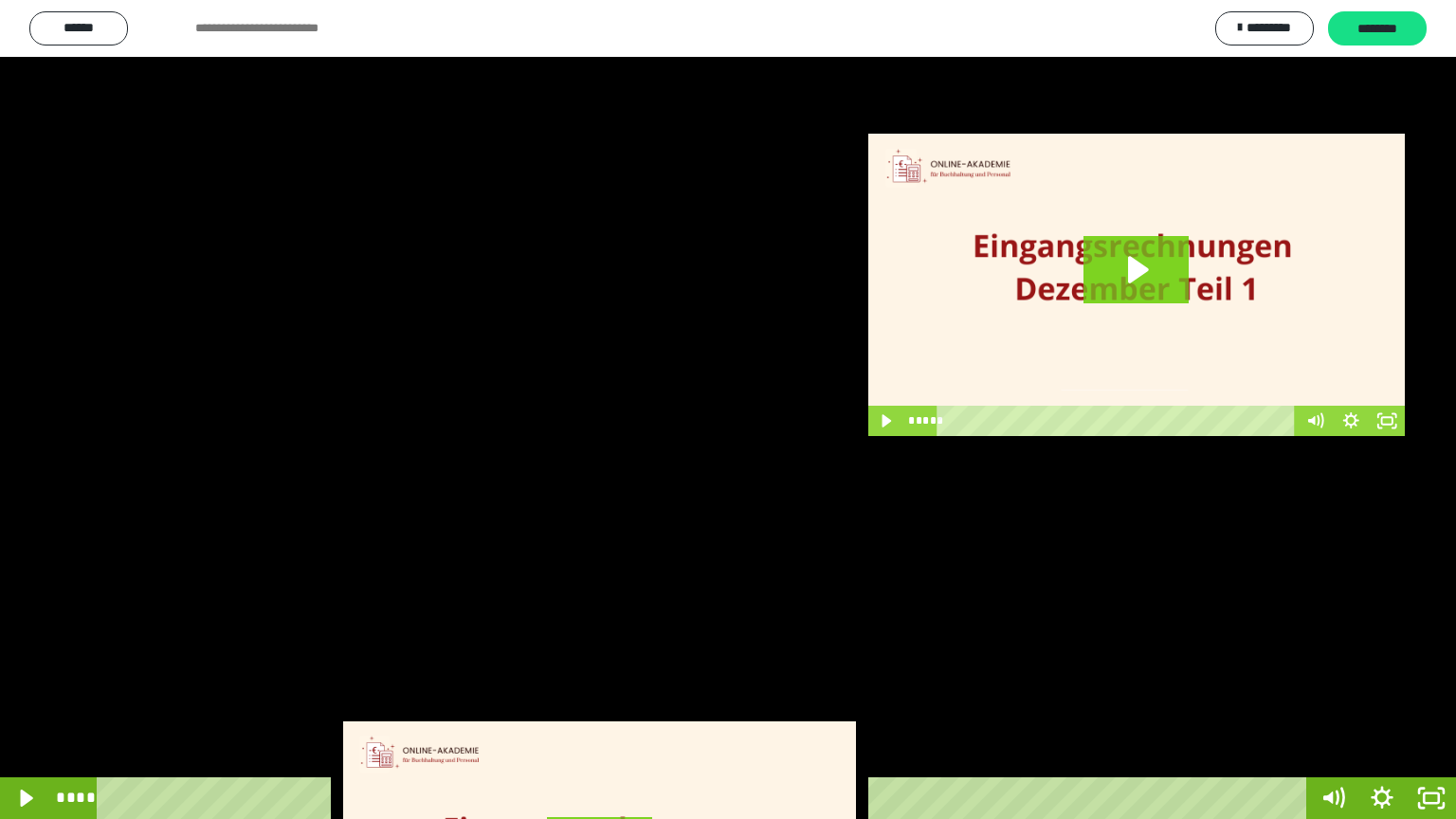 click at bounding box center (728, 410) 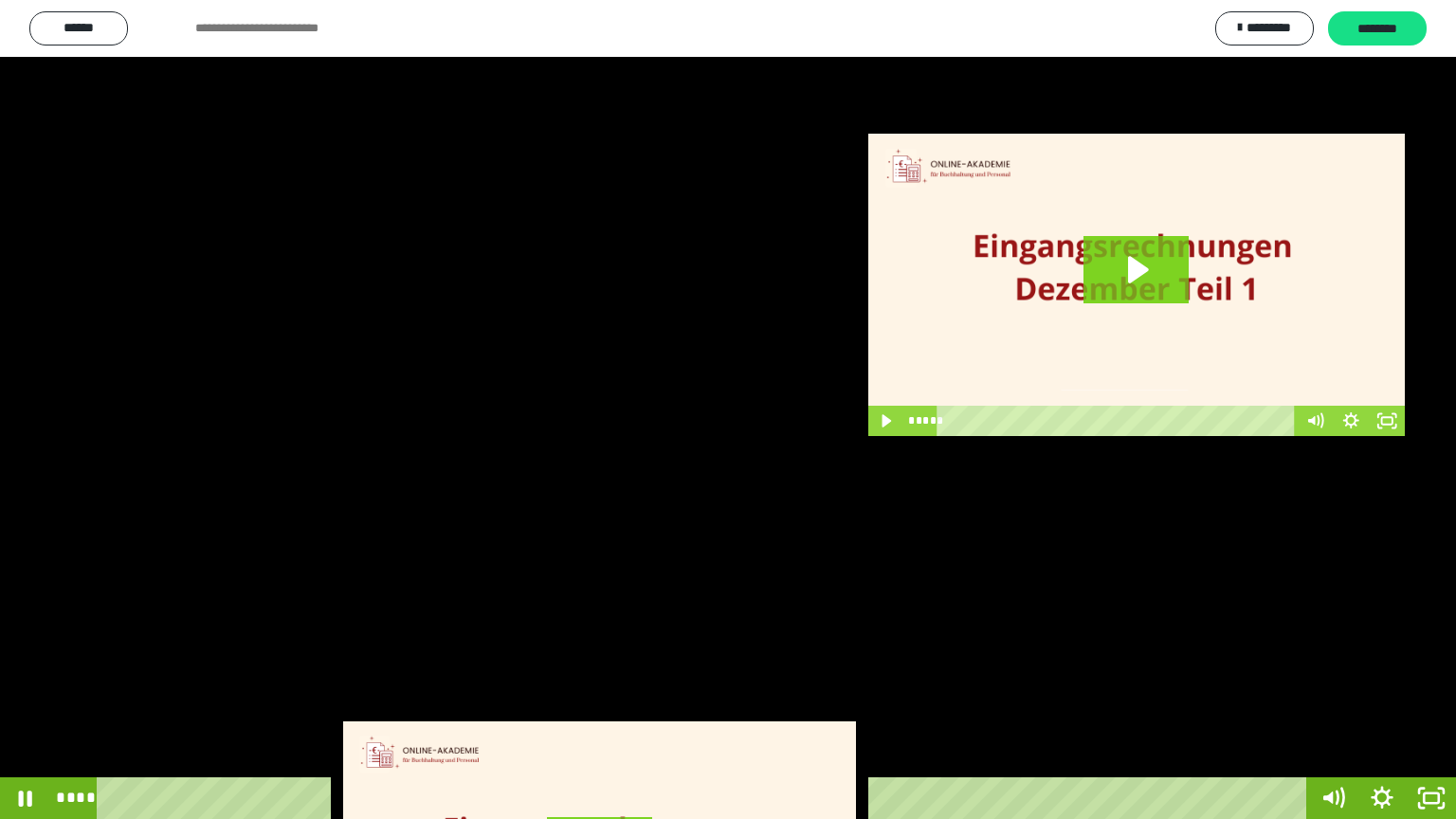 click at bounding box center [728, 410] 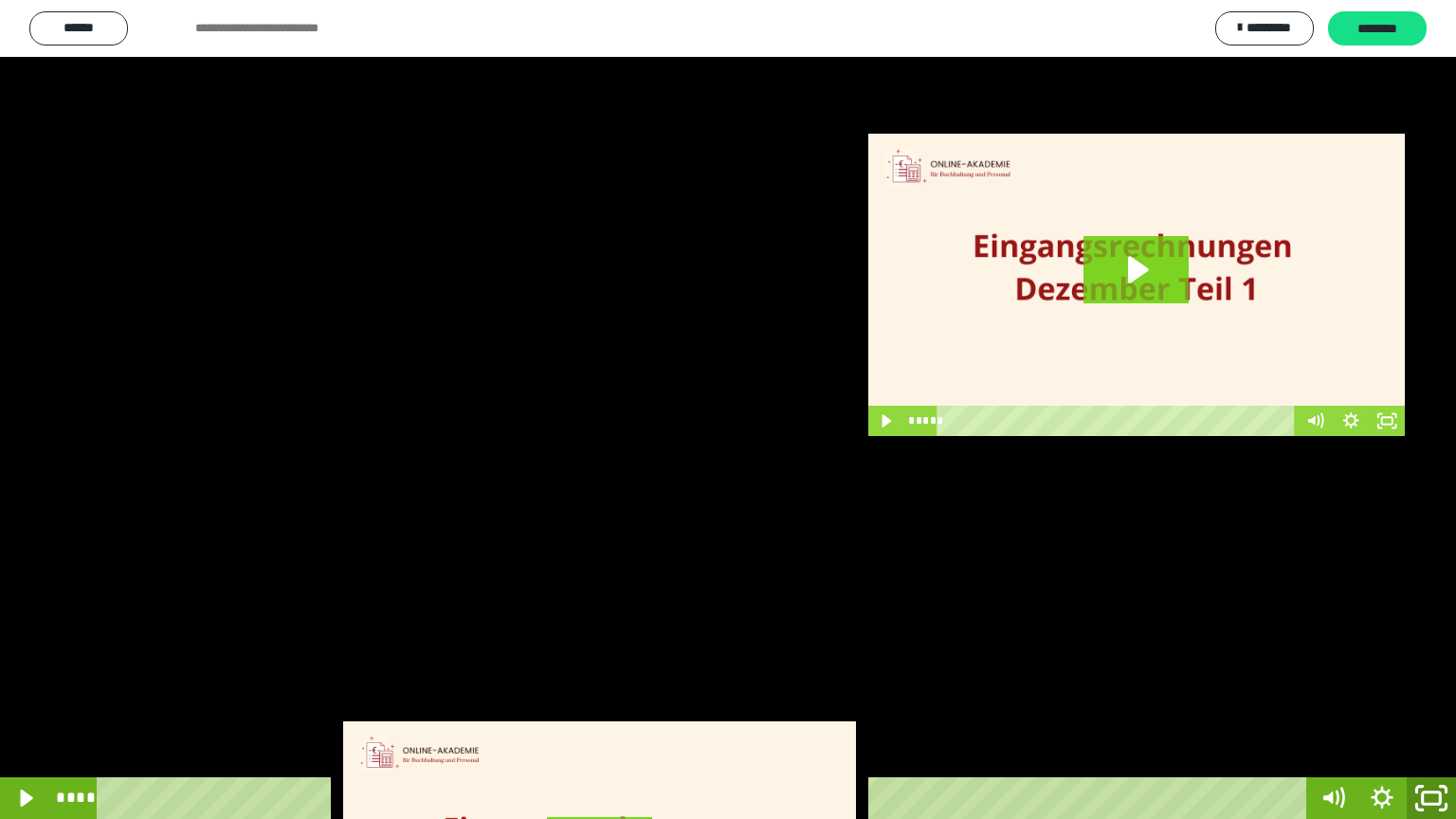 click 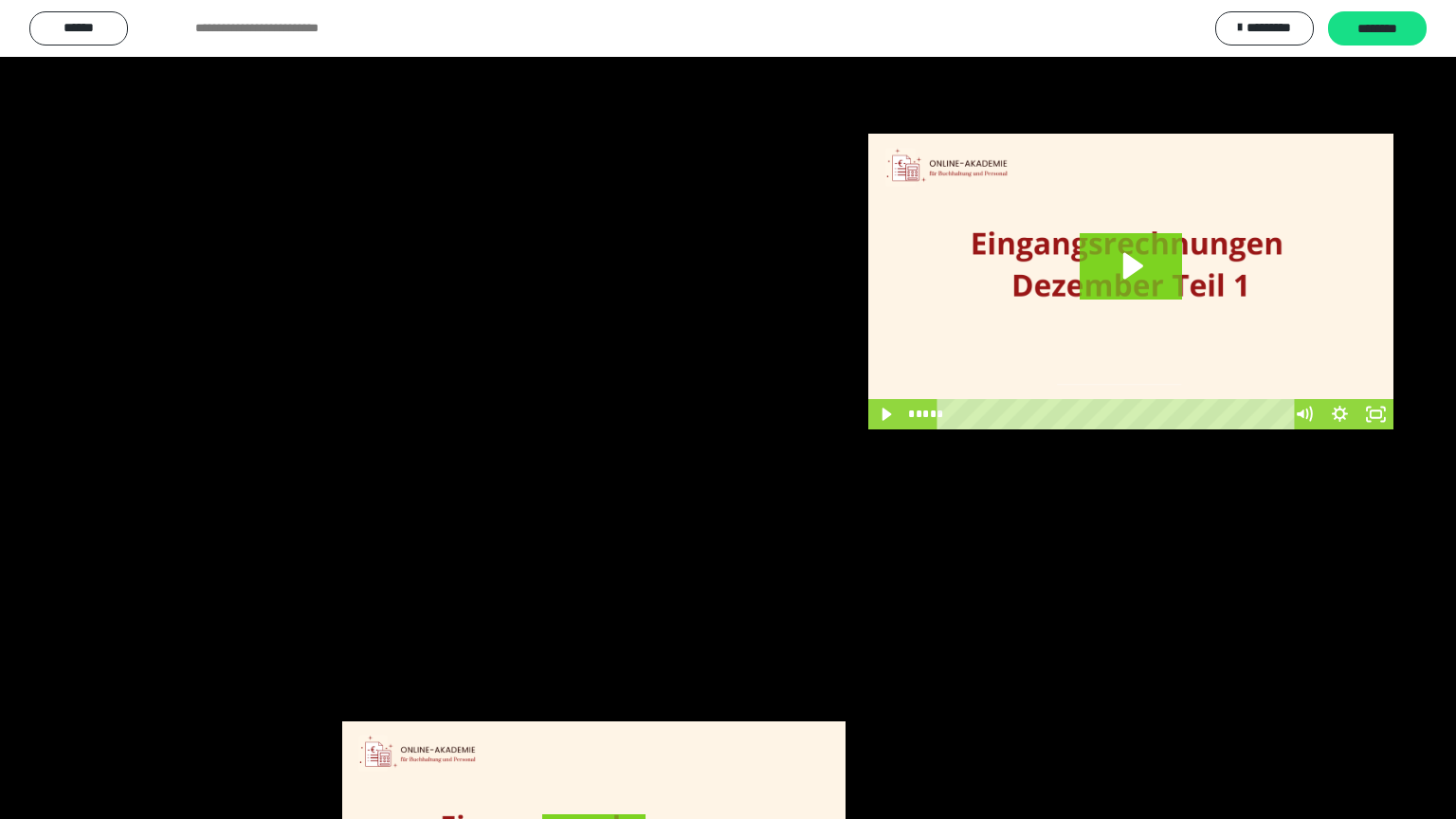scroll, scrollTop: 3742, scrollLeft: 0, axis: vertical 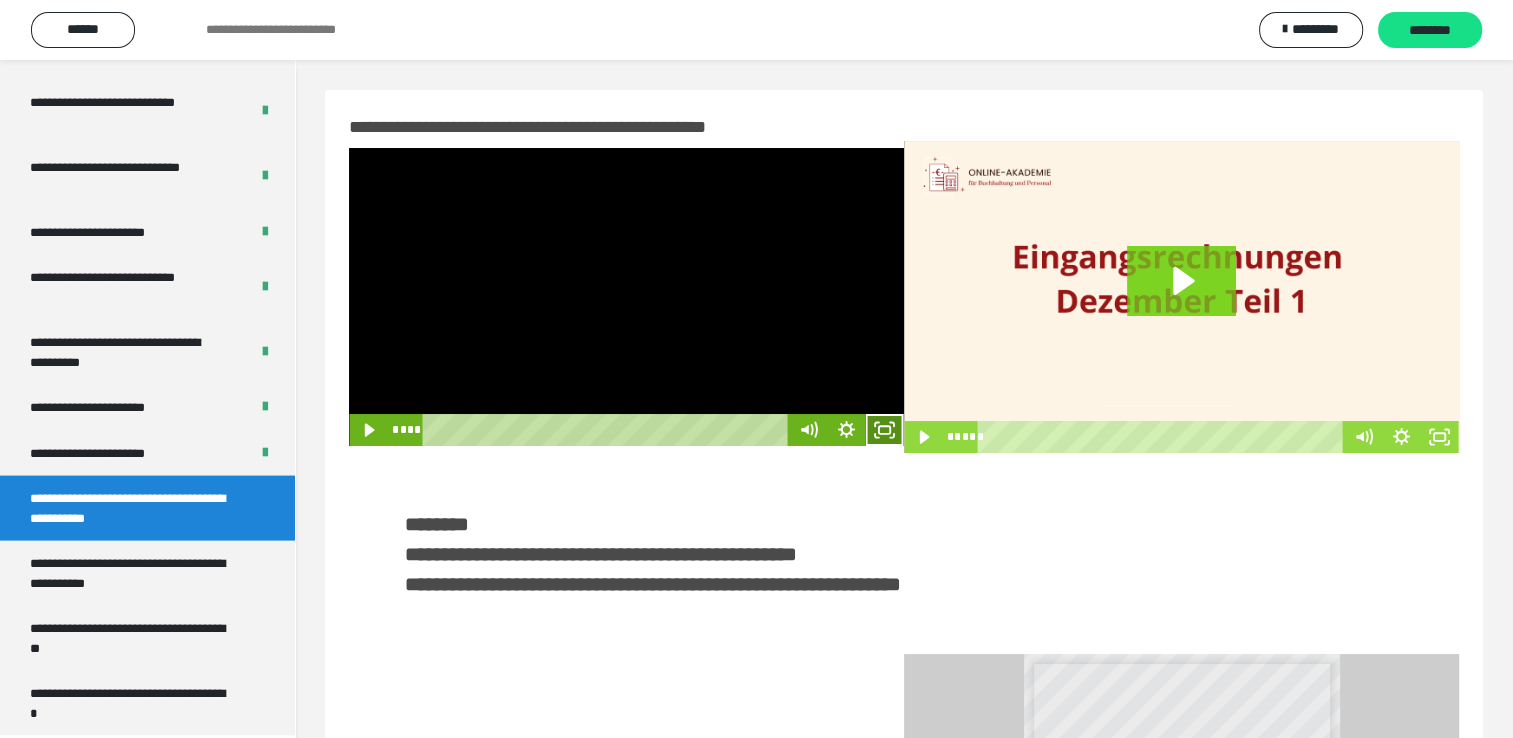 click 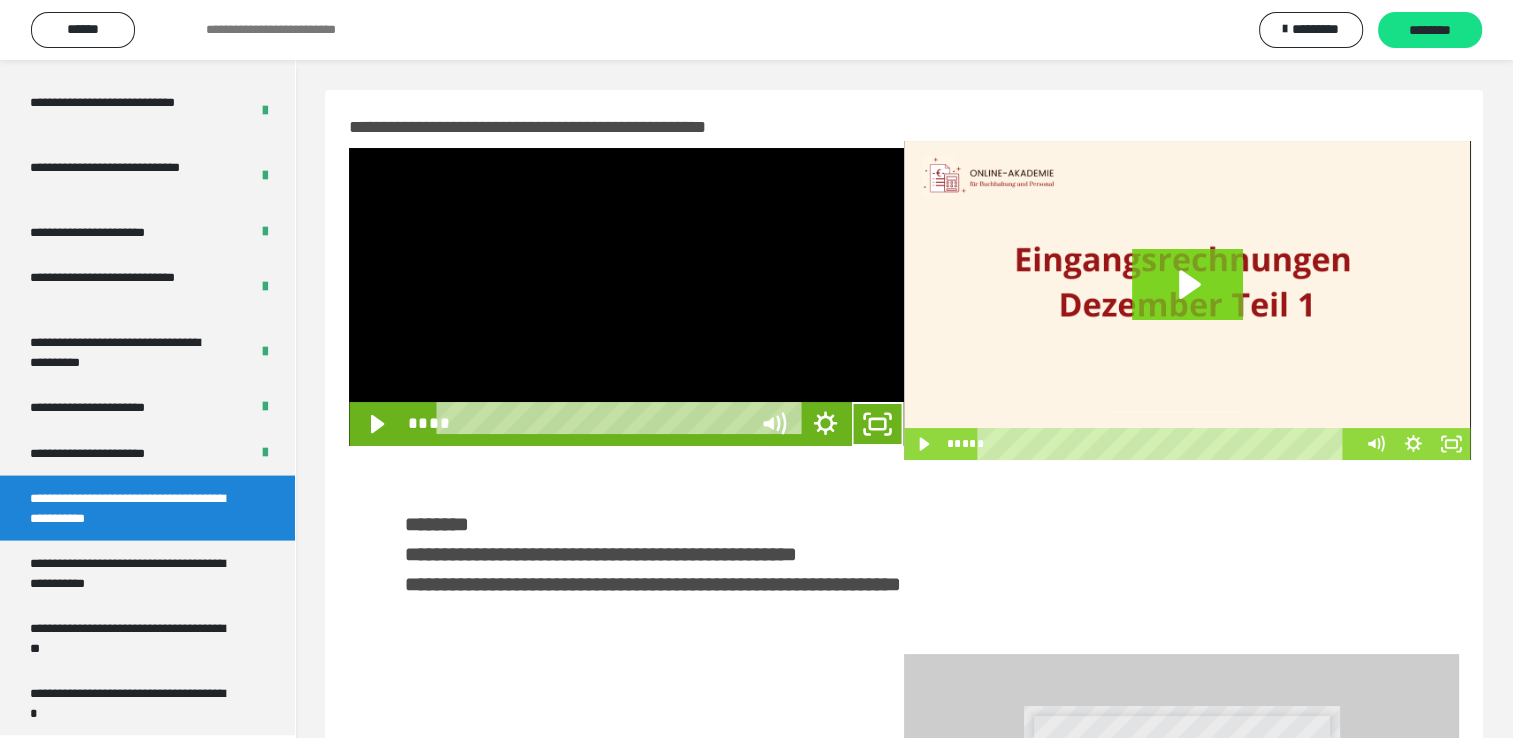 scroll, scrollTop: 3823, scrollLeft: 0, axis: vertical 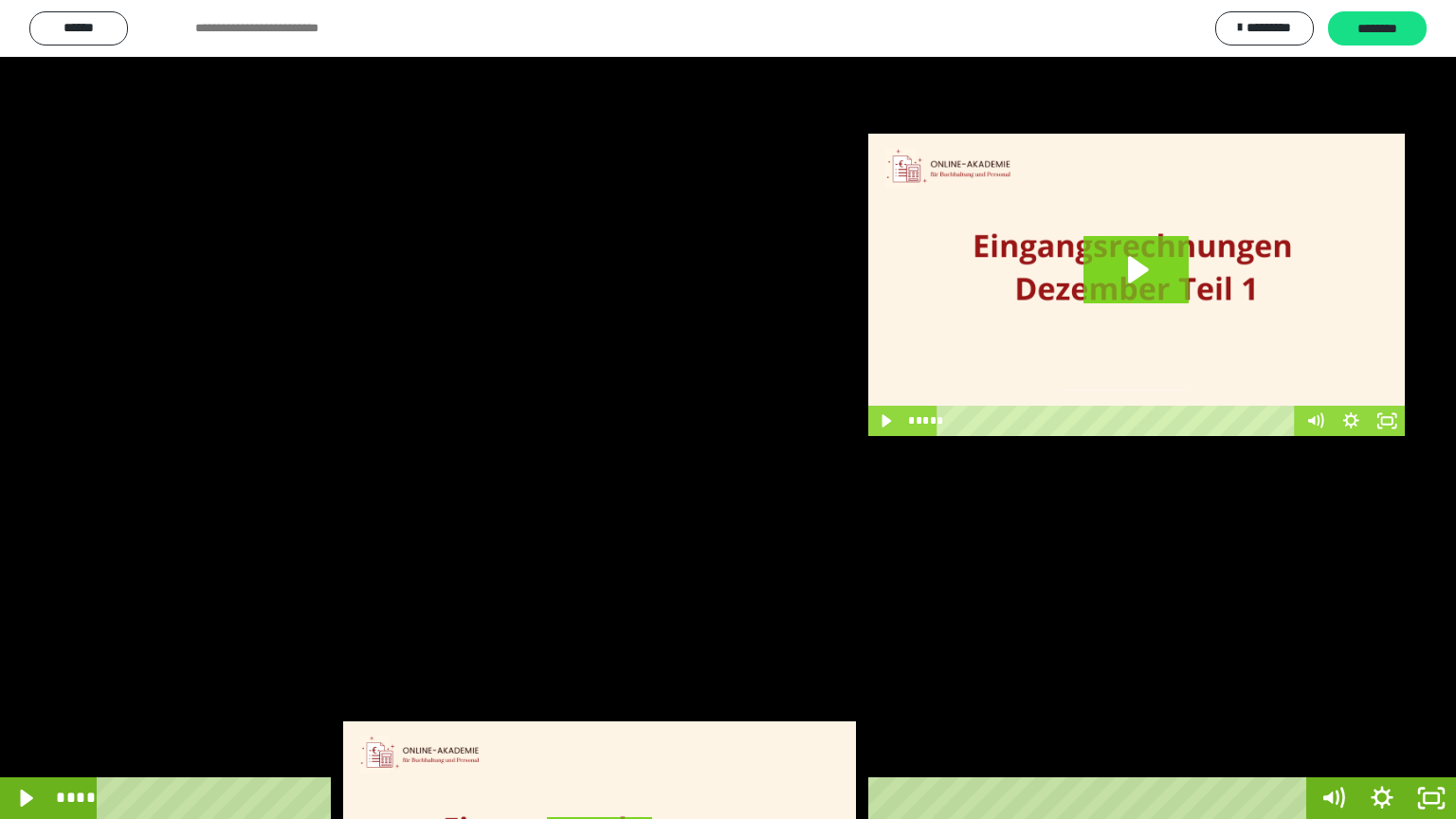 click at bounding box center [728, 410] 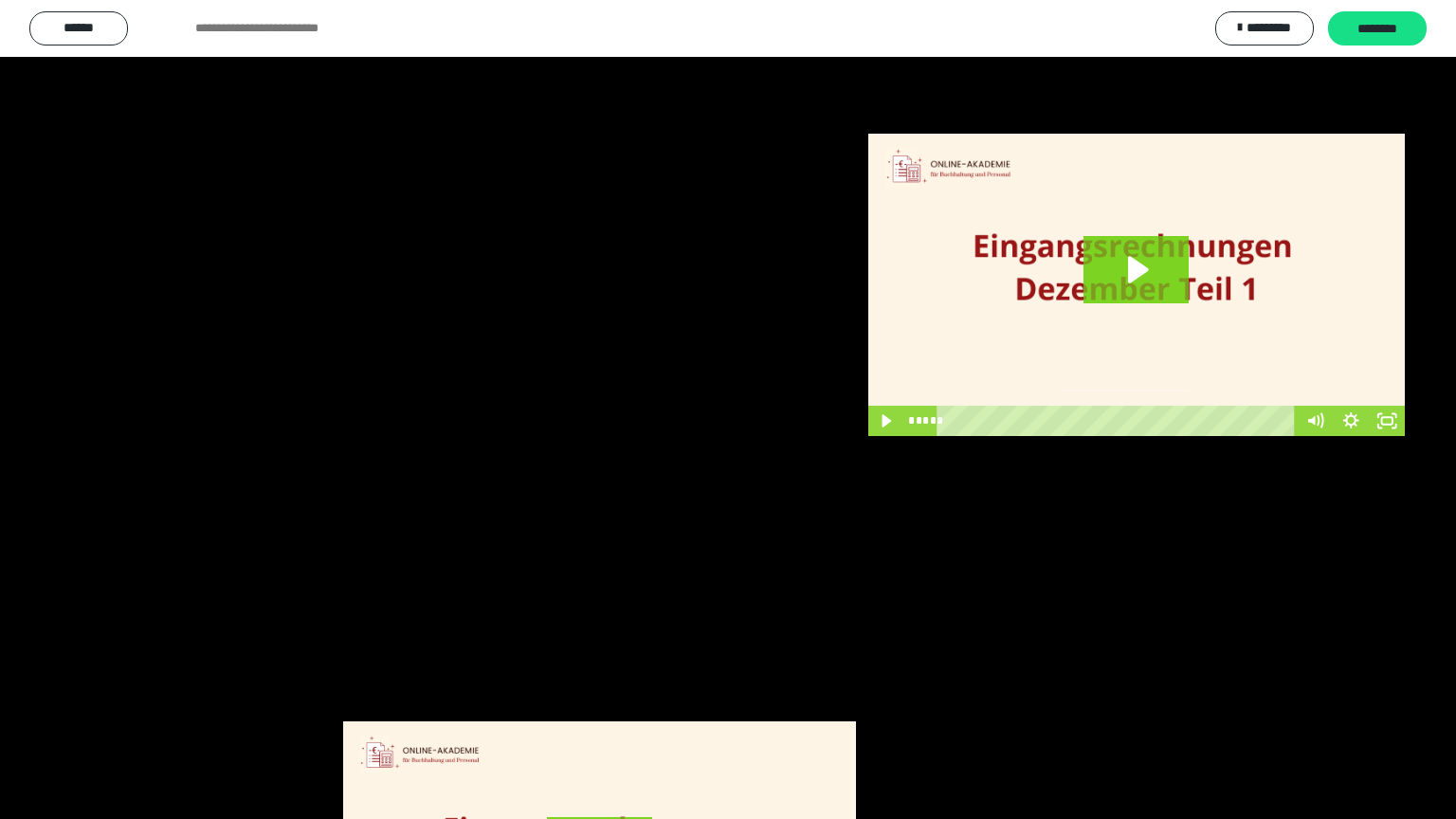 click at bounding box center [728, 410] 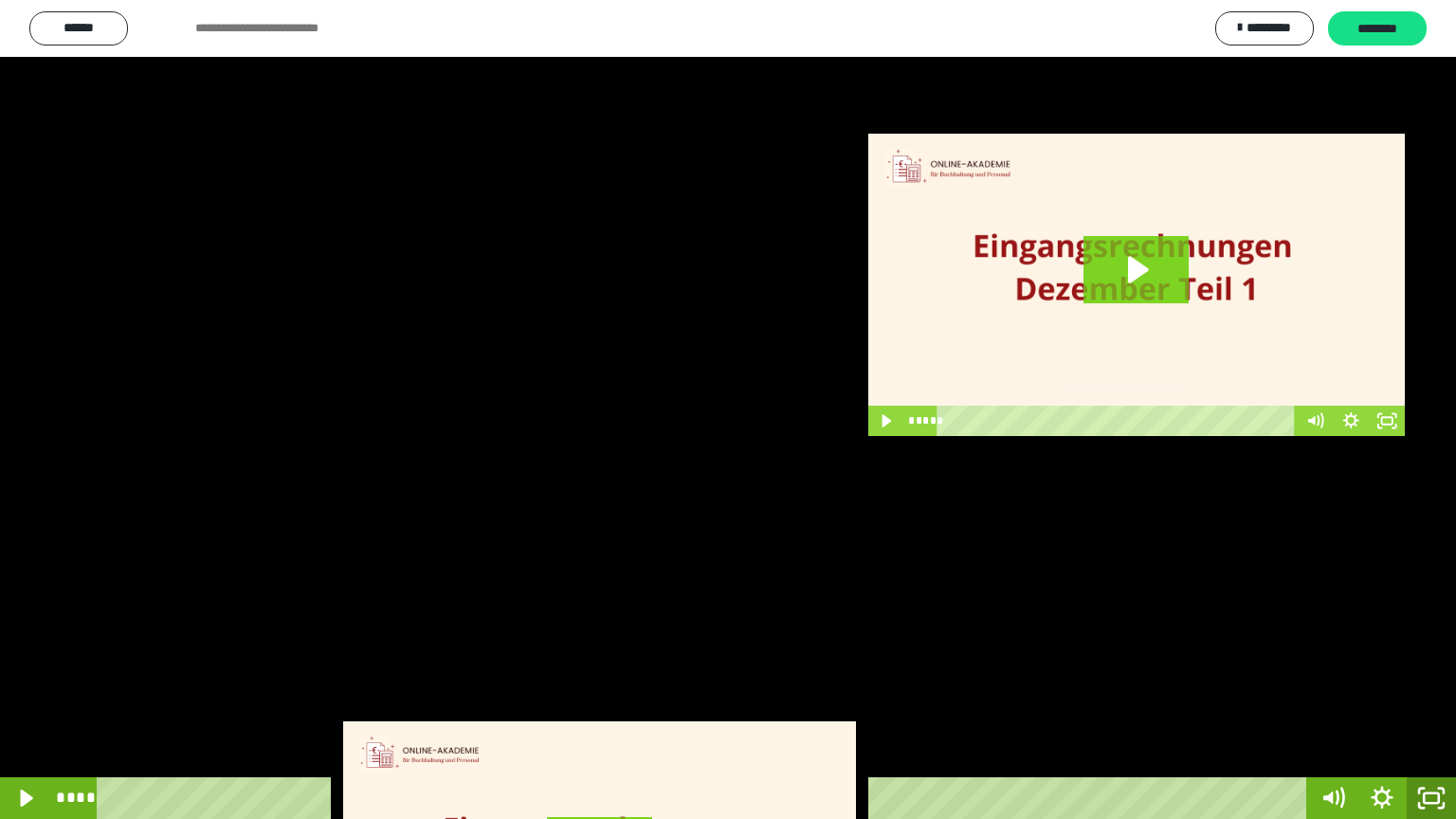 click 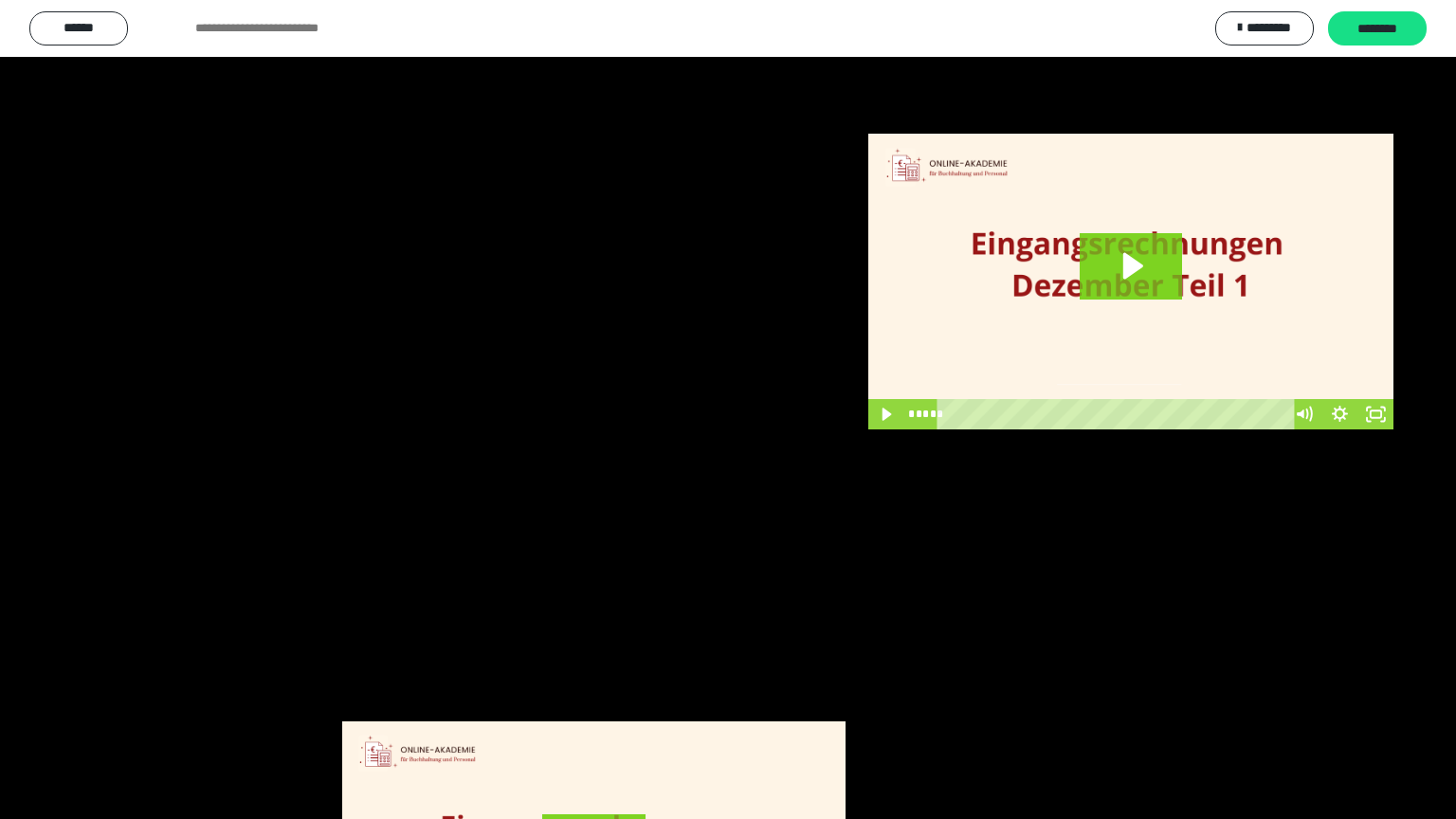 scroll, scrollTop: 3742, scrollLeft: 0, axis: vertical 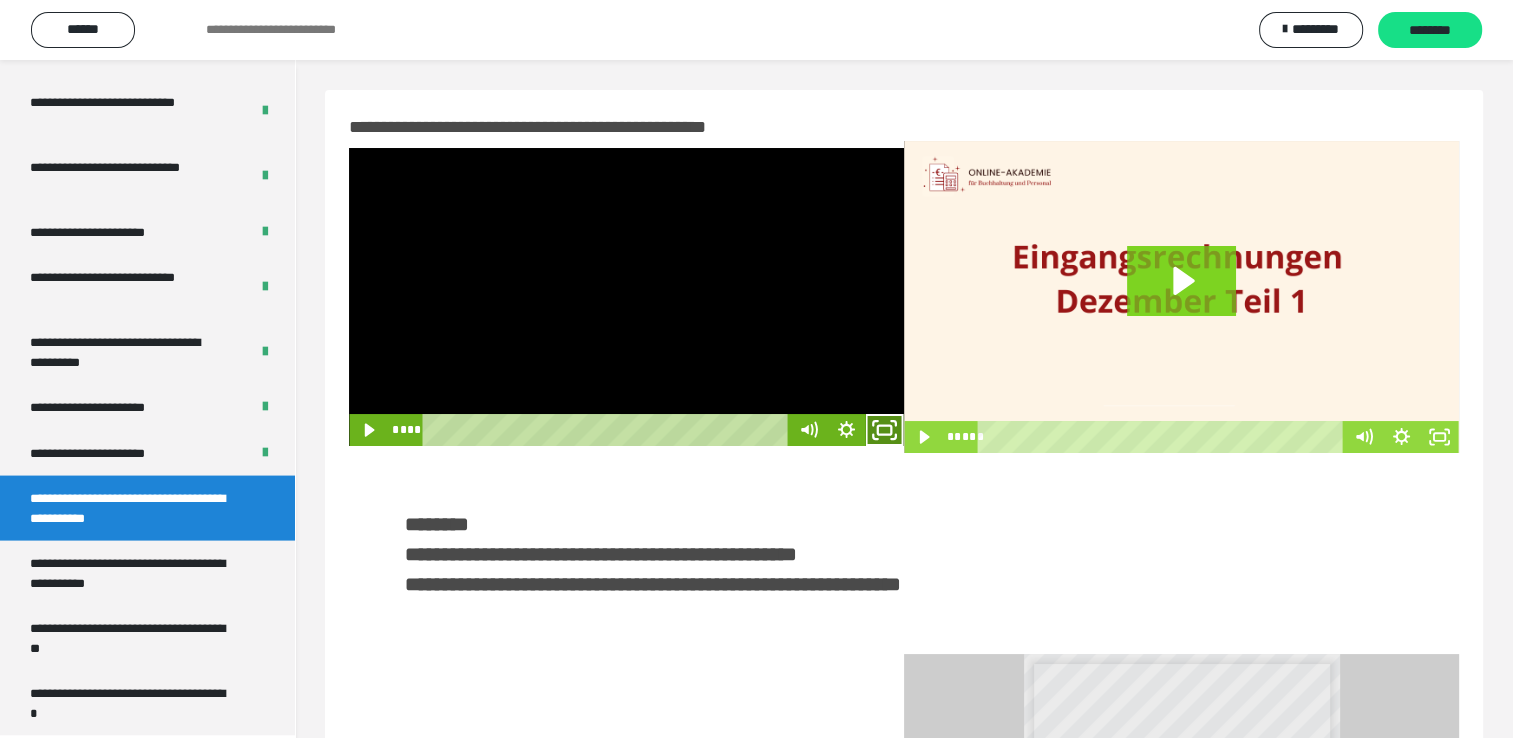 click 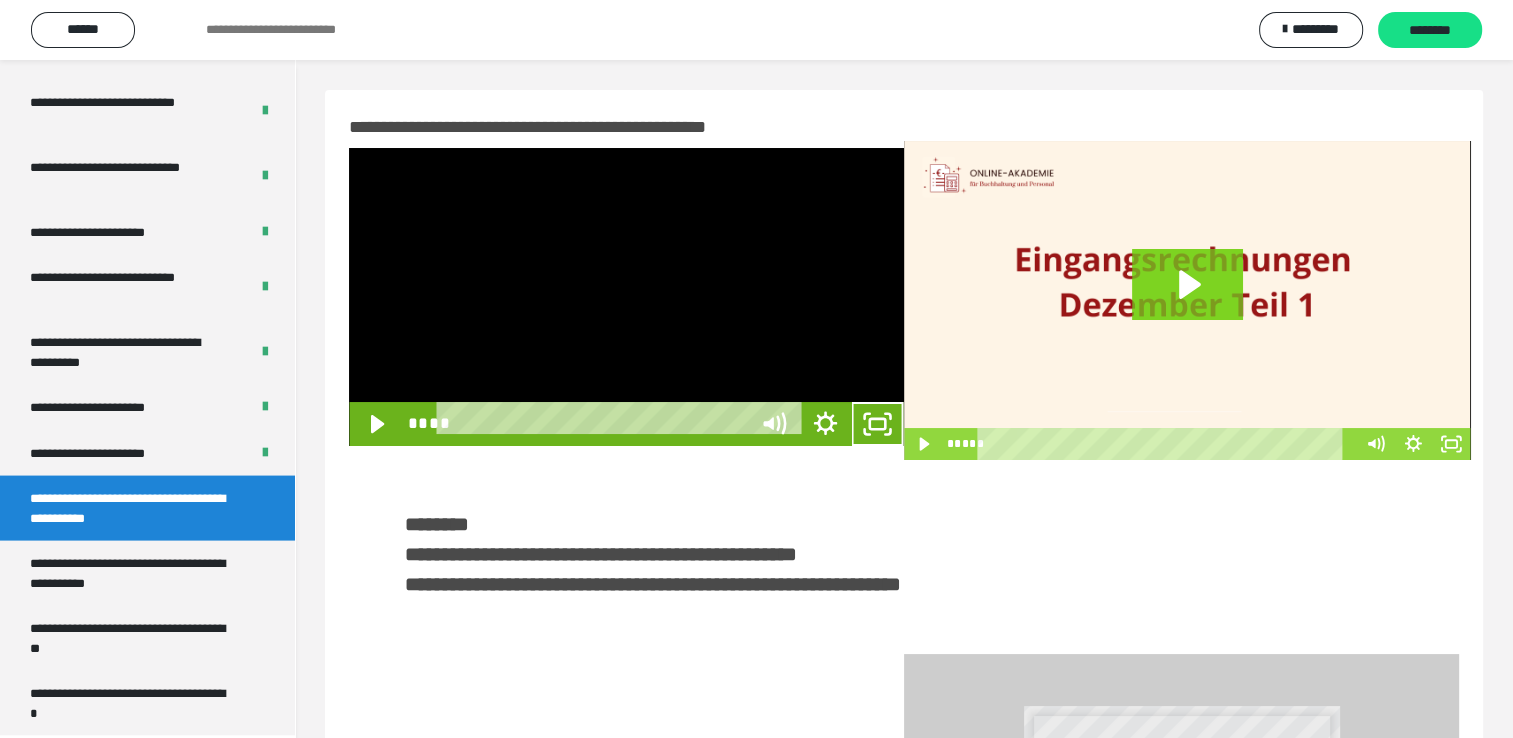 scroll, scrollTop: 3823, scrollLeft: 0, axis: vertical 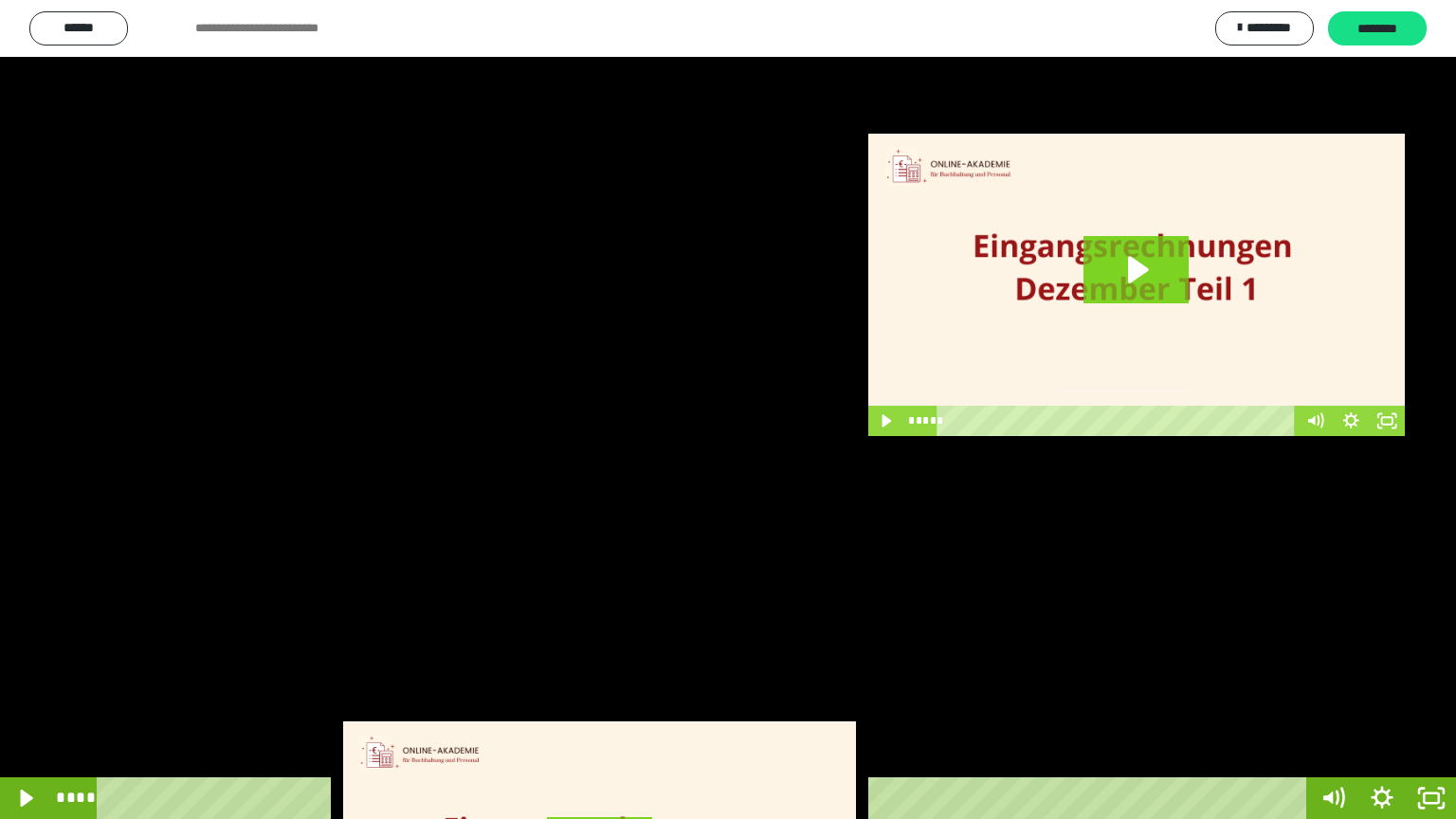 click at bounding box center [728, 410] 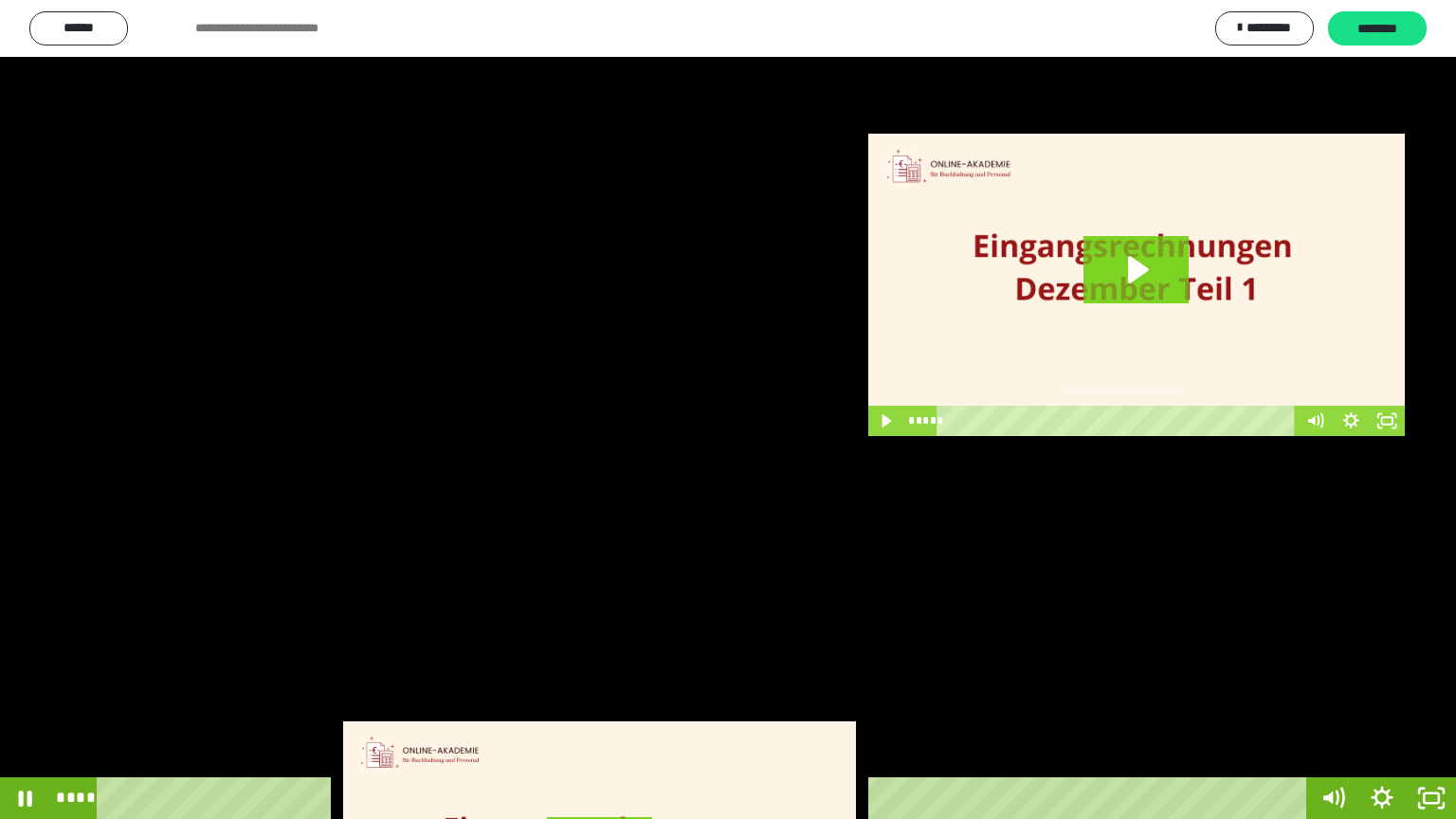 click at bounding box center (728, 410) 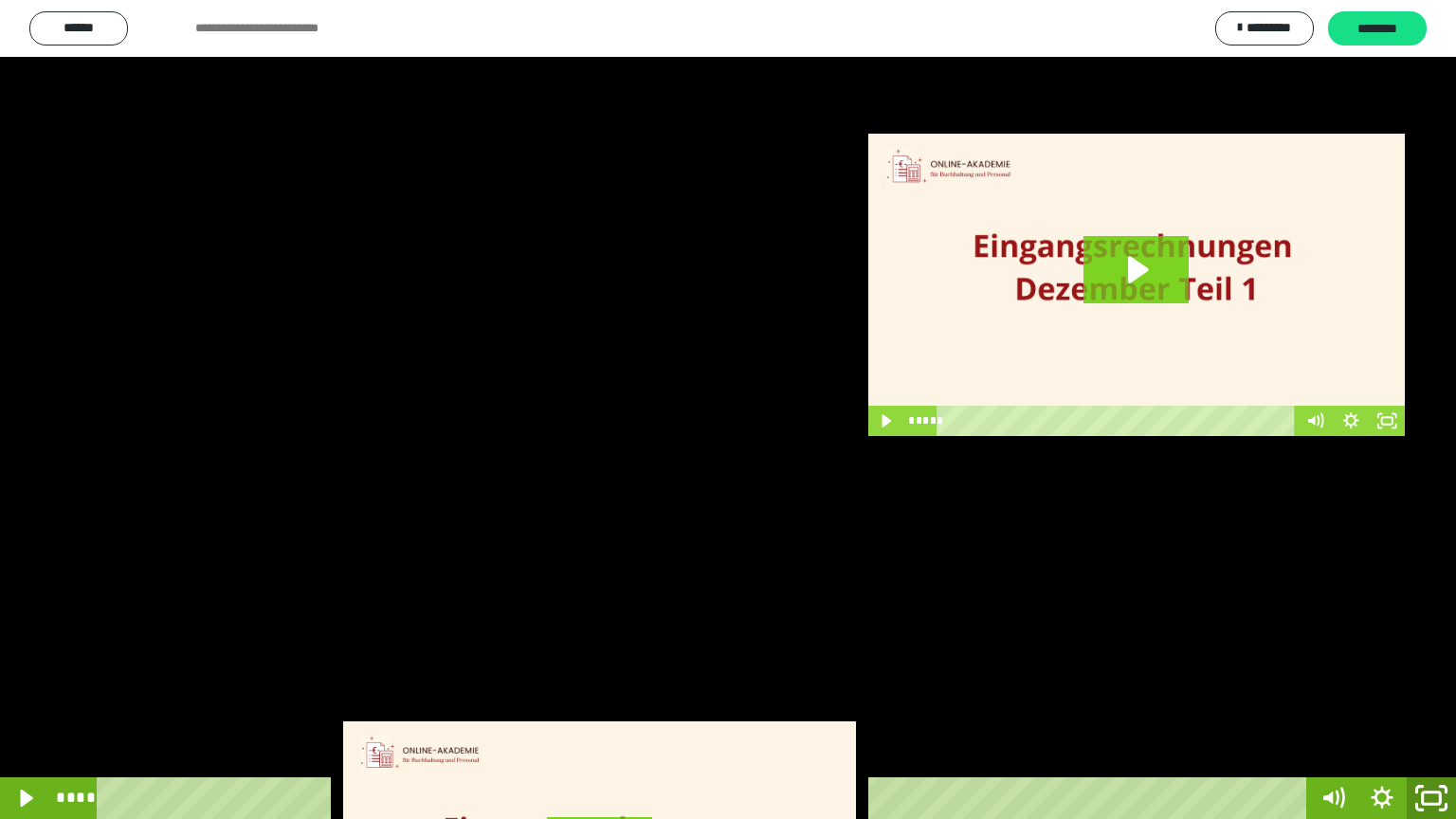 click 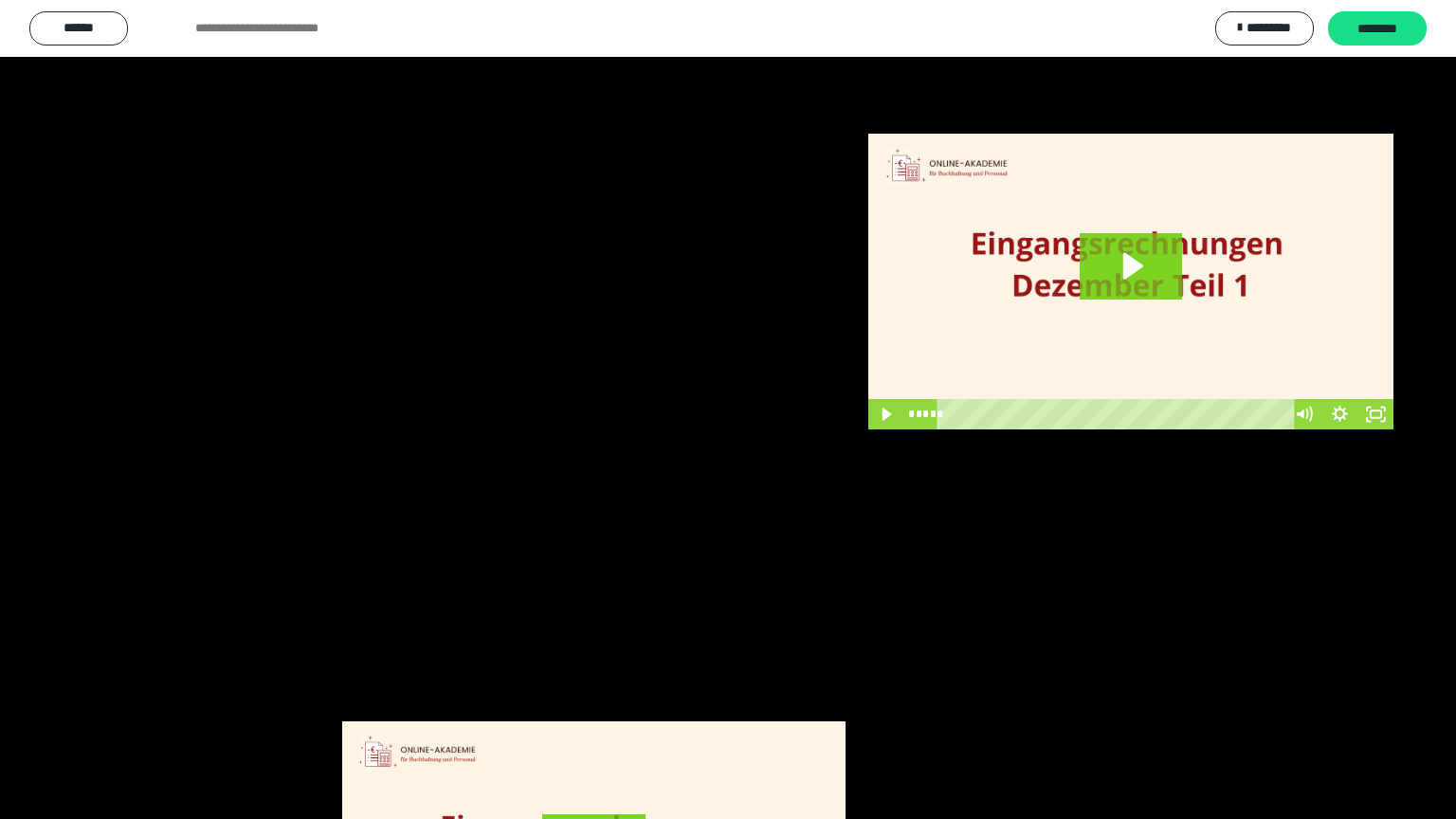 scroll, scrollTop: 3742, scrollLeft: 0, axis: vertical 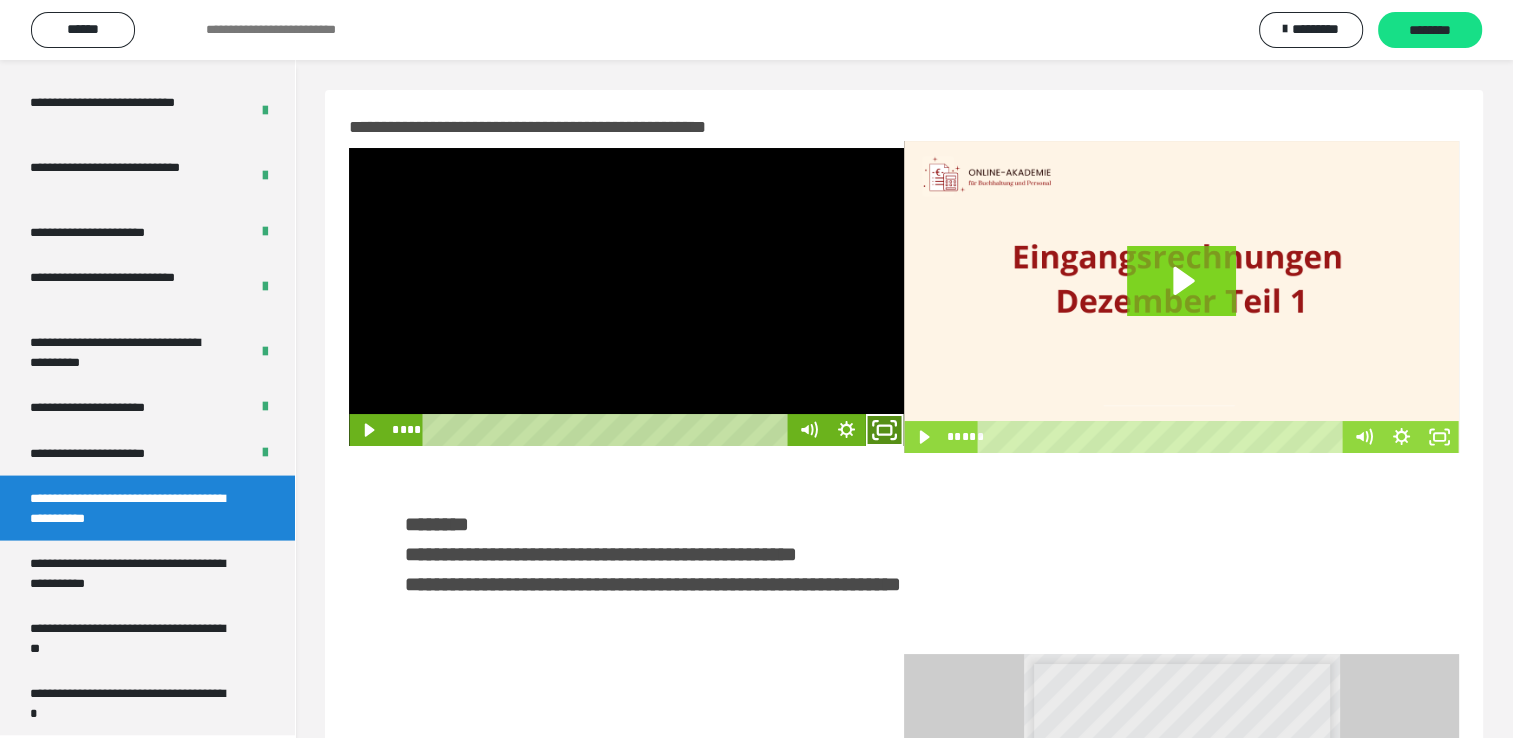 click 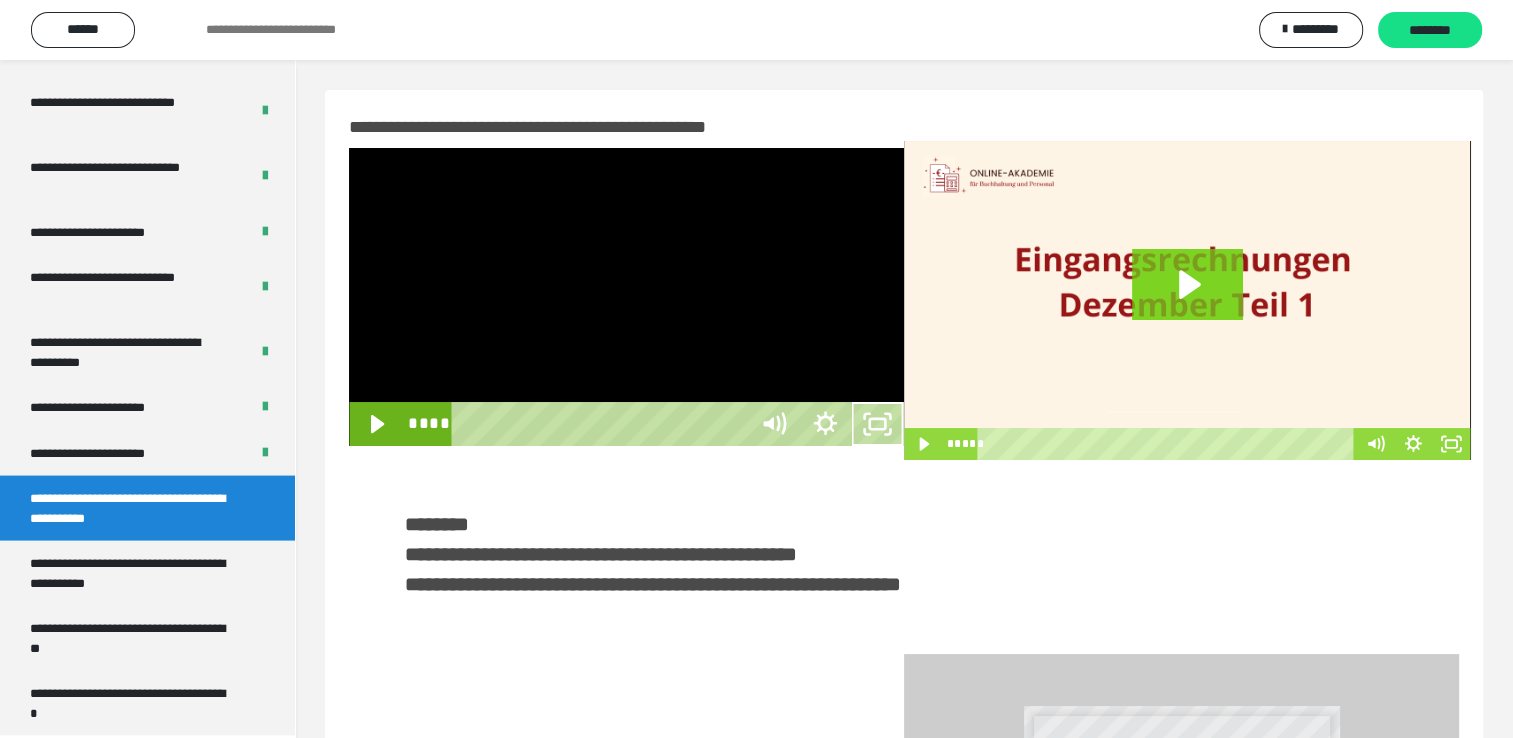 scroll, scrollTop: 3823, scrollLeft: 0, axis: vertical 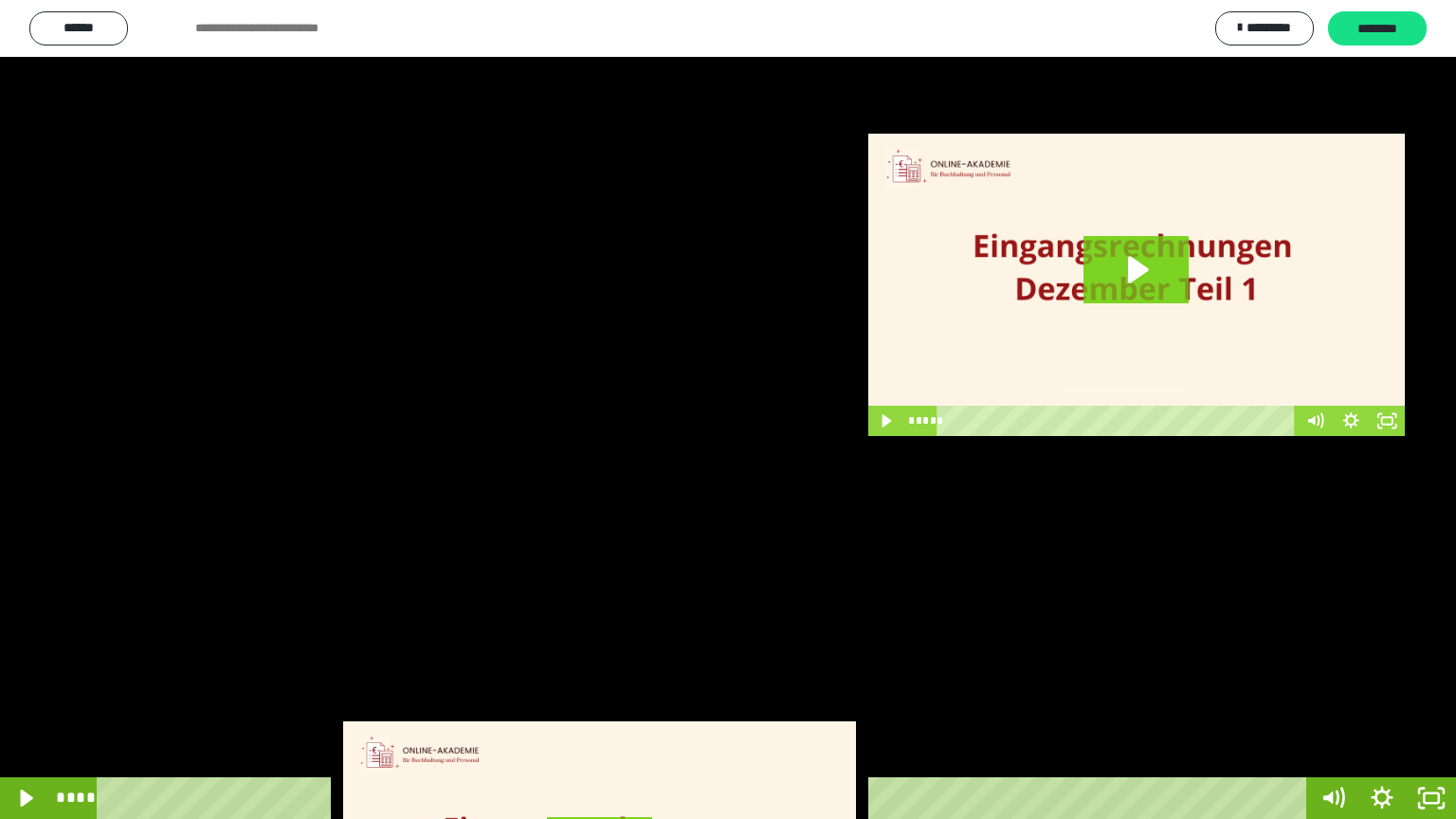 click at bounding box center (728, 410) 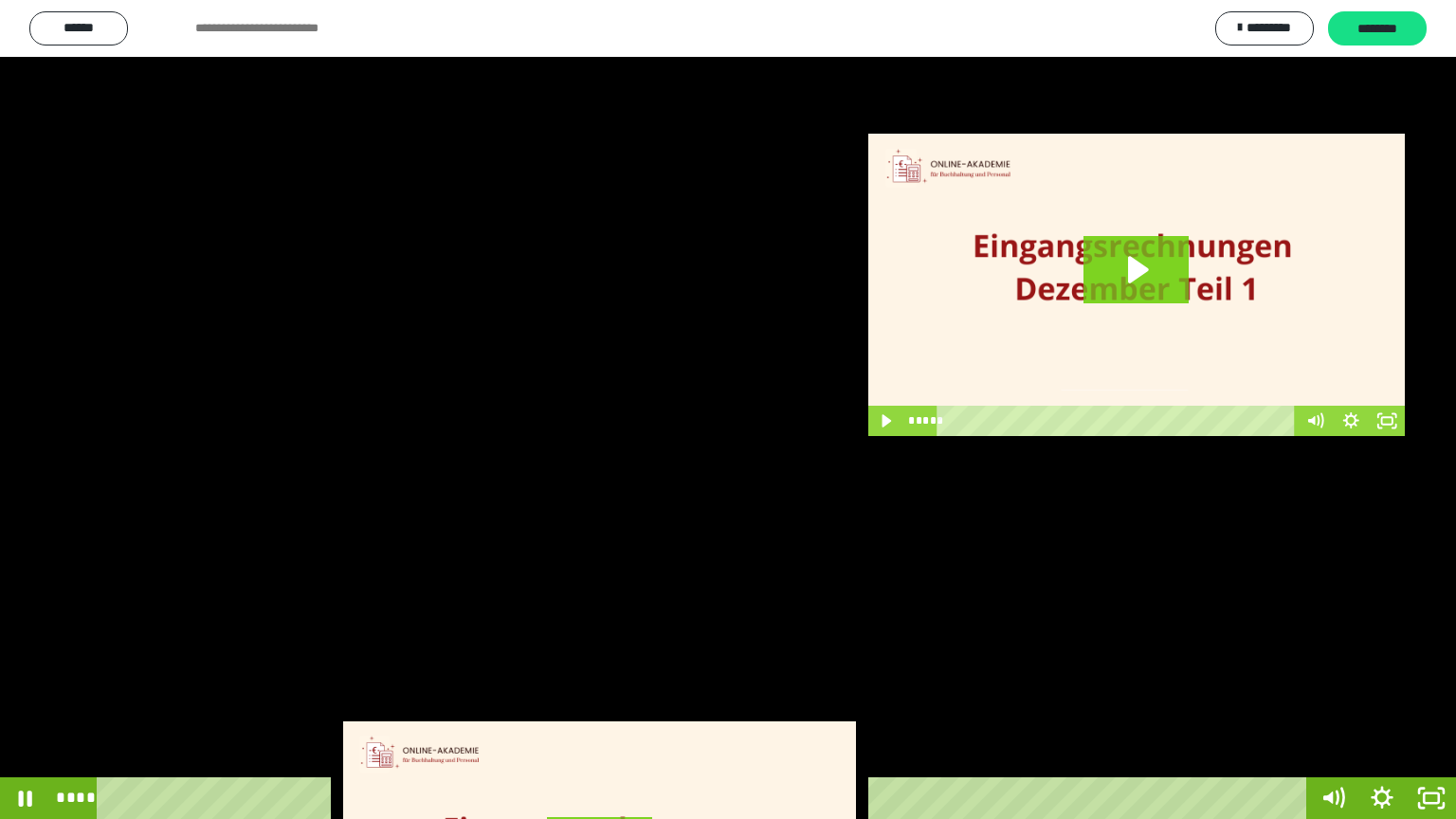 click at bounding box center (728, 410) 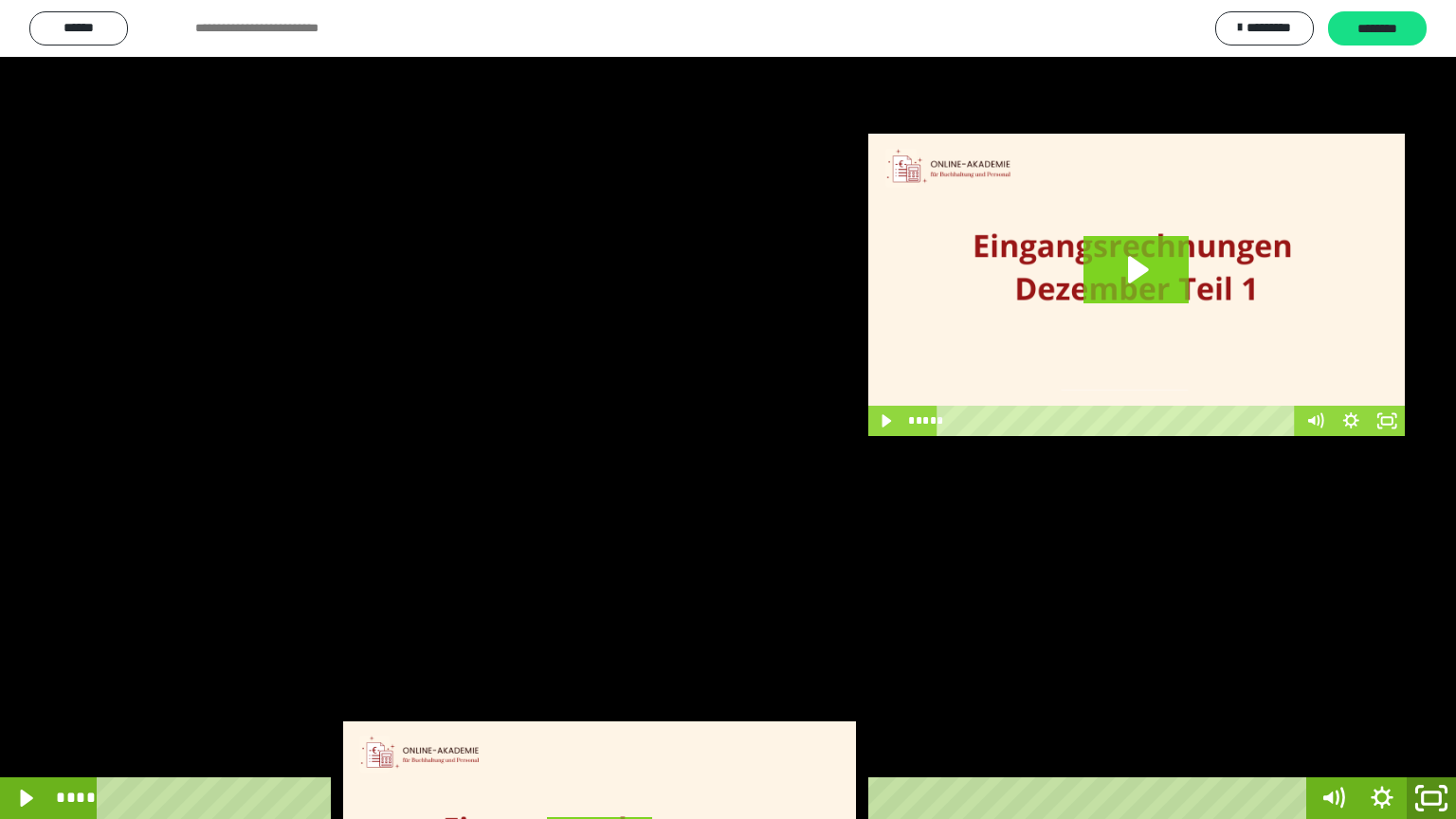 click 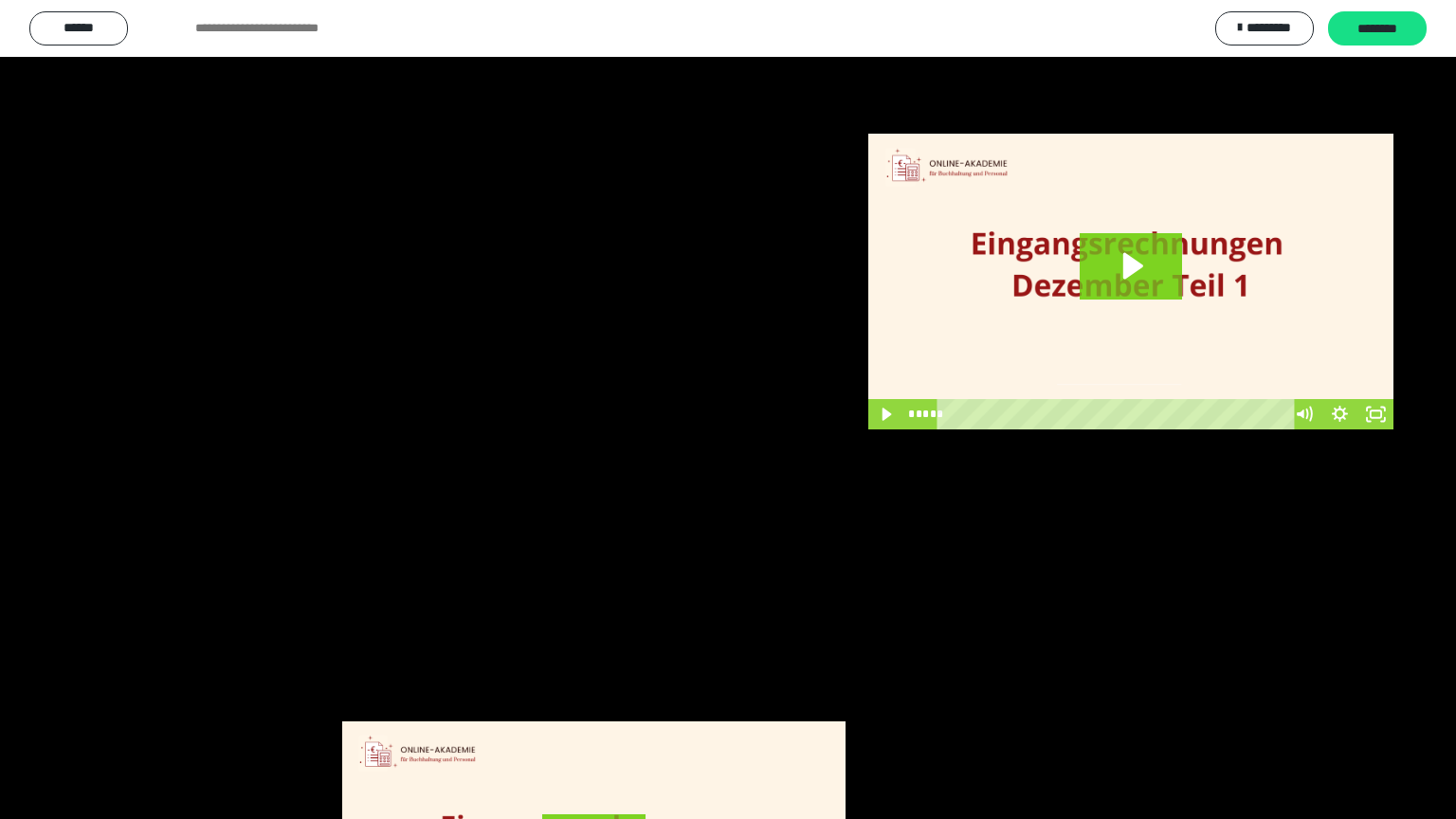 scroll, scrollTop: 3742, scrollLeft: 0, axis: vertical 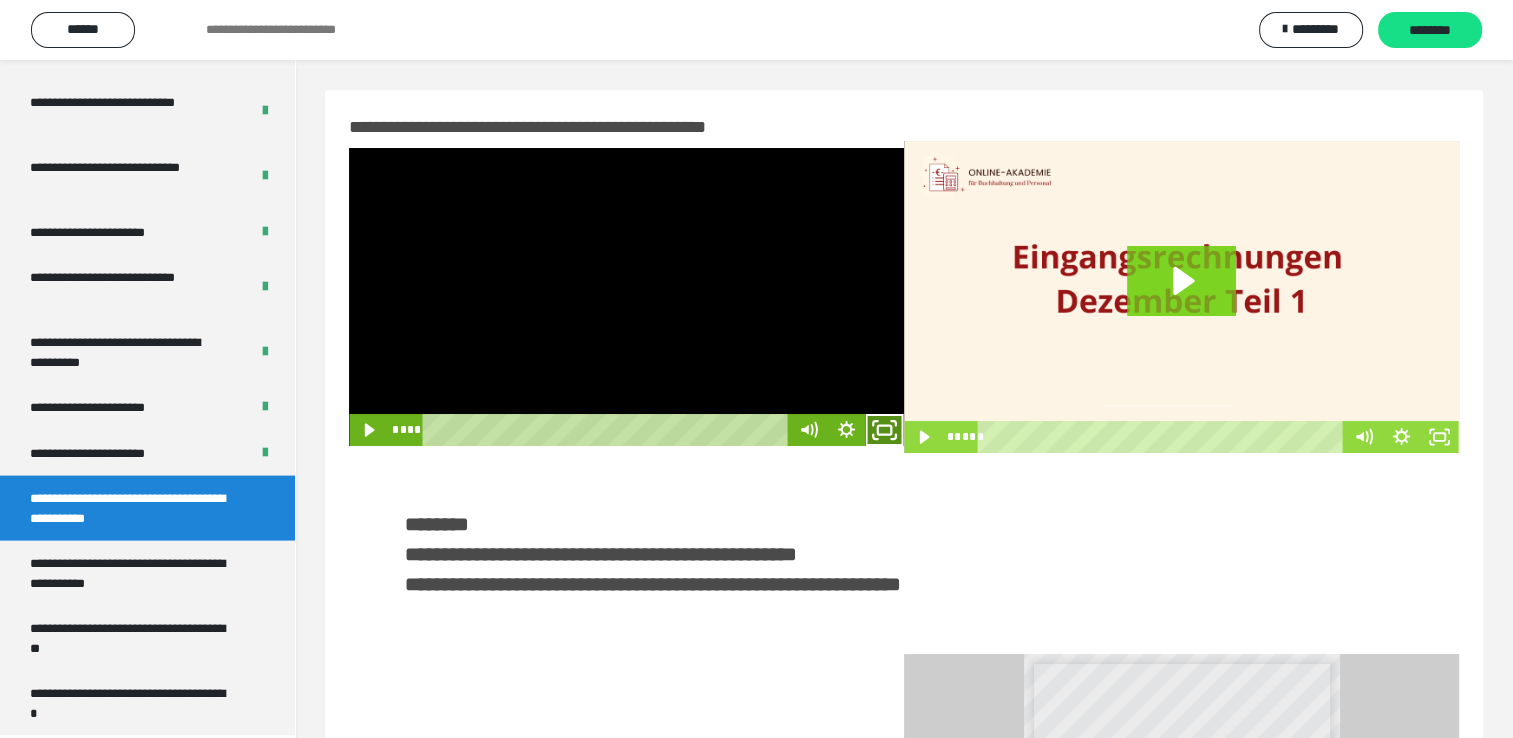 click 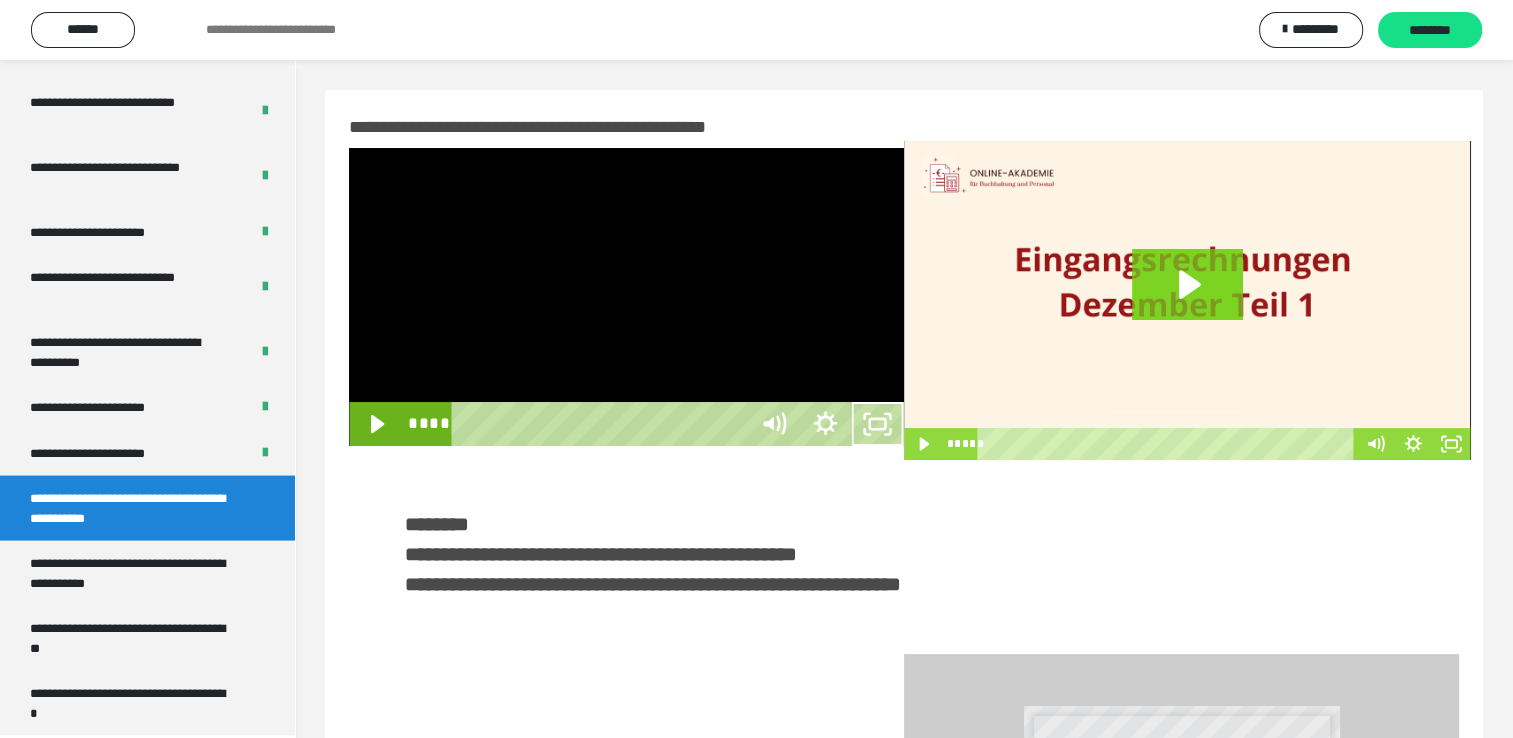 scroll, scrollTop: 3823, scrollLeft: 0, axis: vertical 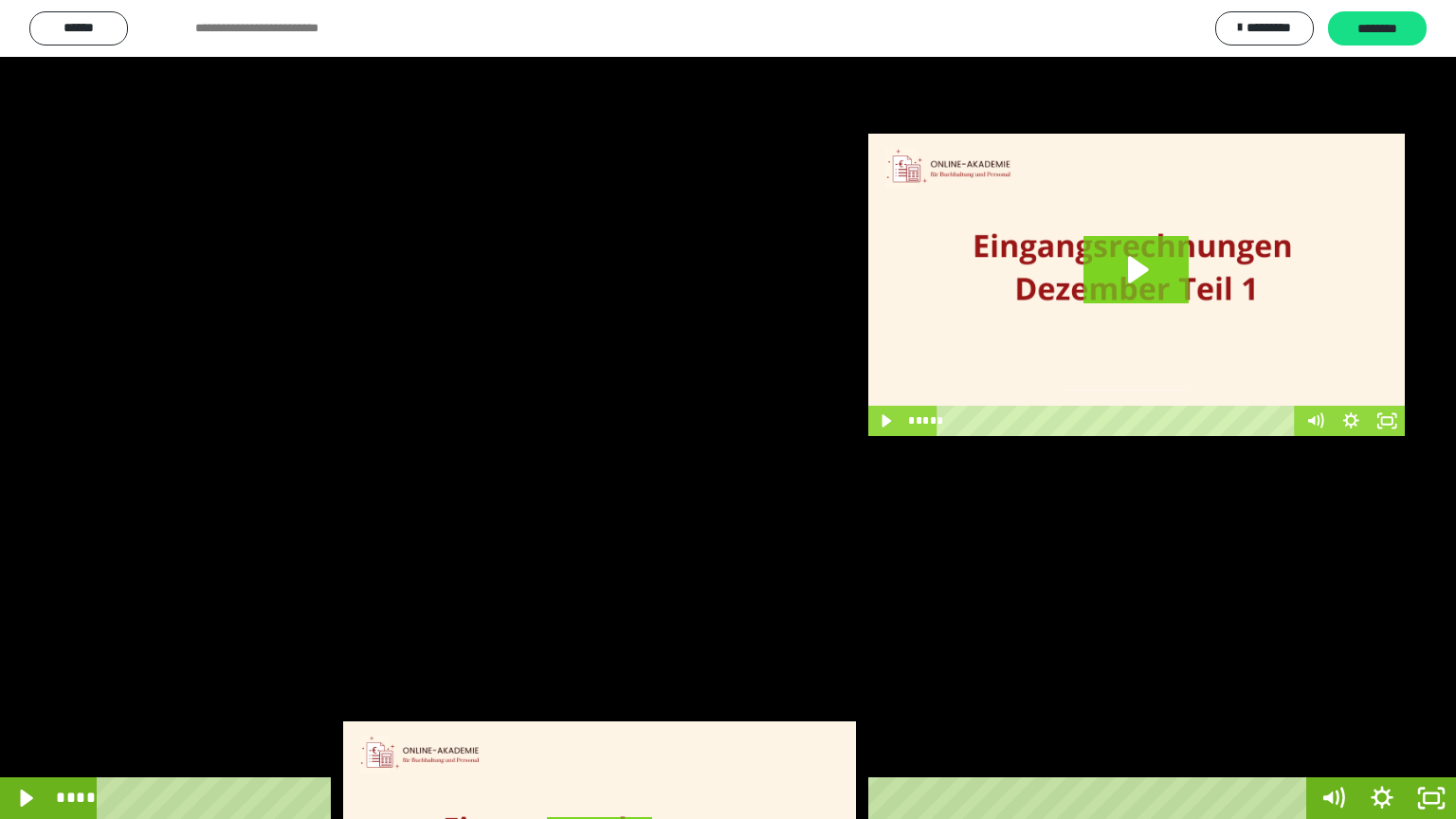 click at bounding box center (728, 410) 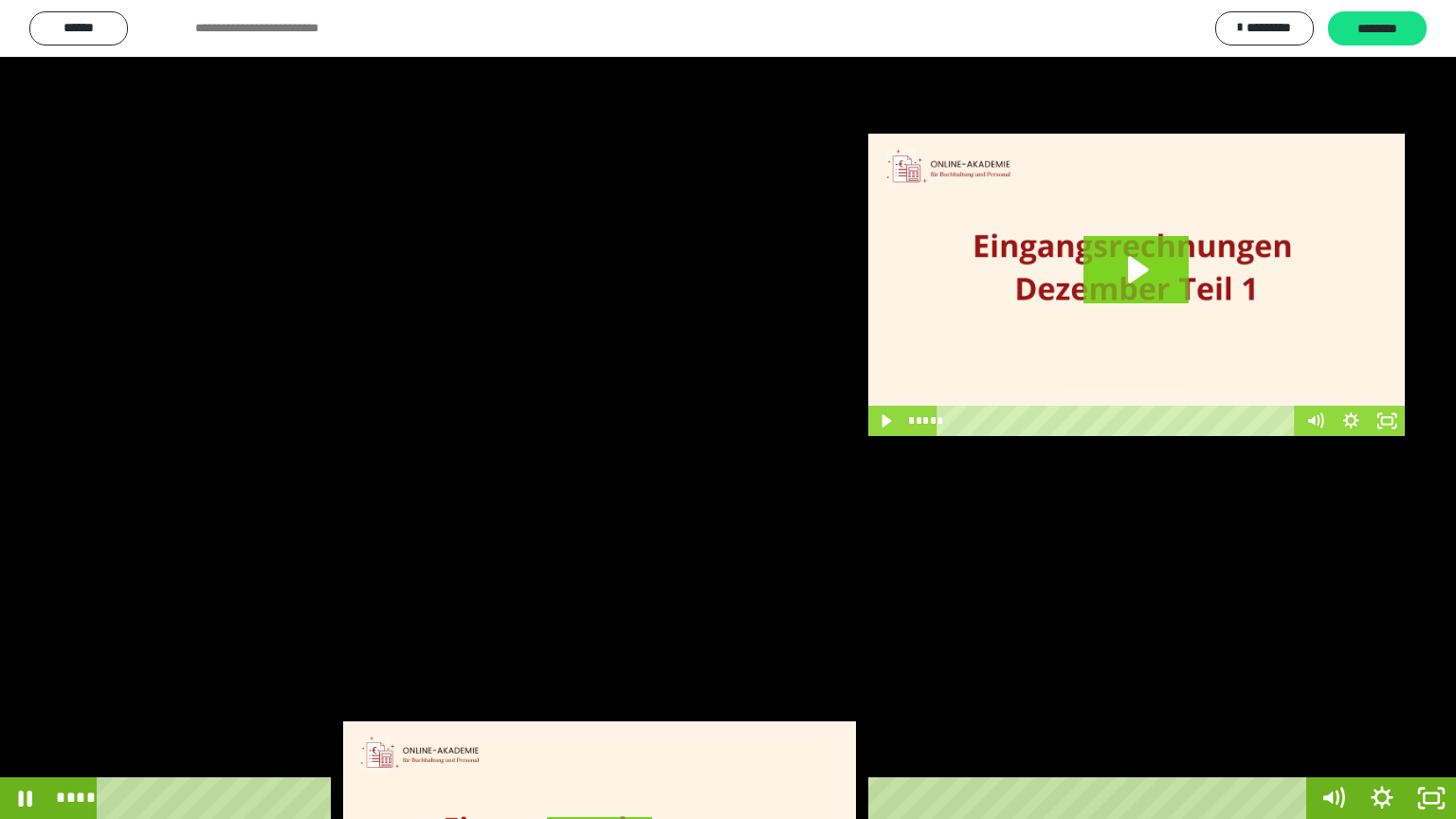 click at bounding box center [728, 410] 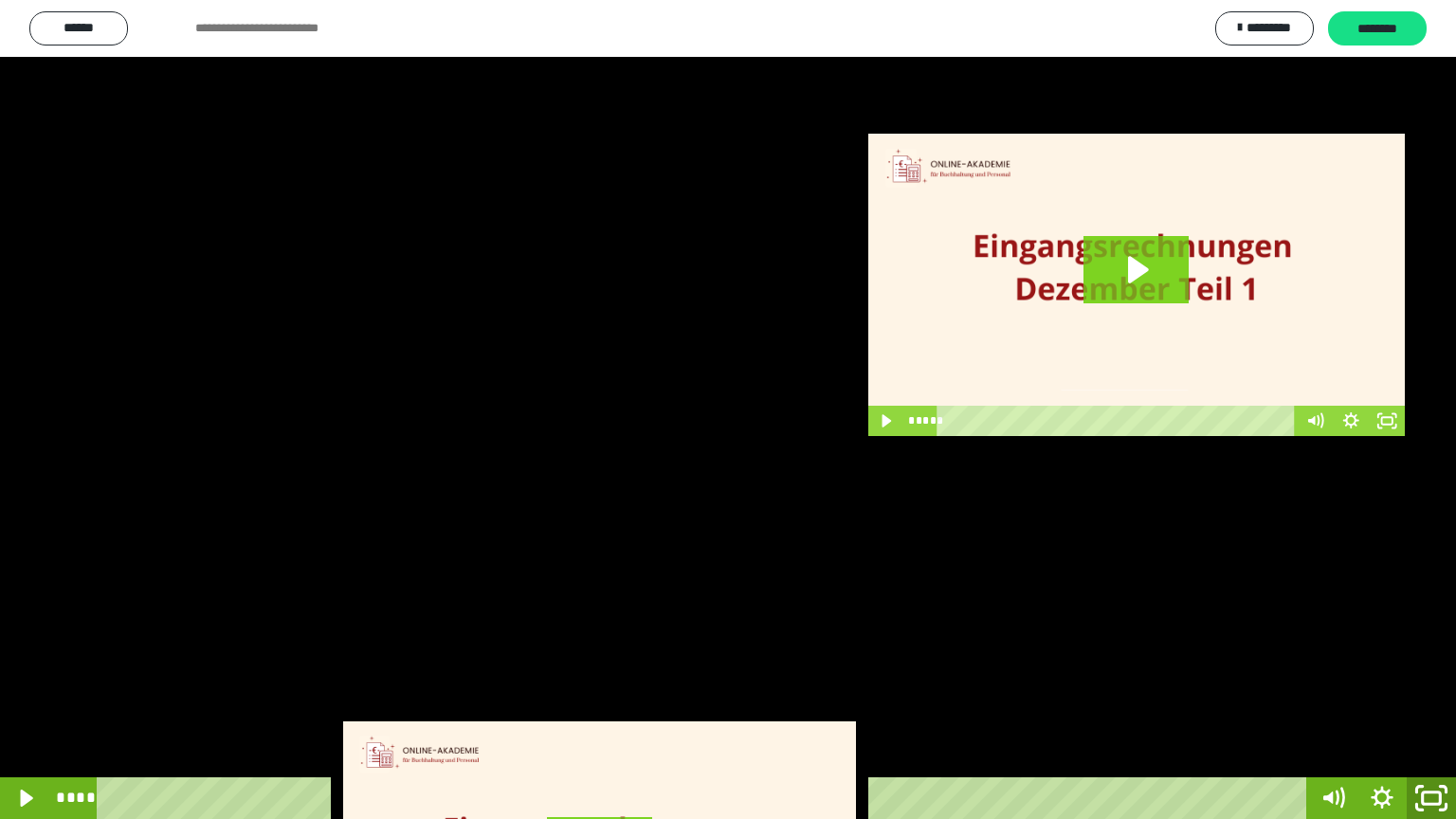 click 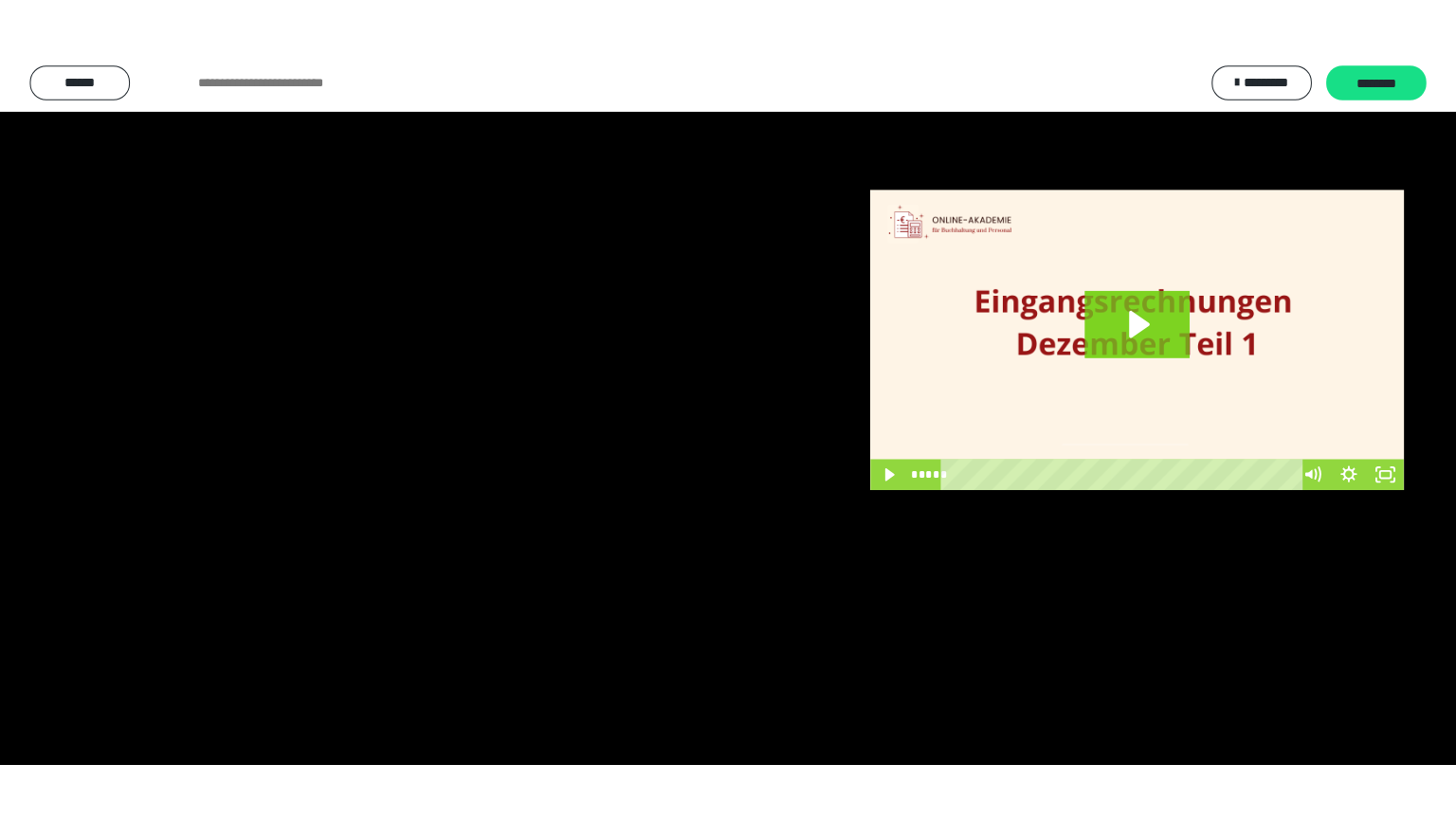 scroll, scrollTop: 3742, scrollLeft: 0, axis: vertical 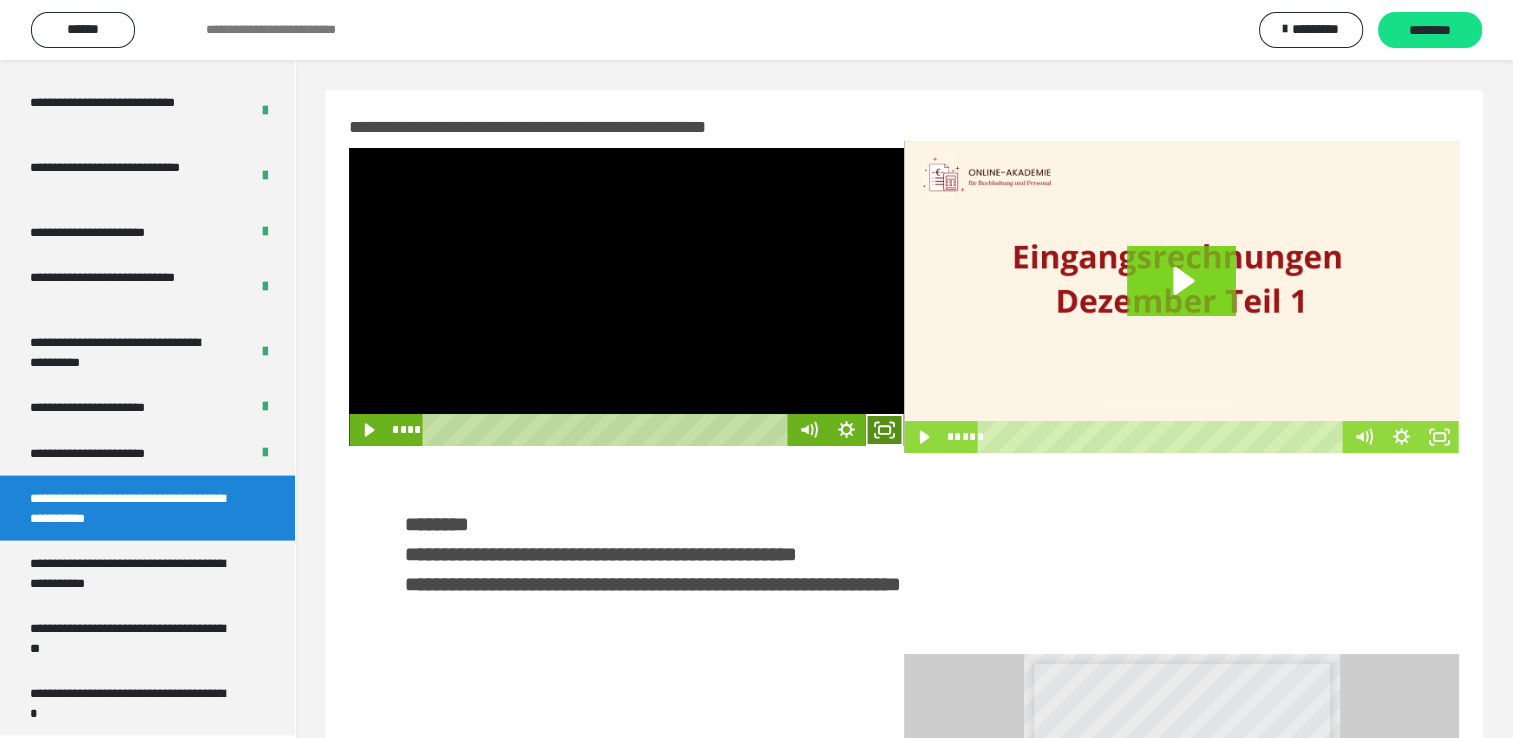 click 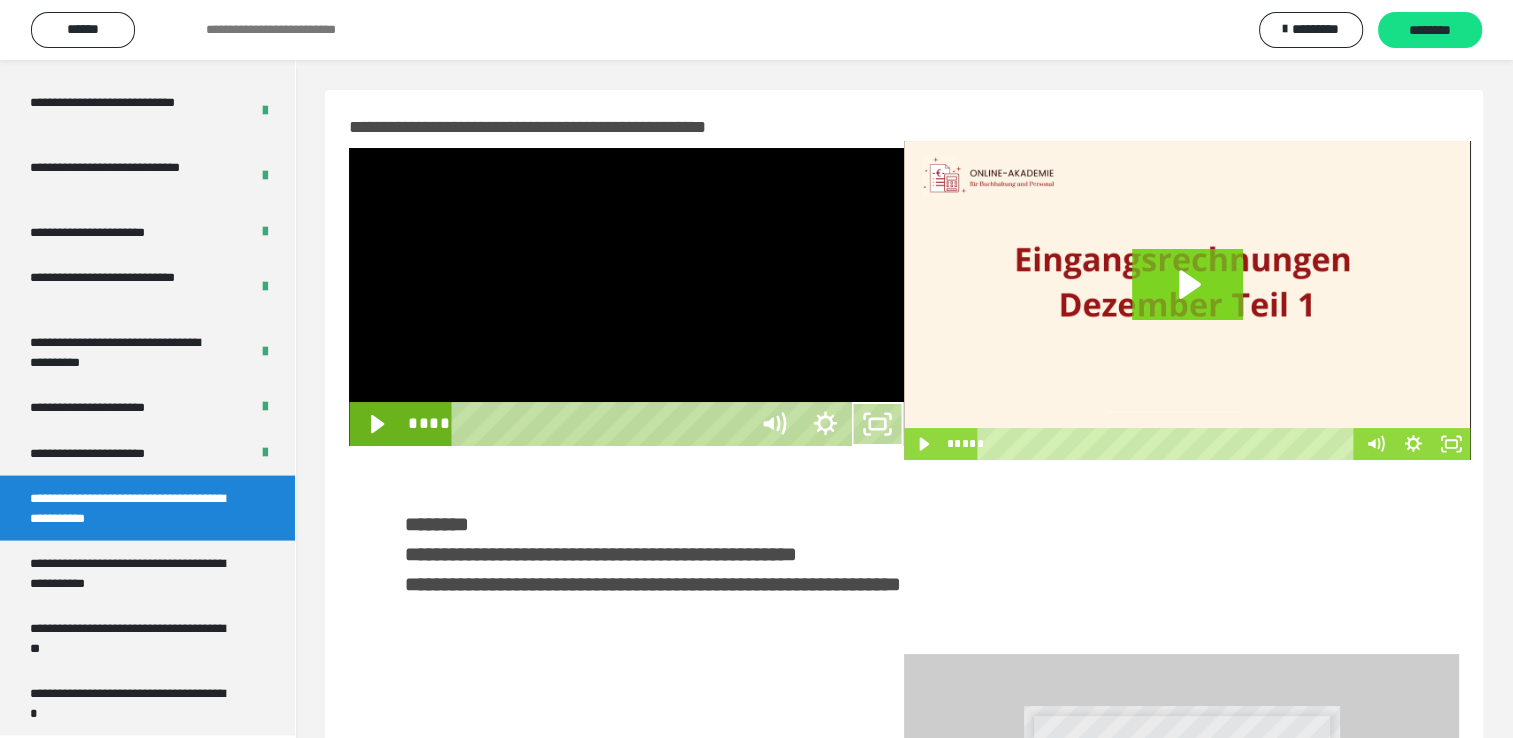 scroll, scrollTop: 3823, scrollLeft: 0, axis: vertical 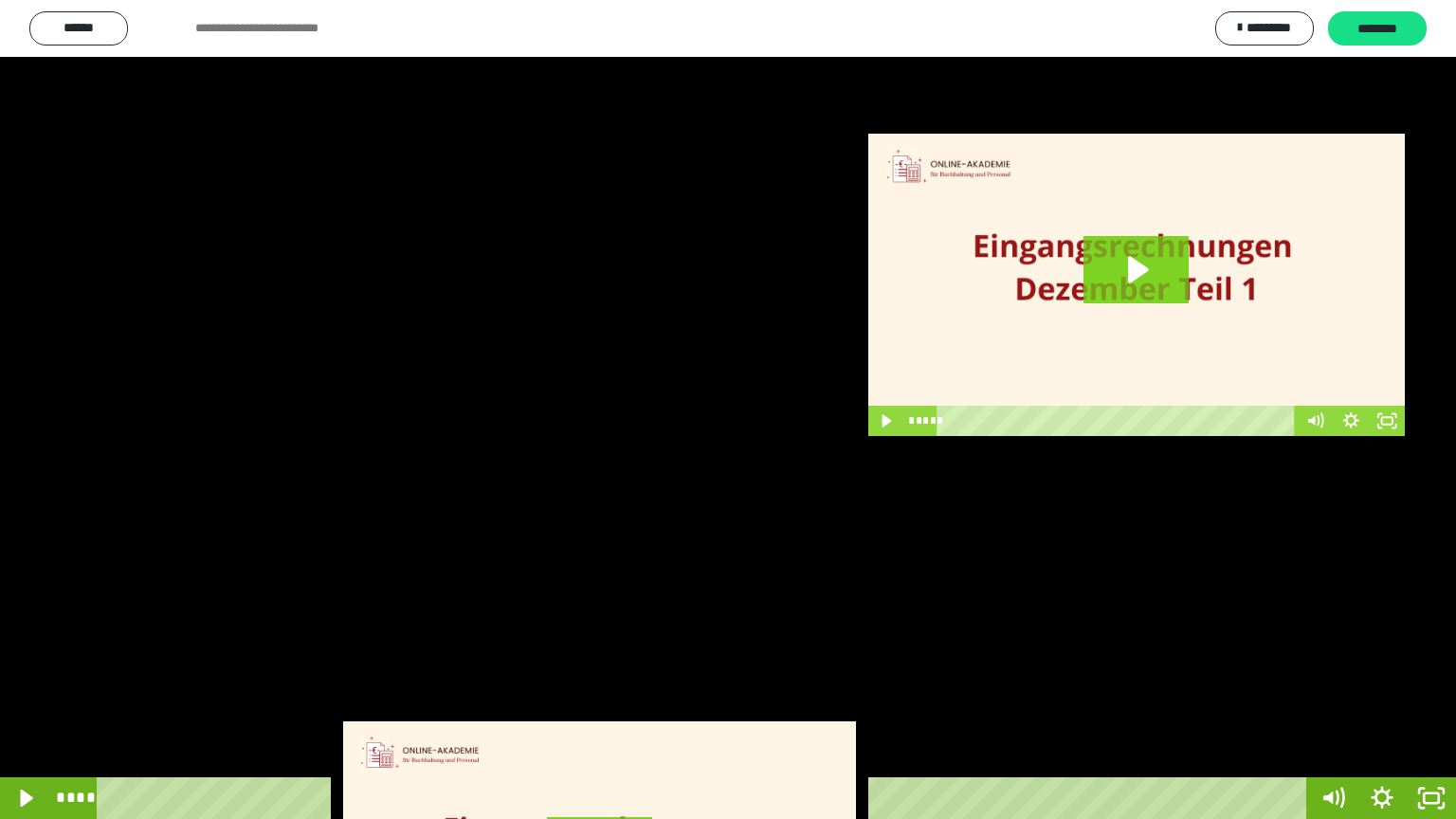 click at bounding box center [728, 410] 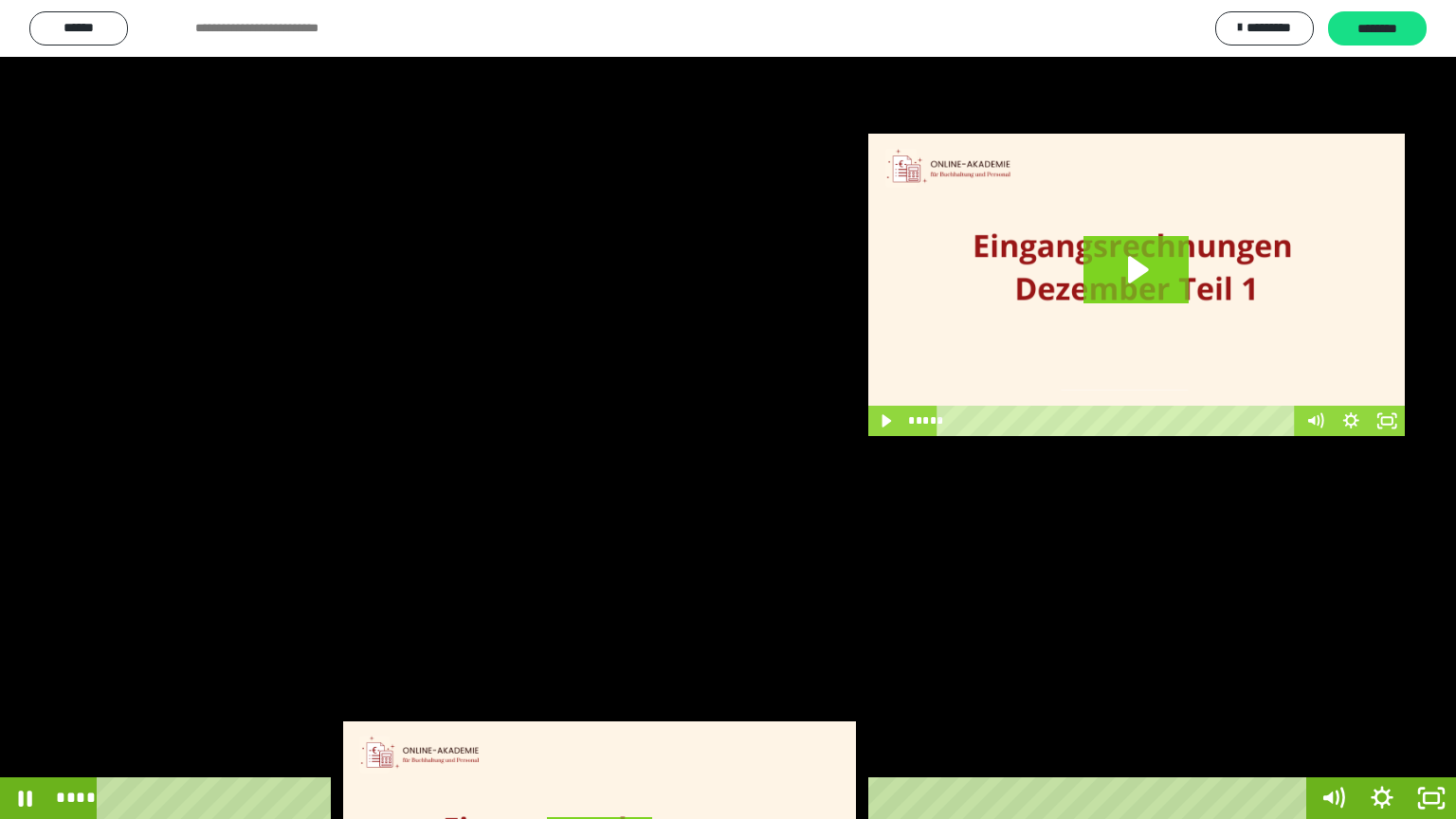 click at bounding box center (728, 410) 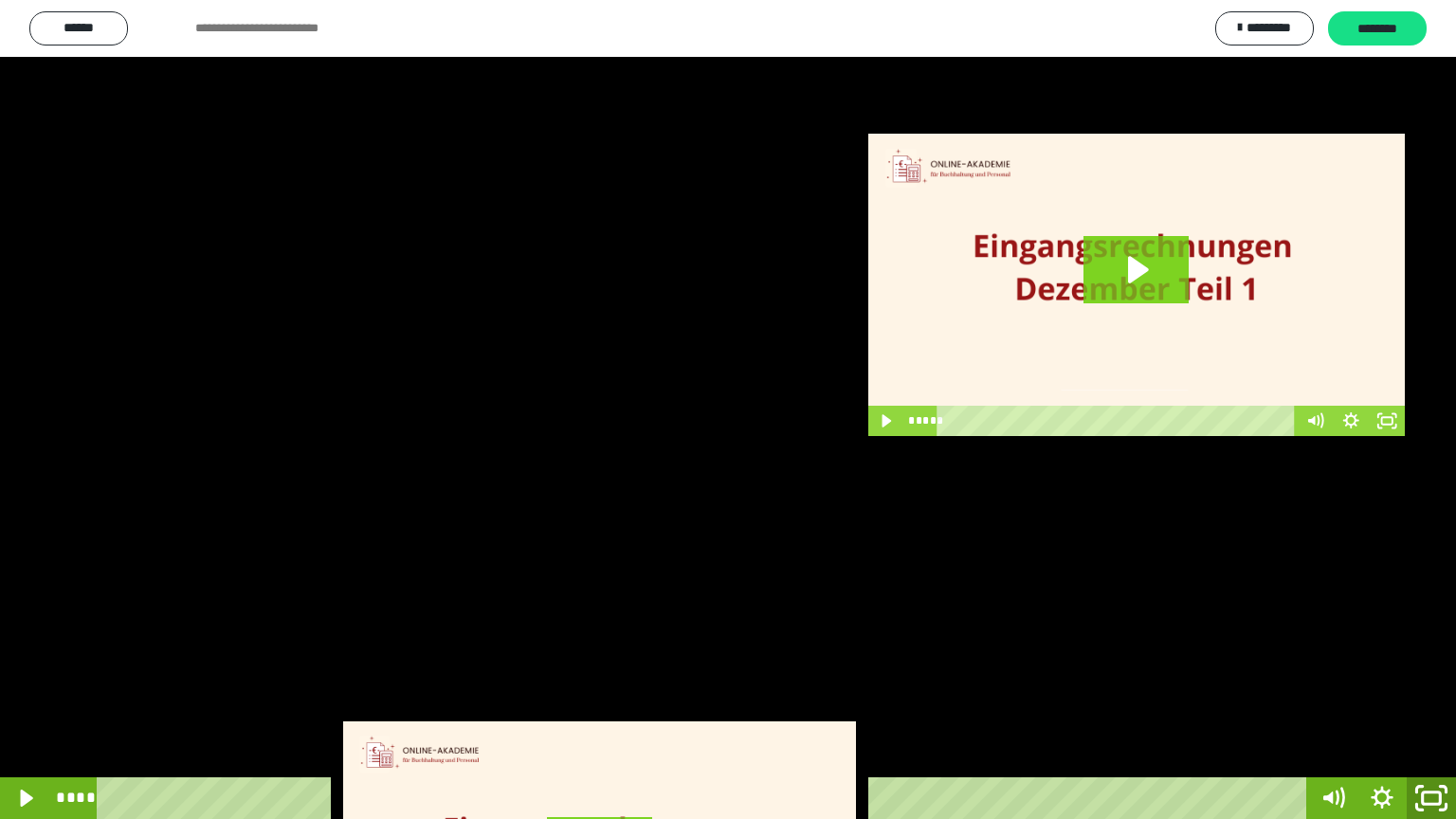 click 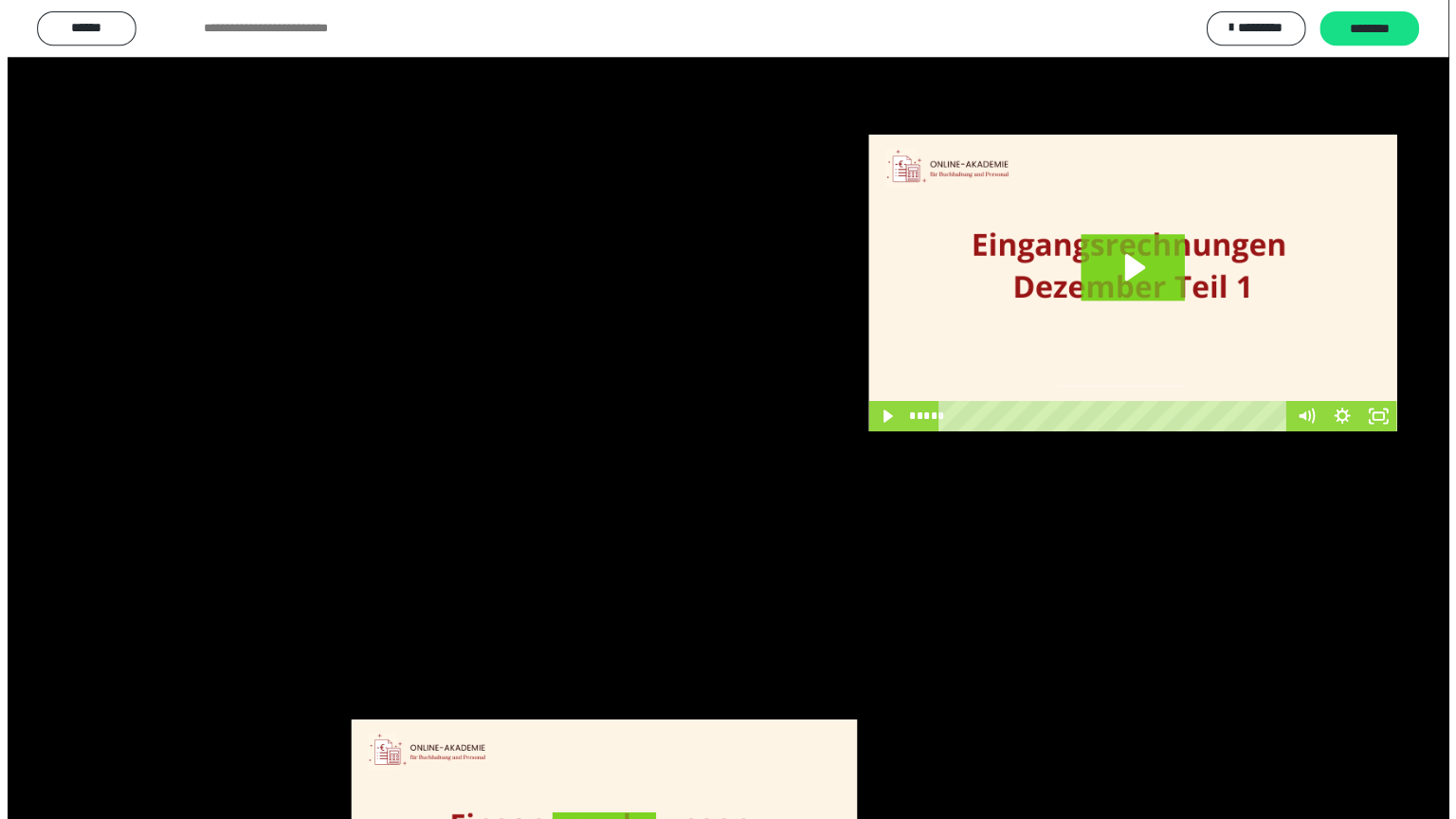 scroll, scrollTop: 3742, scrollLeft: 0, axis: vertical 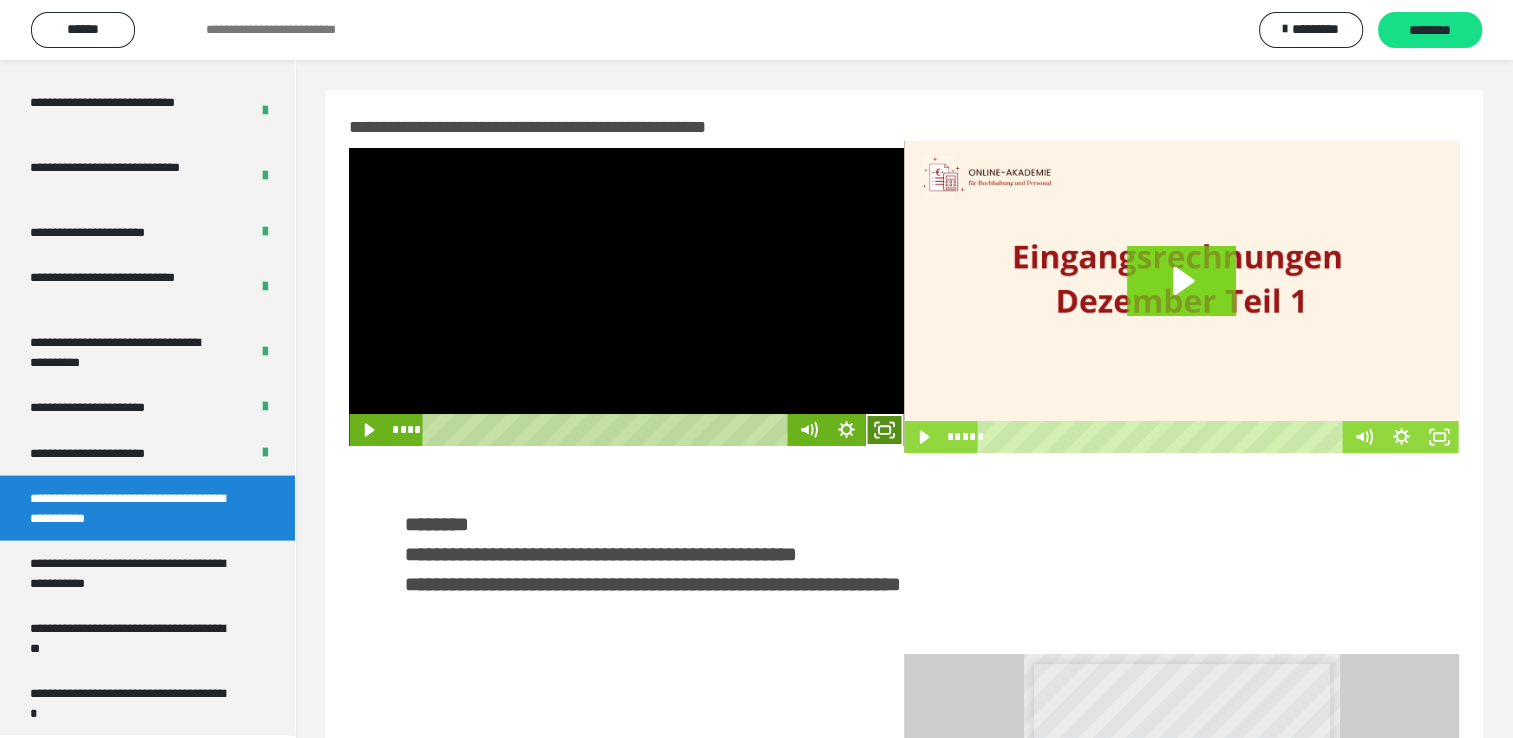 click 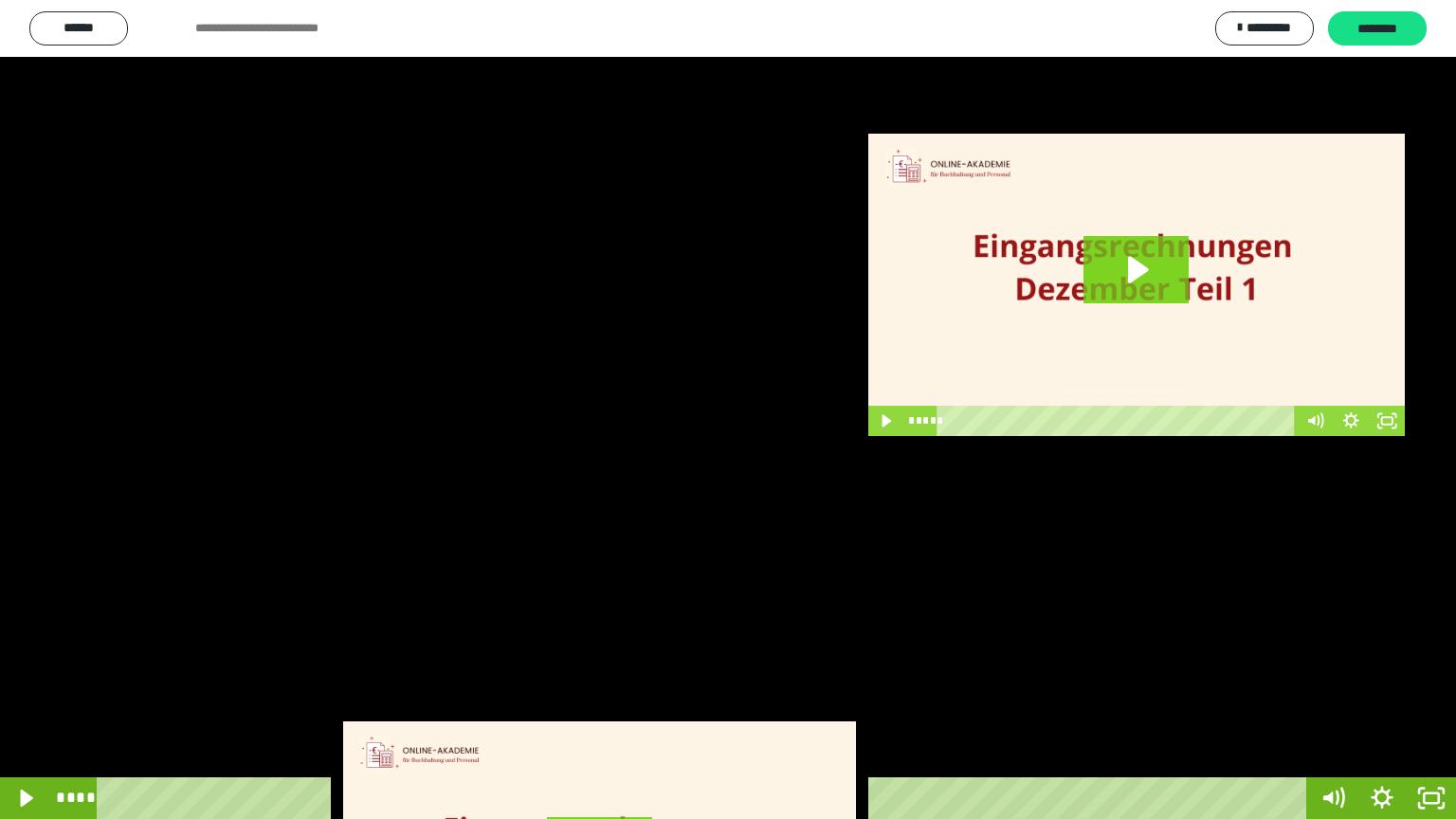 click at bounding box center [728, 410] 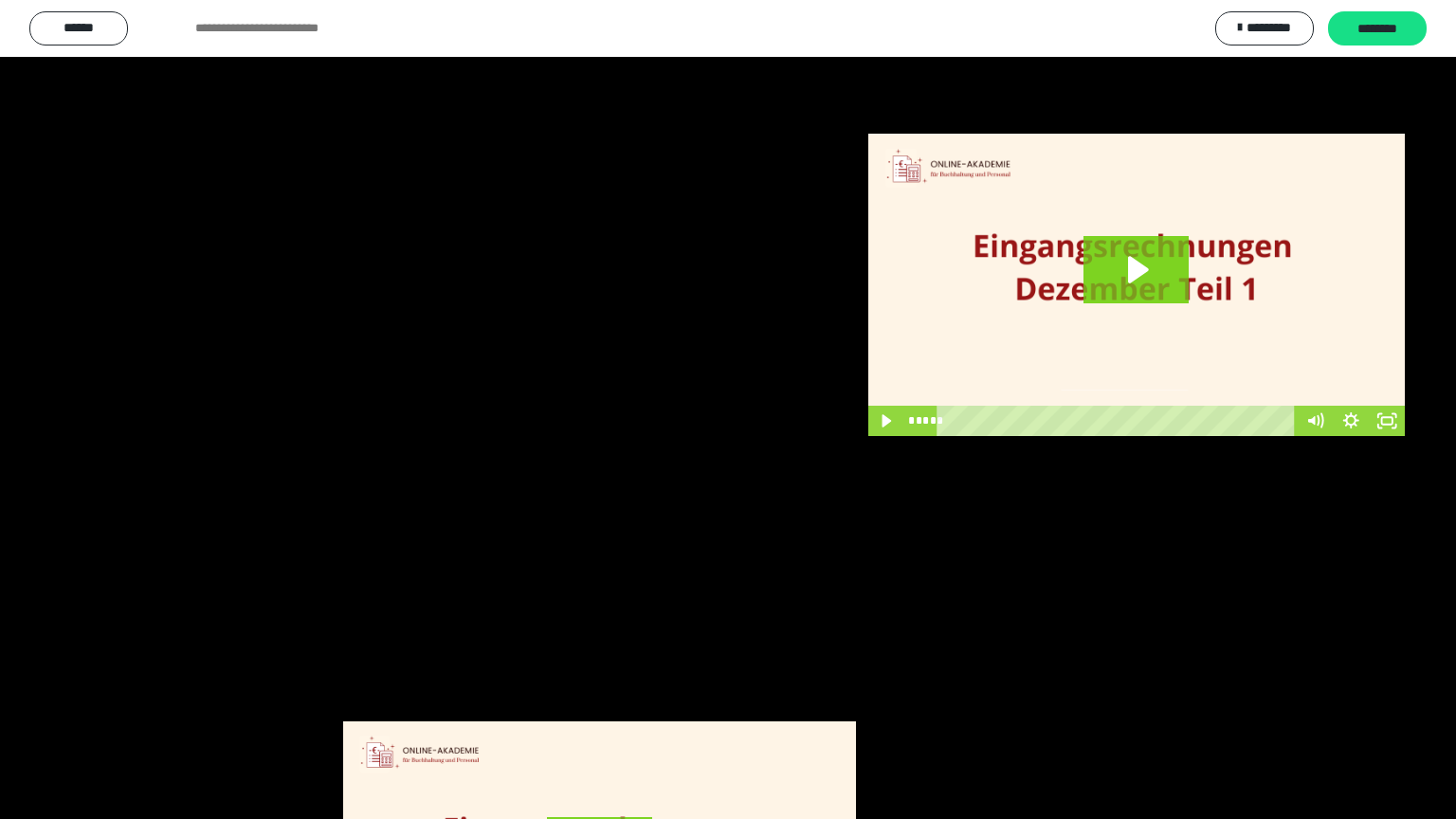 click at bounding box center [728, 410] 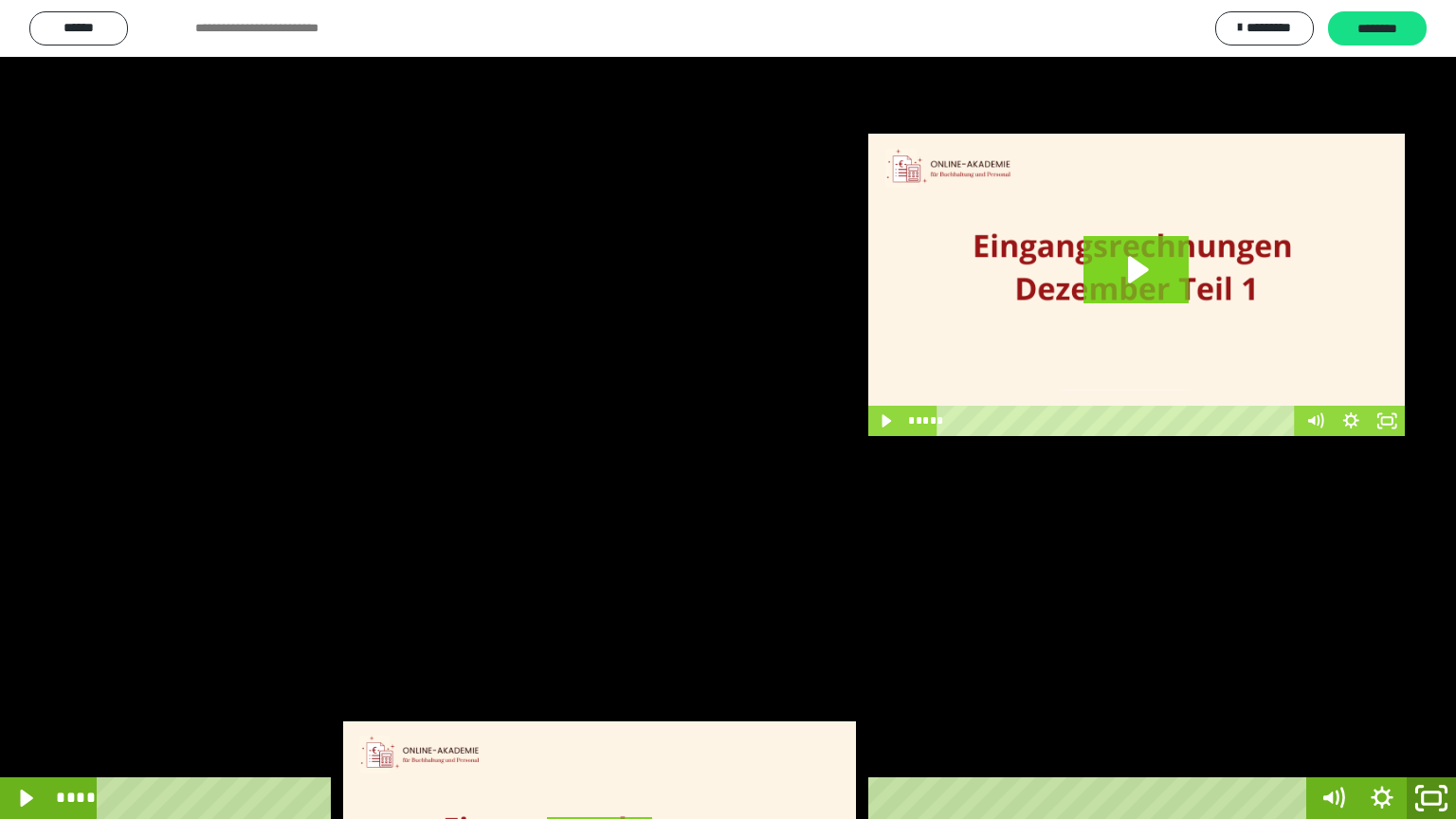 click 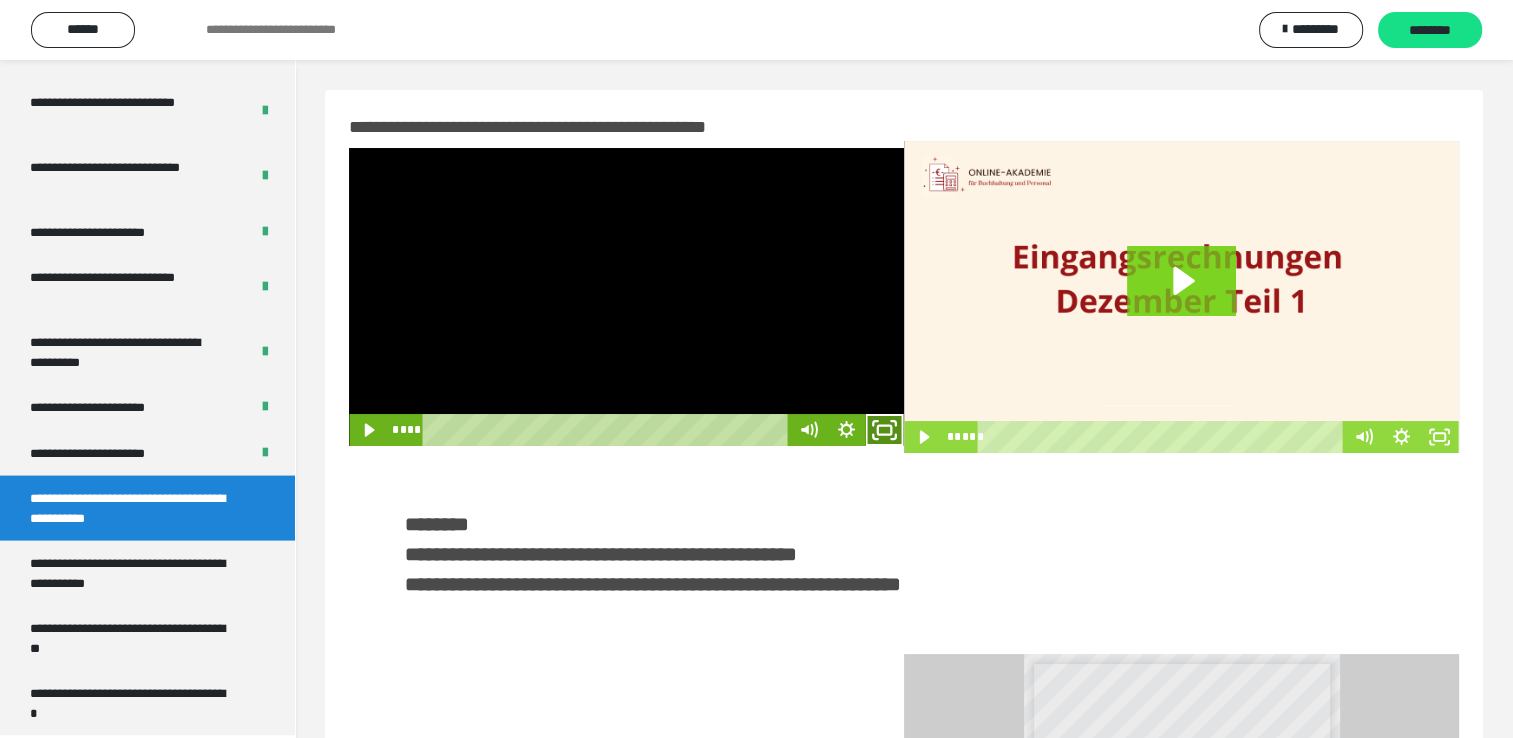 click 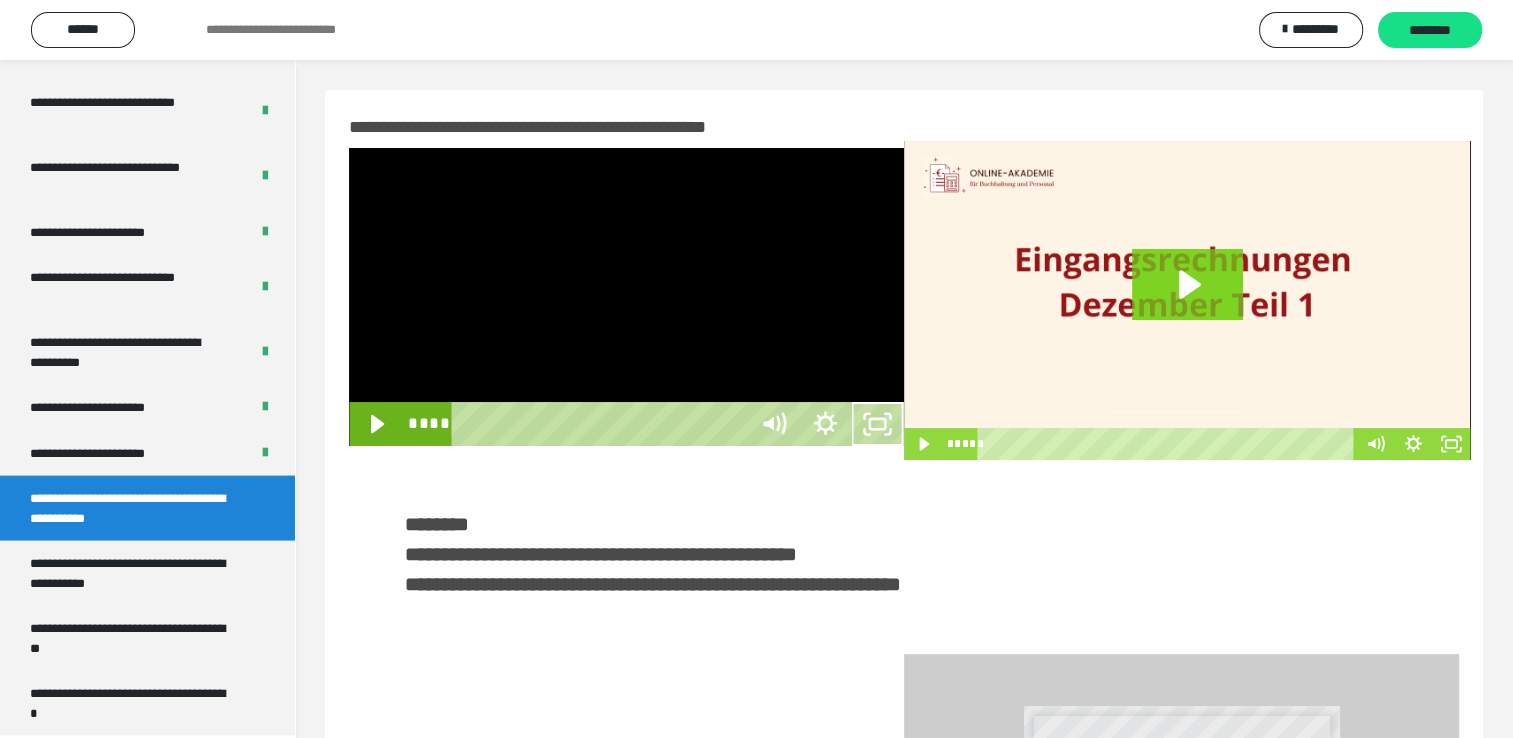 scroll, scrollTop: 3823, scrollLeft: 0, axis: vertical 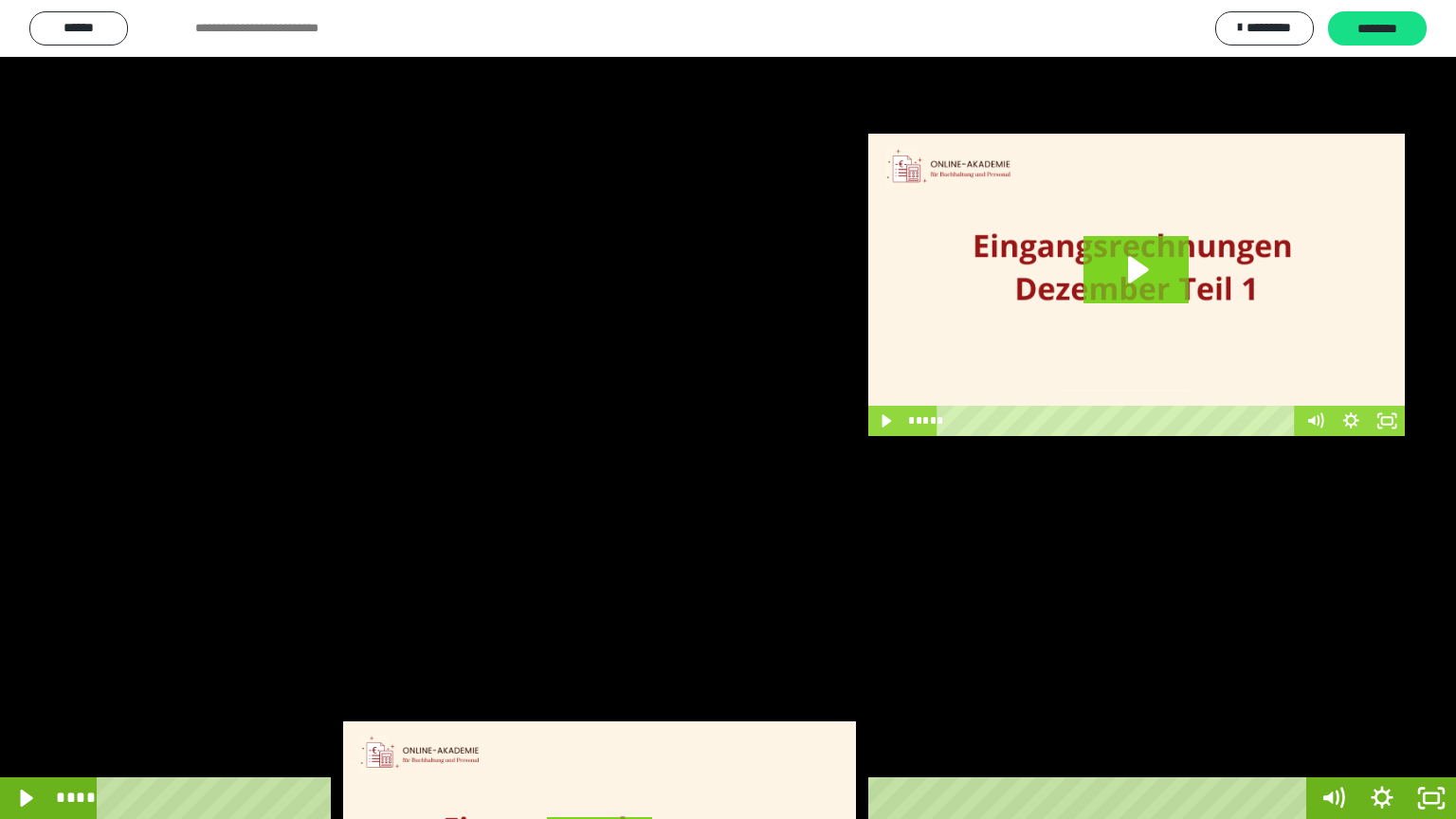 click at bounding box center [728, 410] 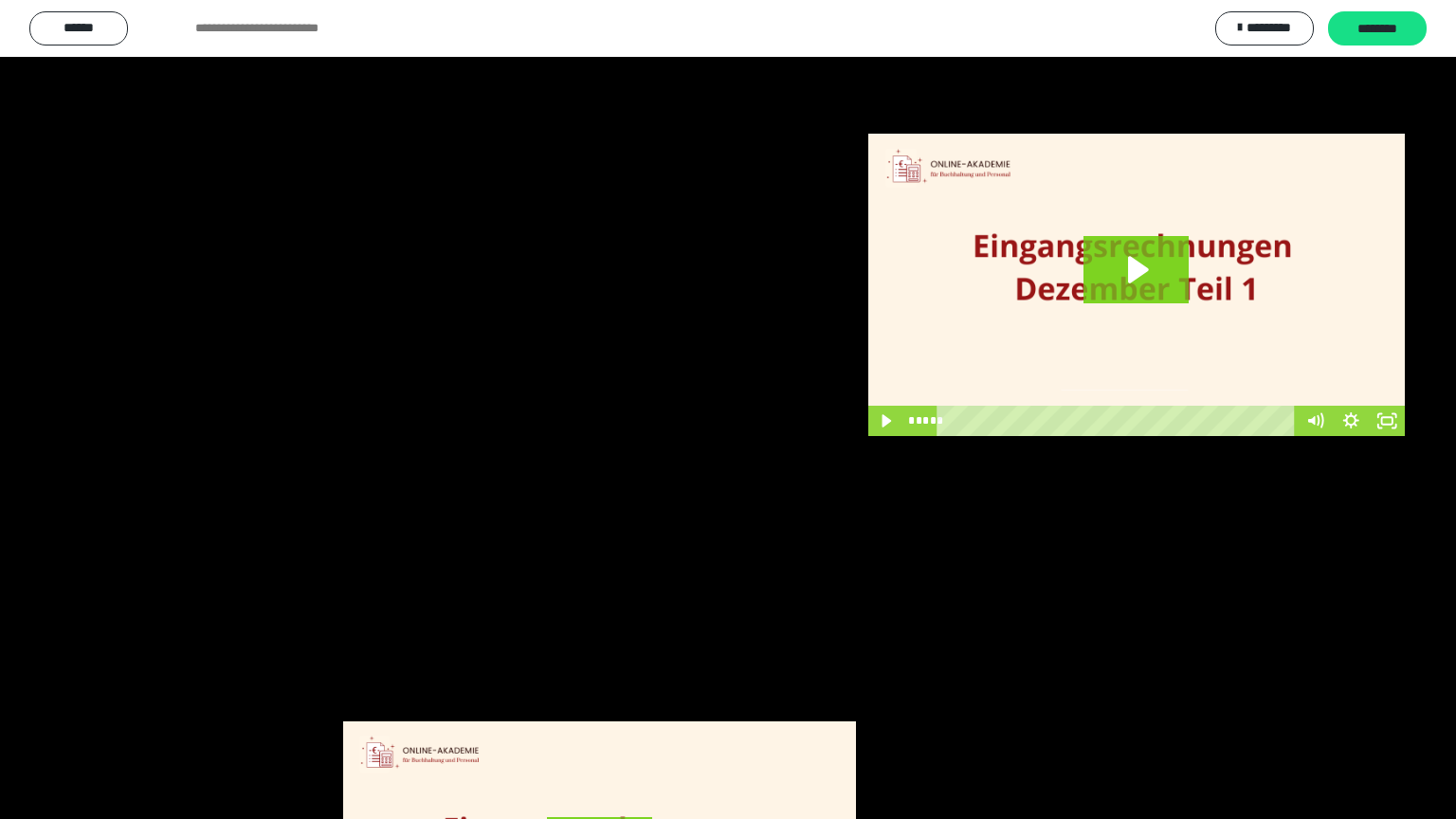 click at bounding box center (728, 410) 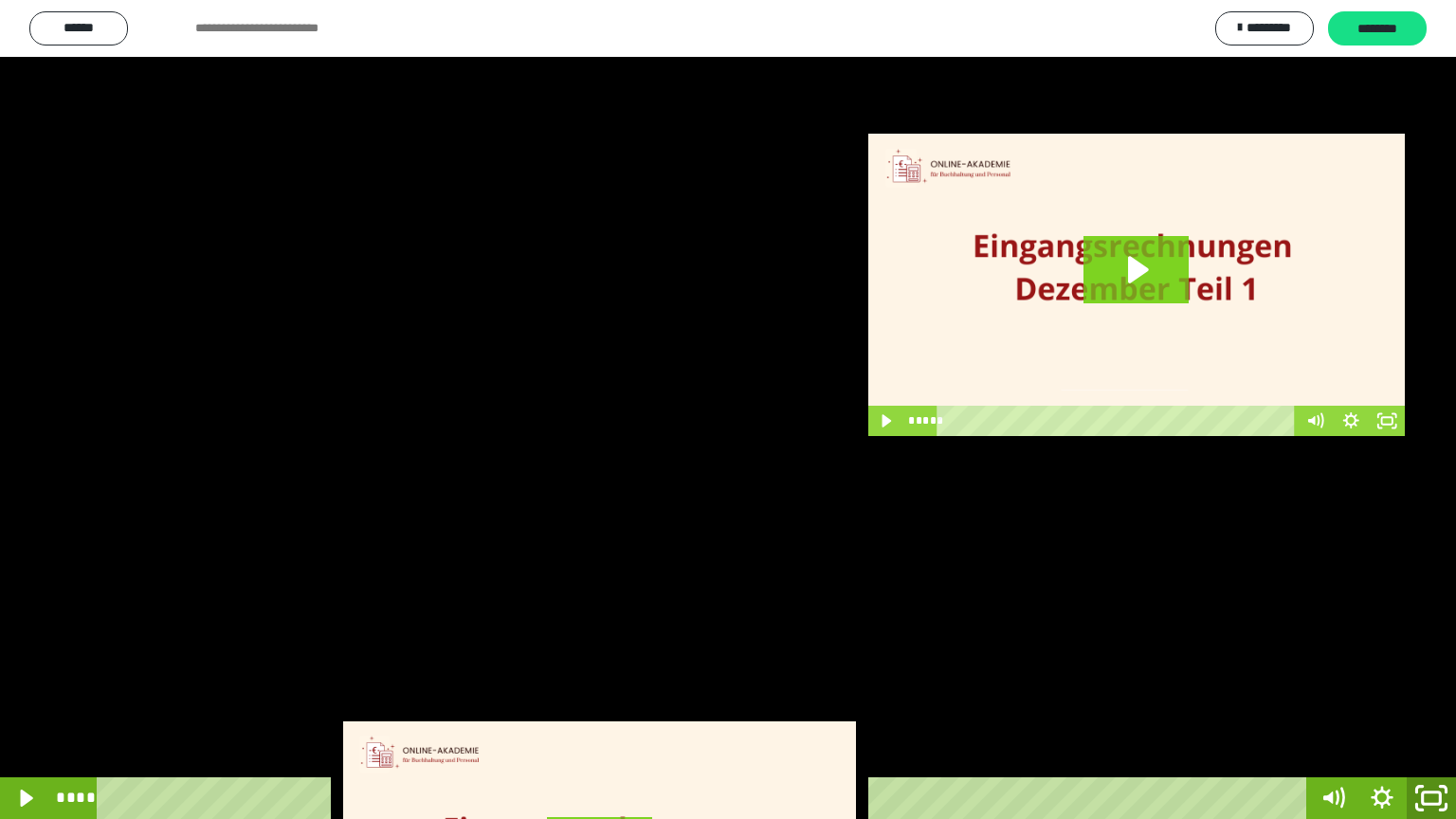 click 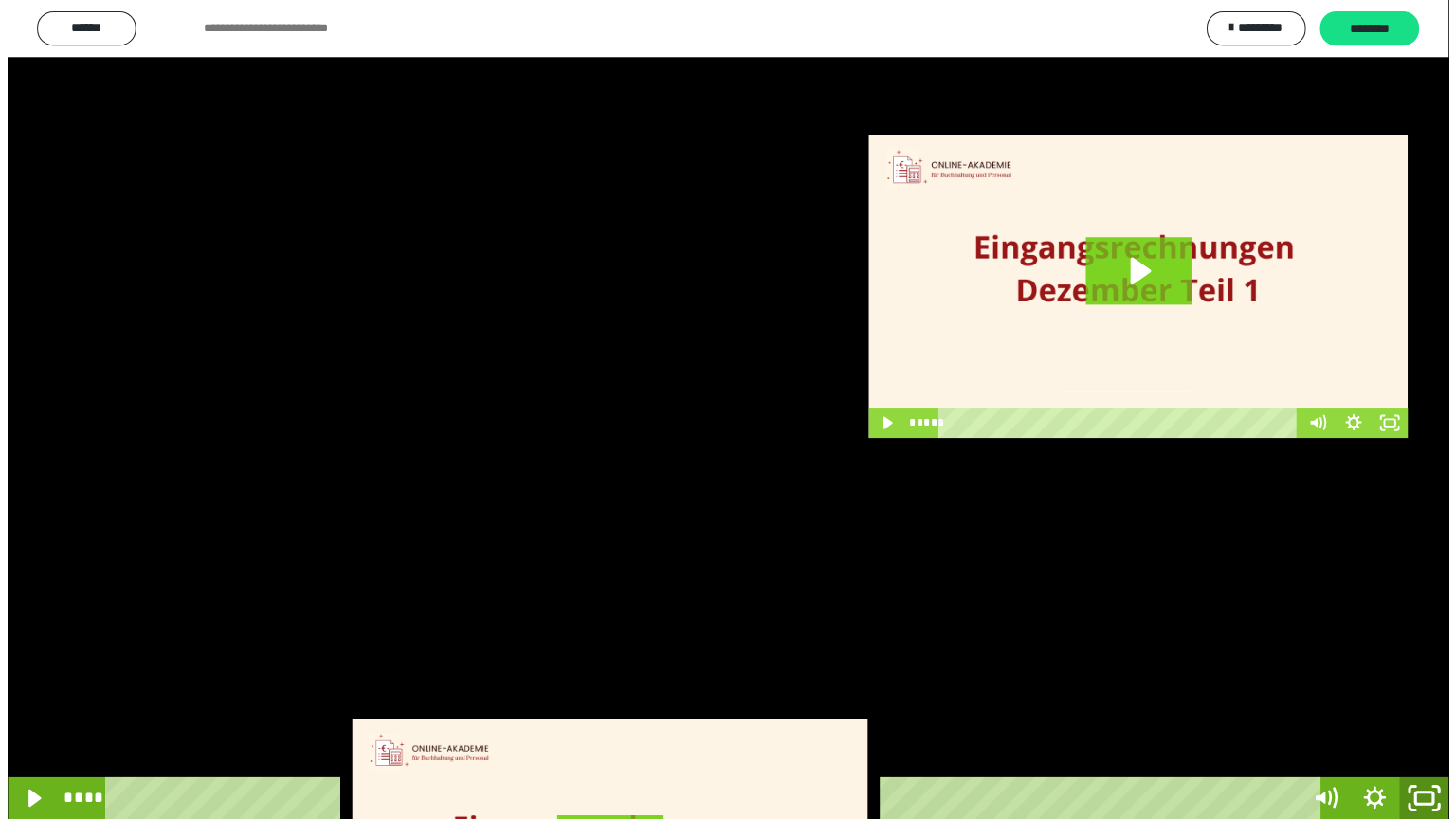 scroll, scrollTop: 3742, scrollLeft: 0, axis: vertical 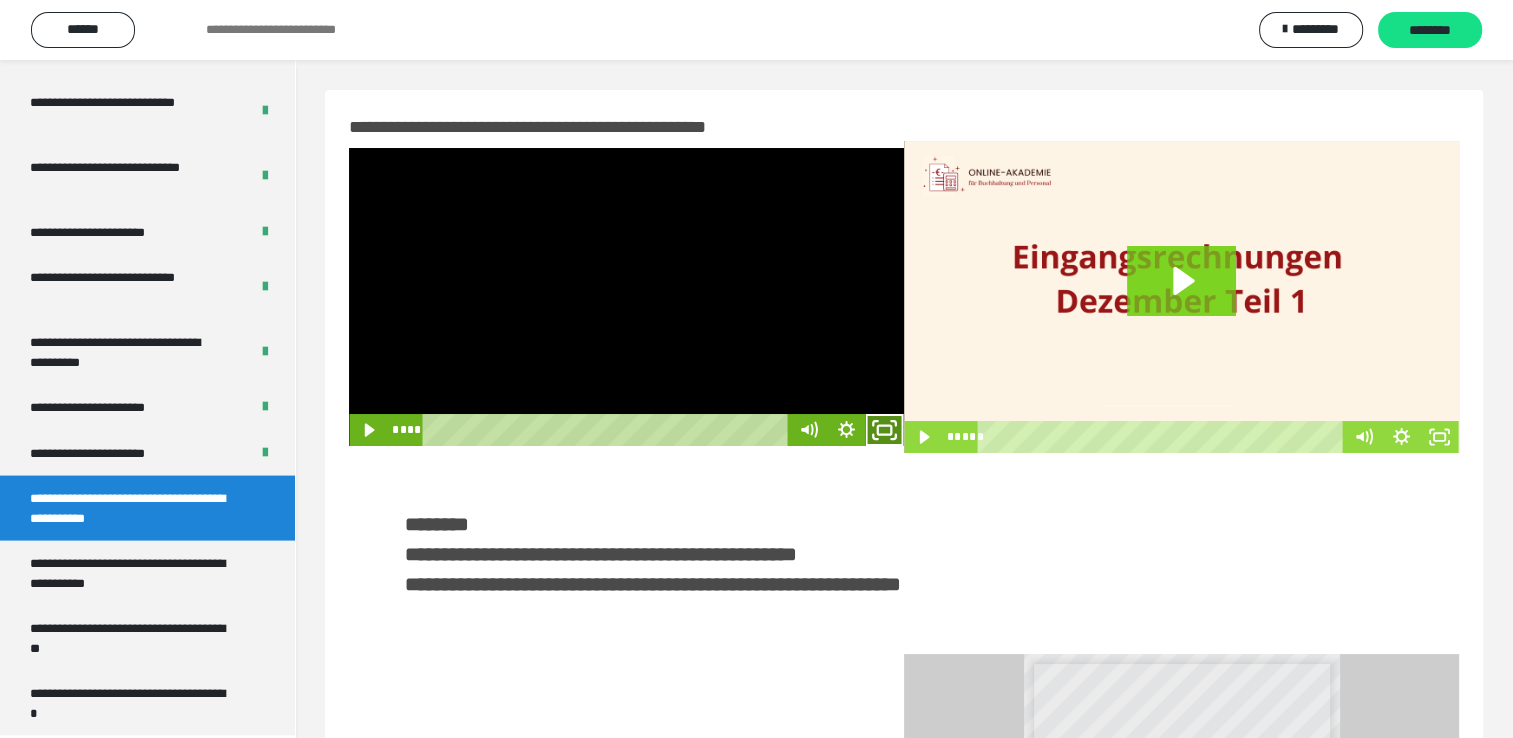 click 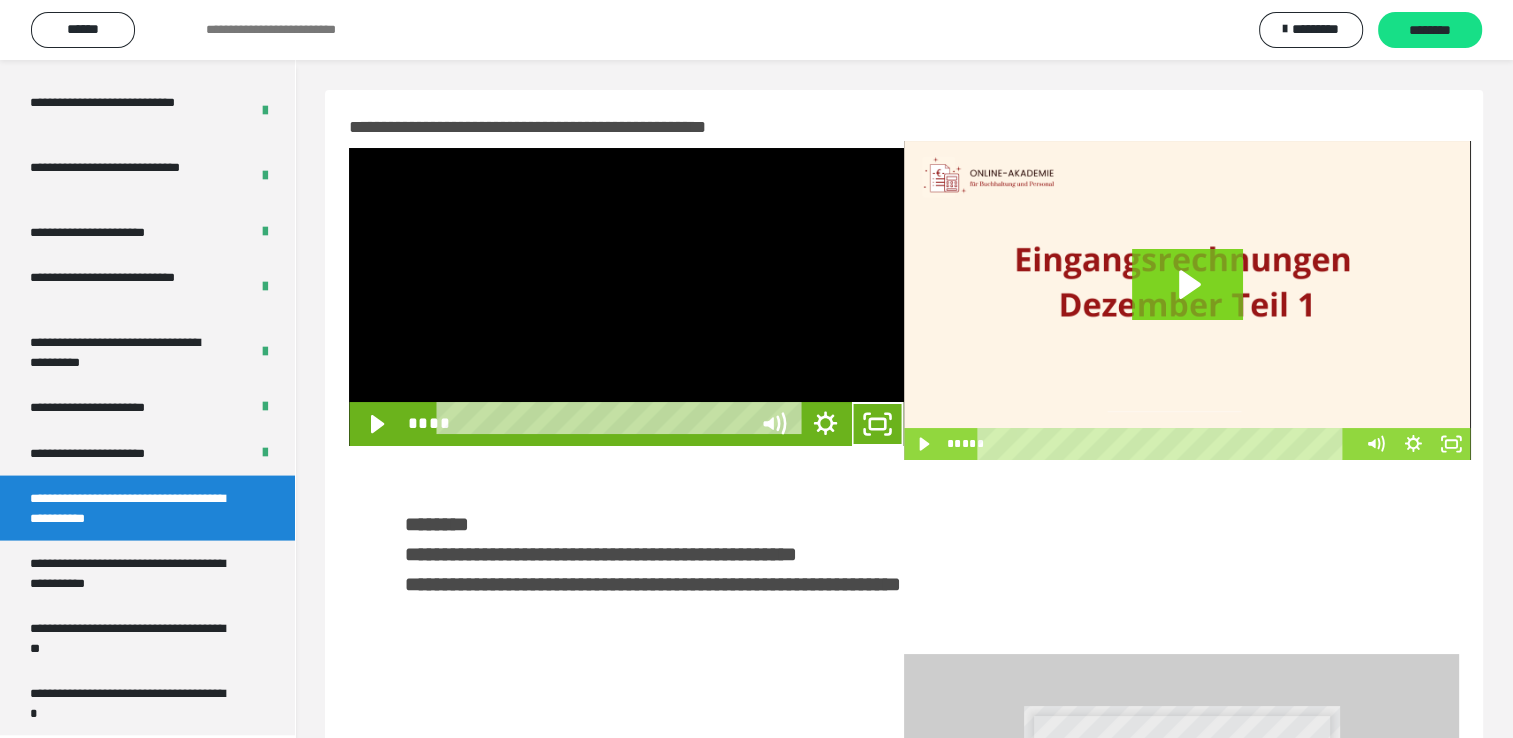scroll, scrollTop: 3823, scrollLeft: 0, axis: vertical 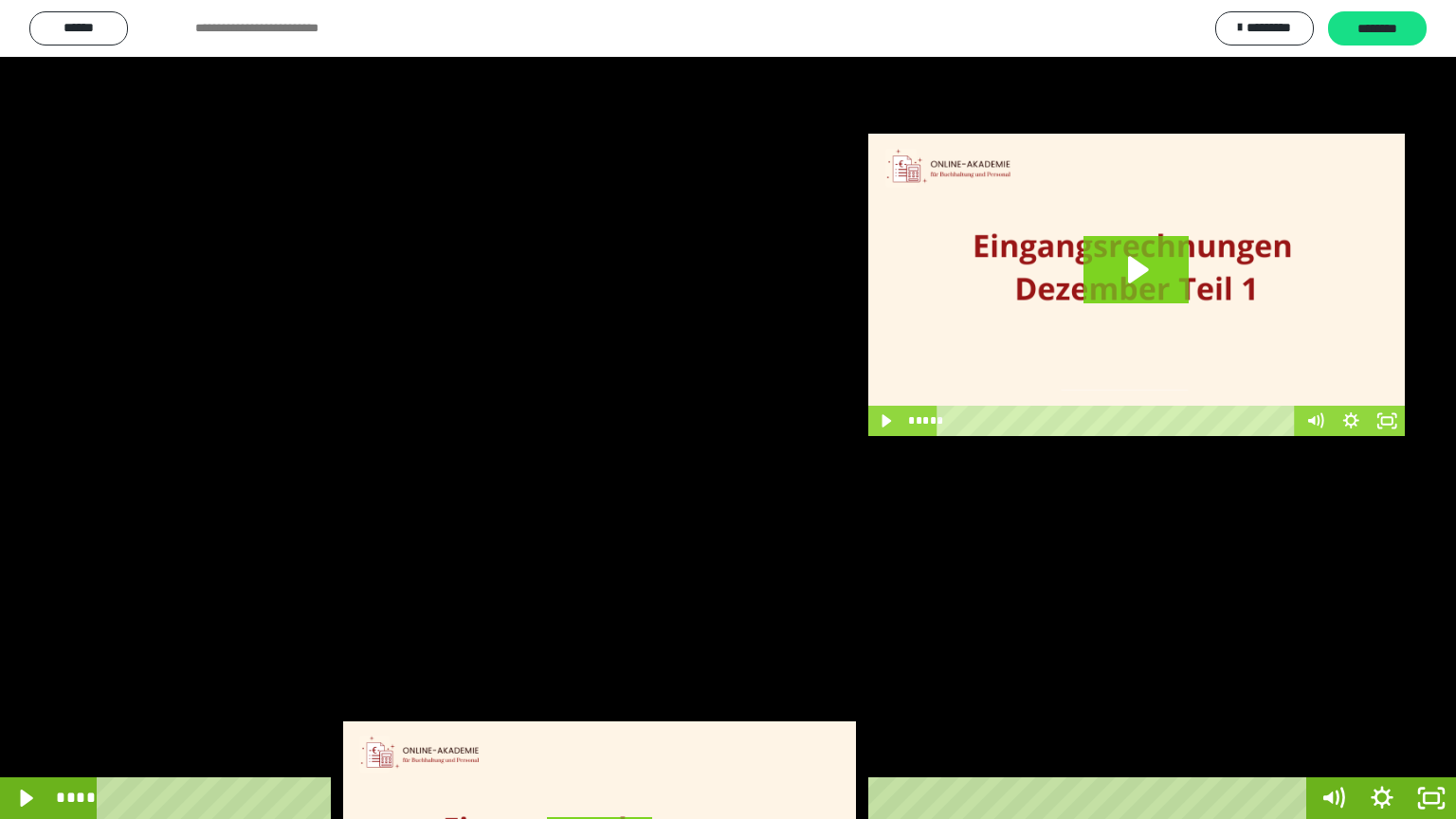 click at bounding box center [728, 410] 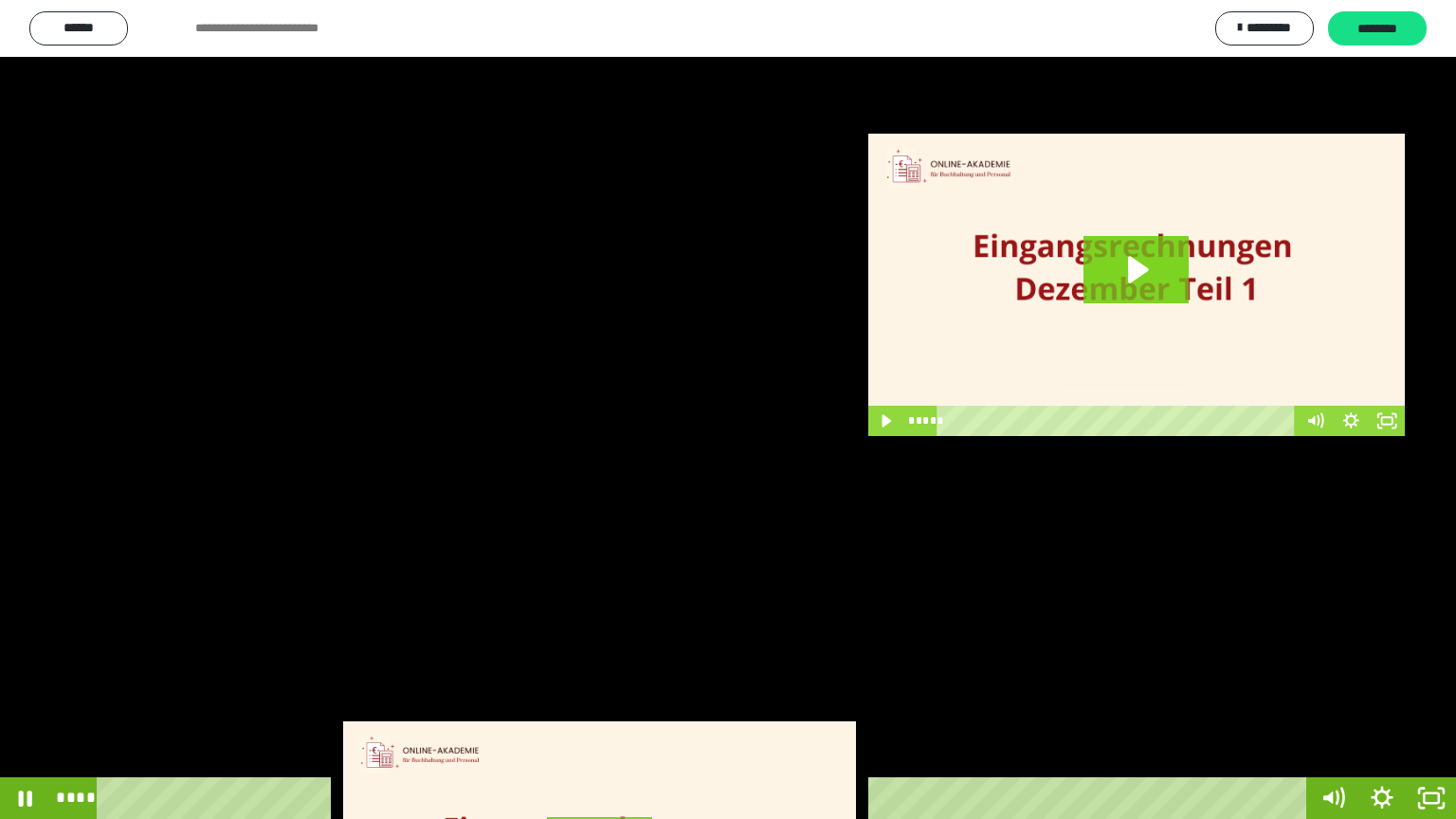 click at bounding box center (728, 410) 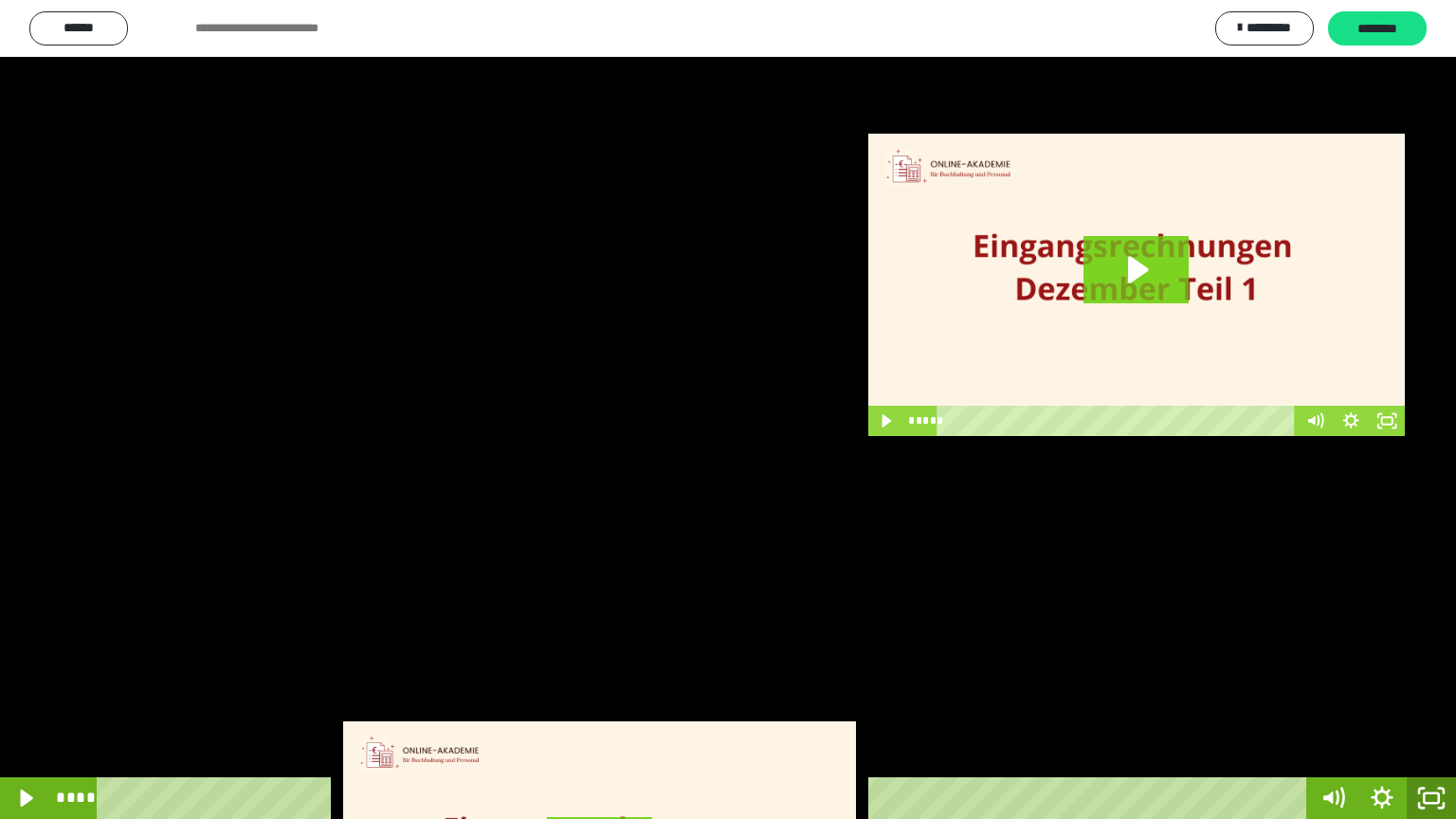 click 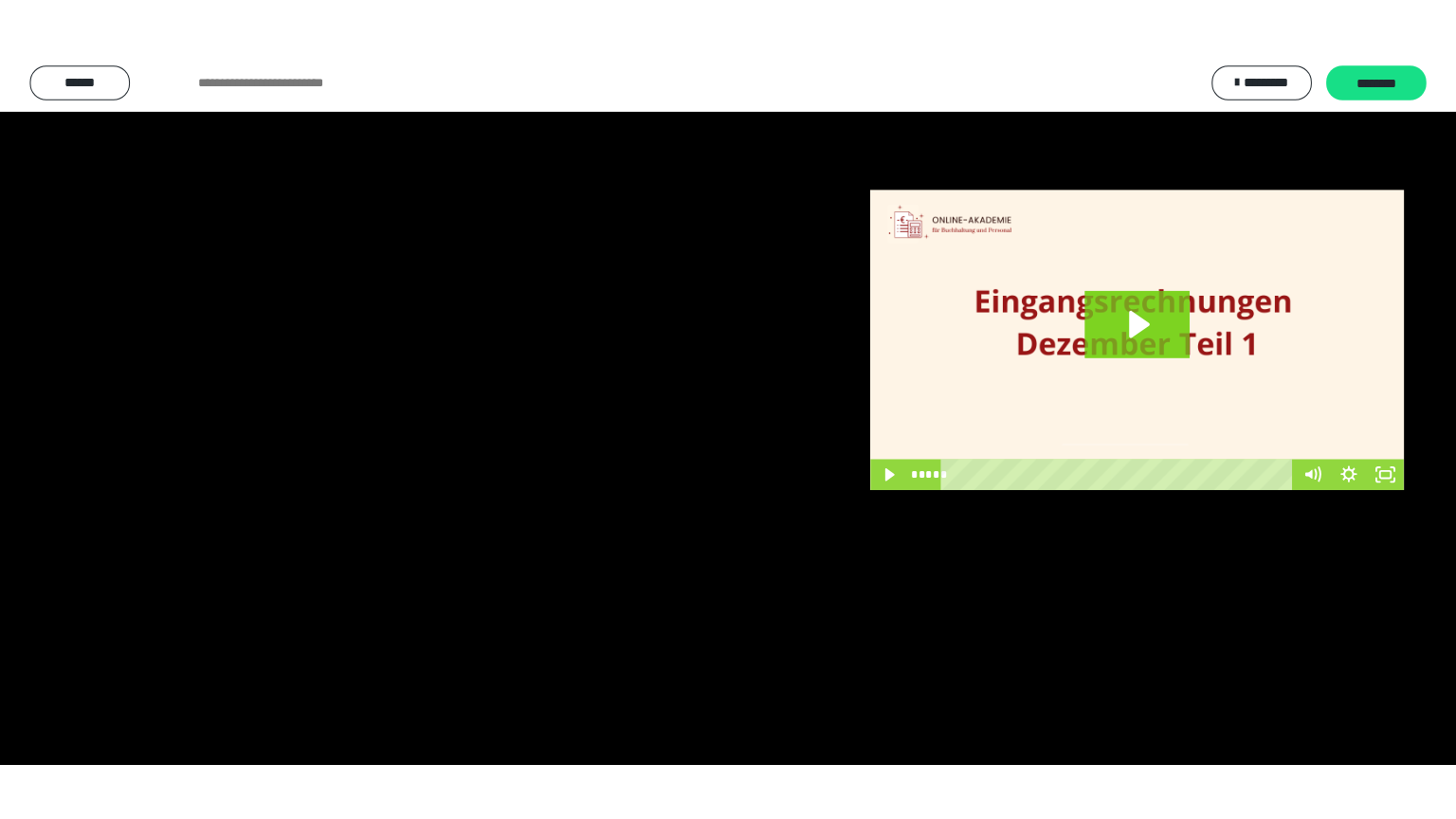 scroll, scrollTop: 3742, scrollLeft: 0, axis: vertical 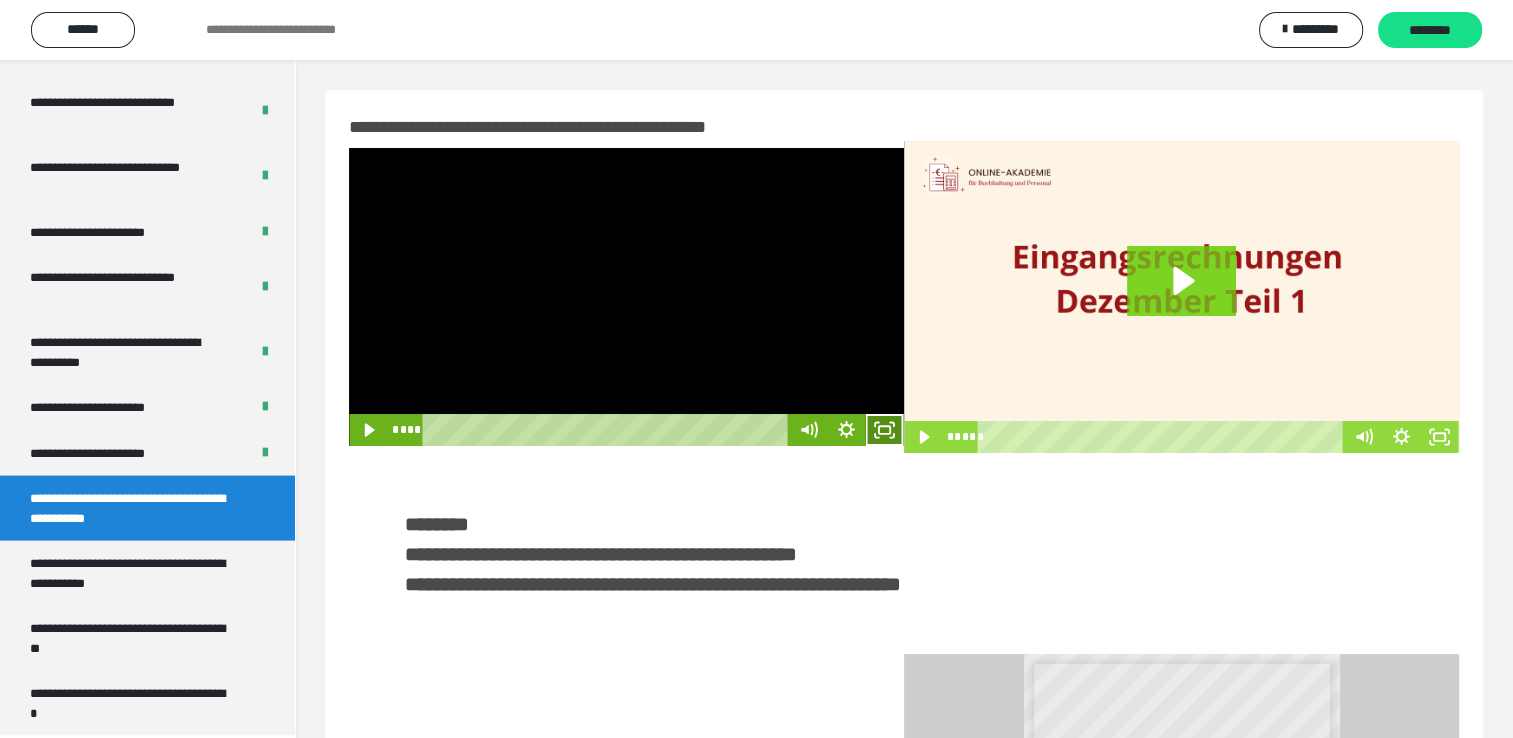 click 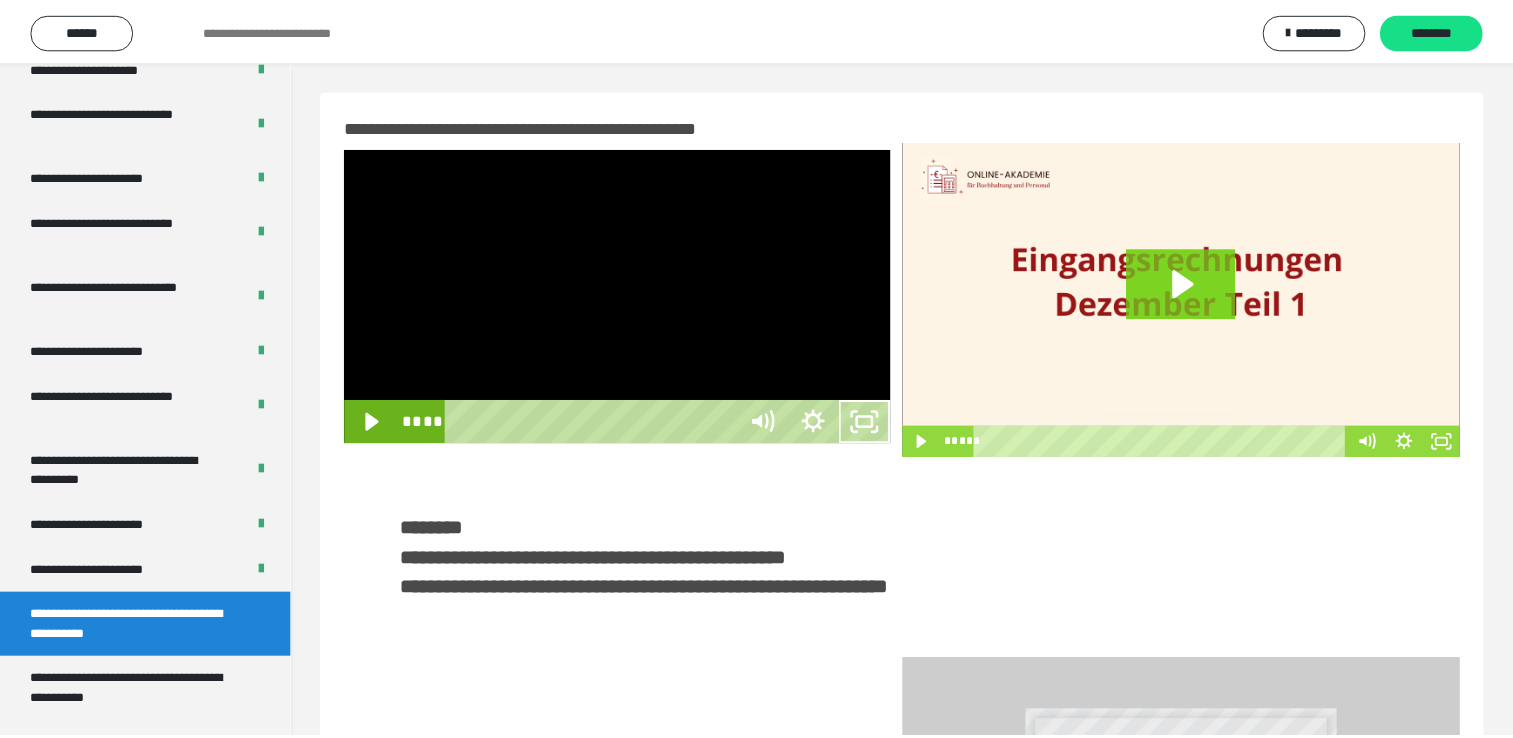 scroll, scrollTop: 3823, scrollLeft: 0, axis: vertical 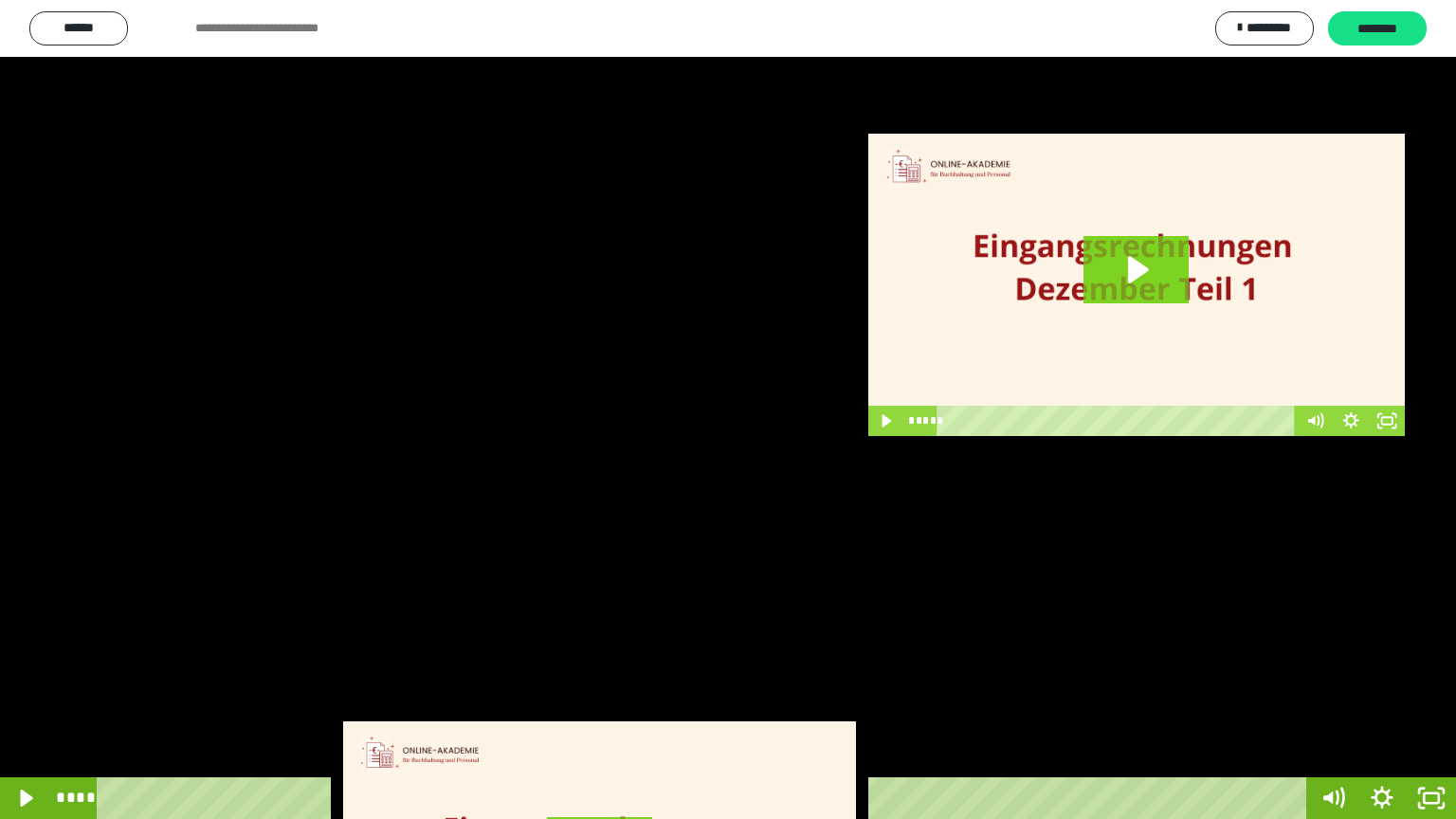click at bounding box center [728, 410] 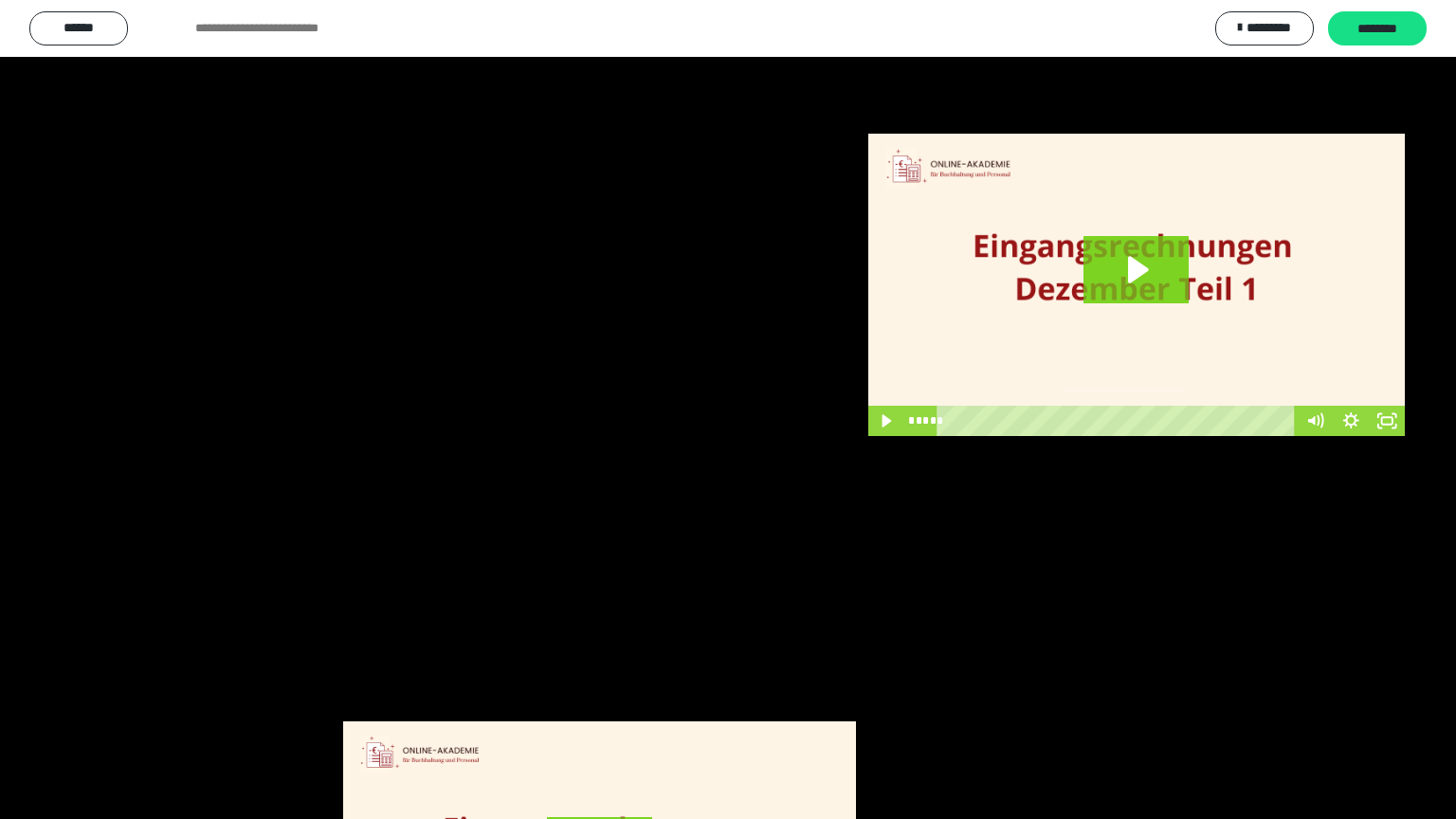 click at bounding box center [728, 410] 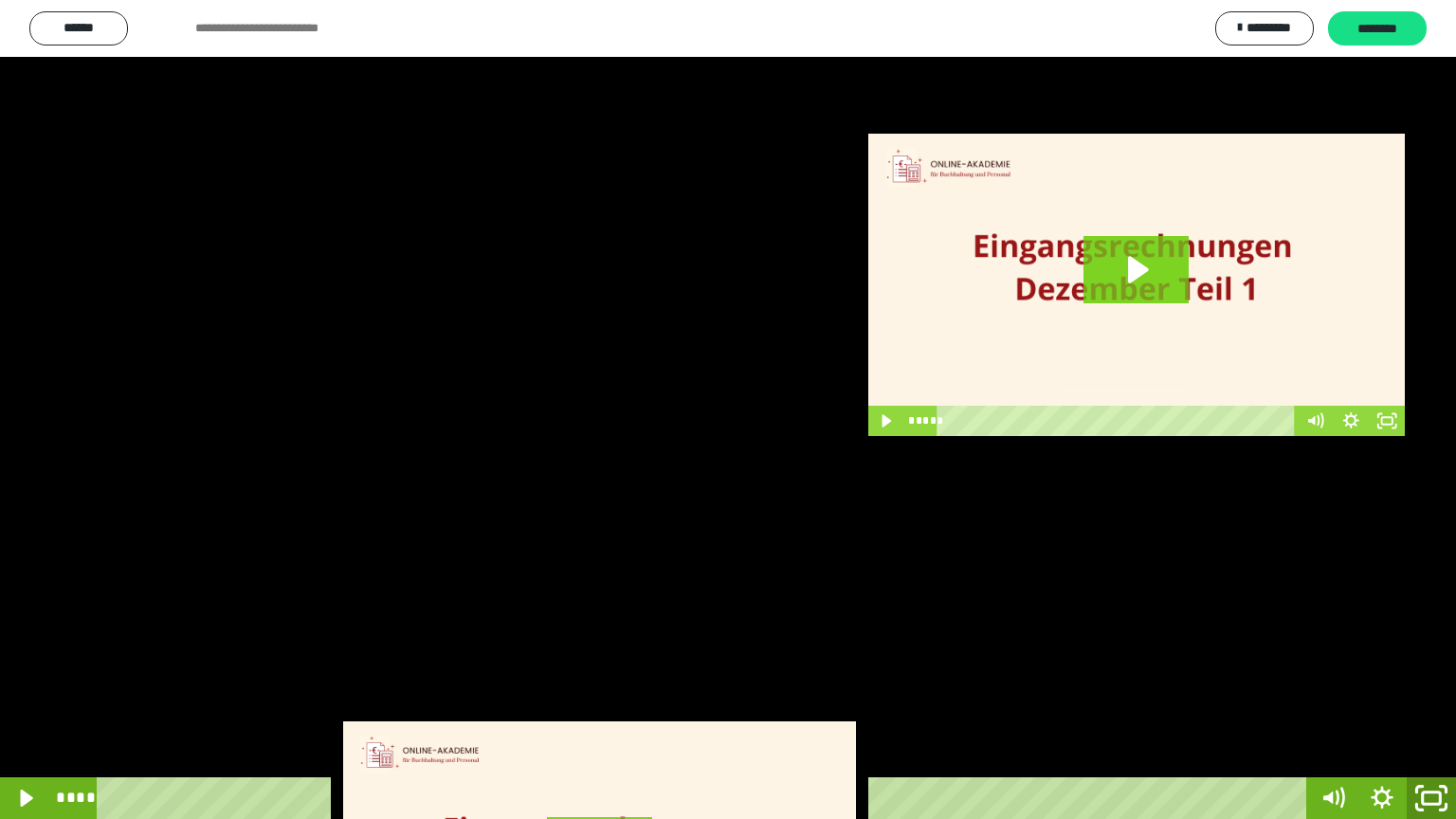 click 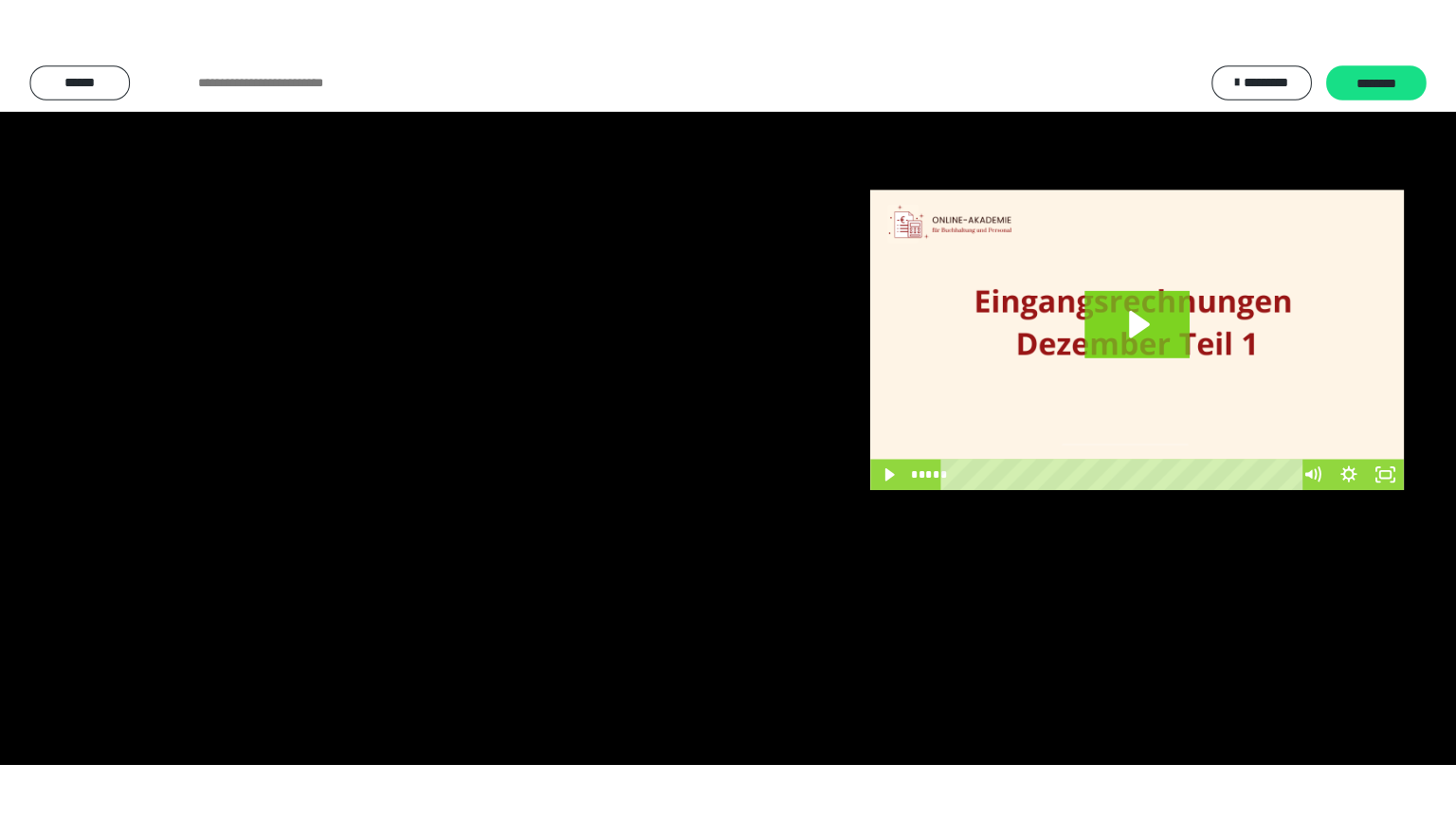 scroll, scrollTop: 3742, scrollLeft: 0, axis: vertical 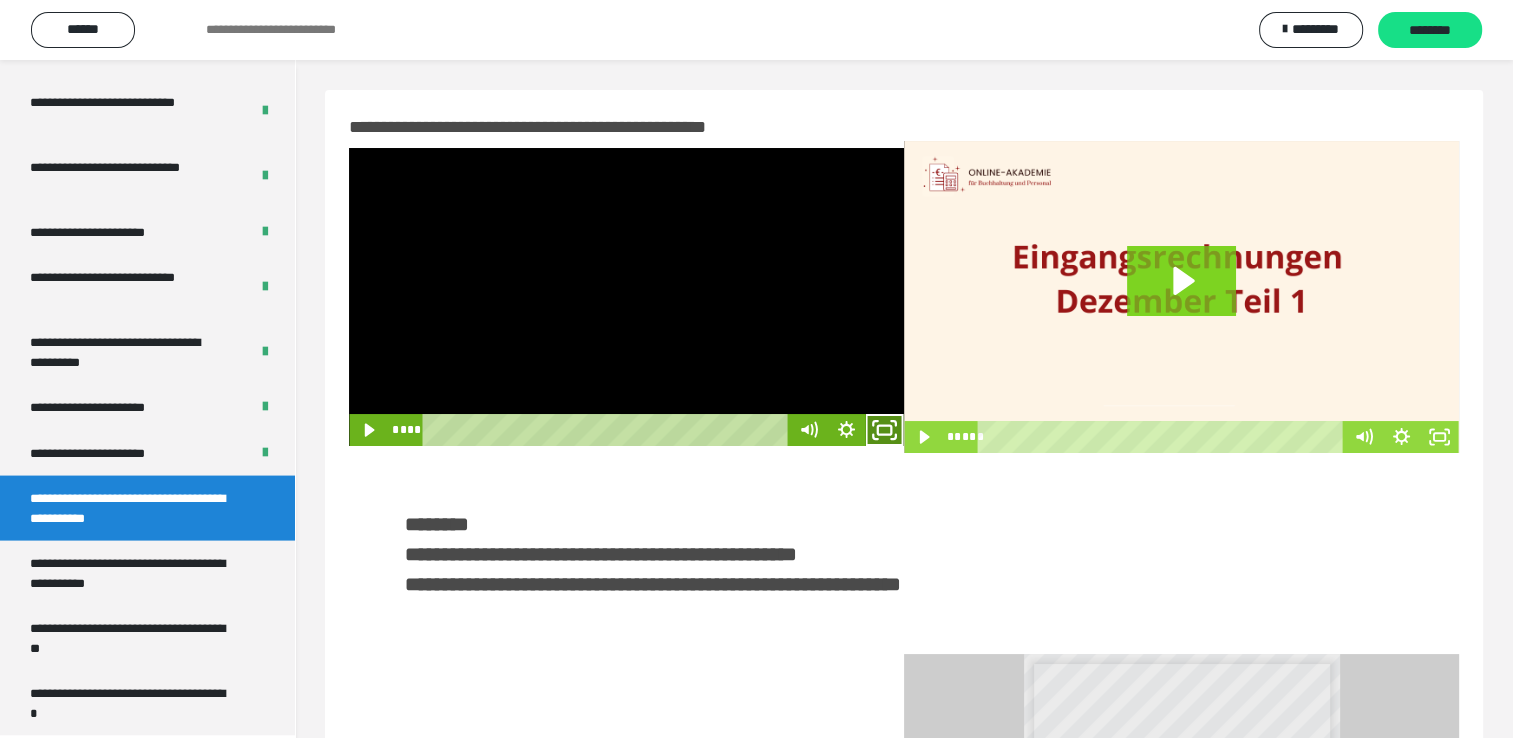 click 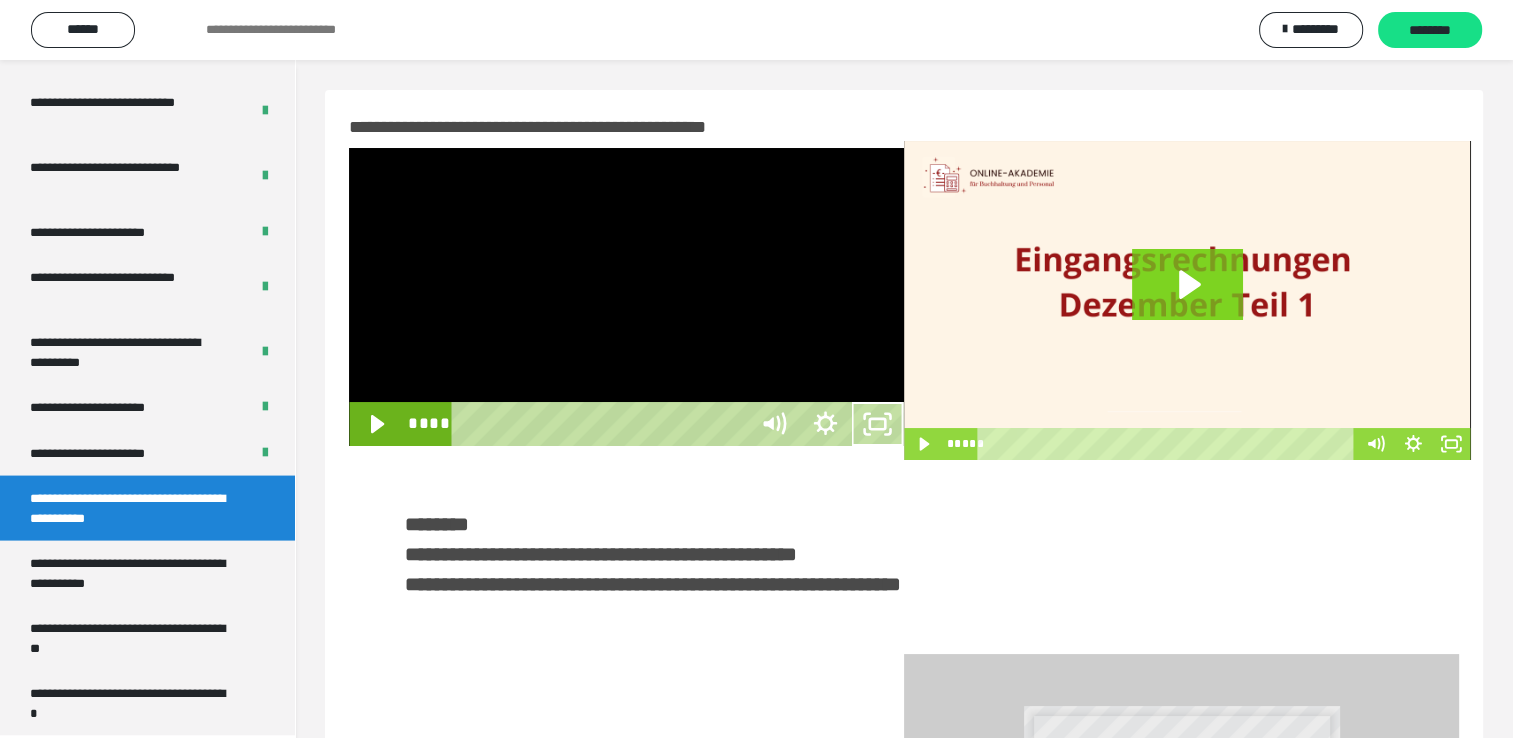 scroll, scrollTop: 3823, scrollLeft: 0, axis: vertical 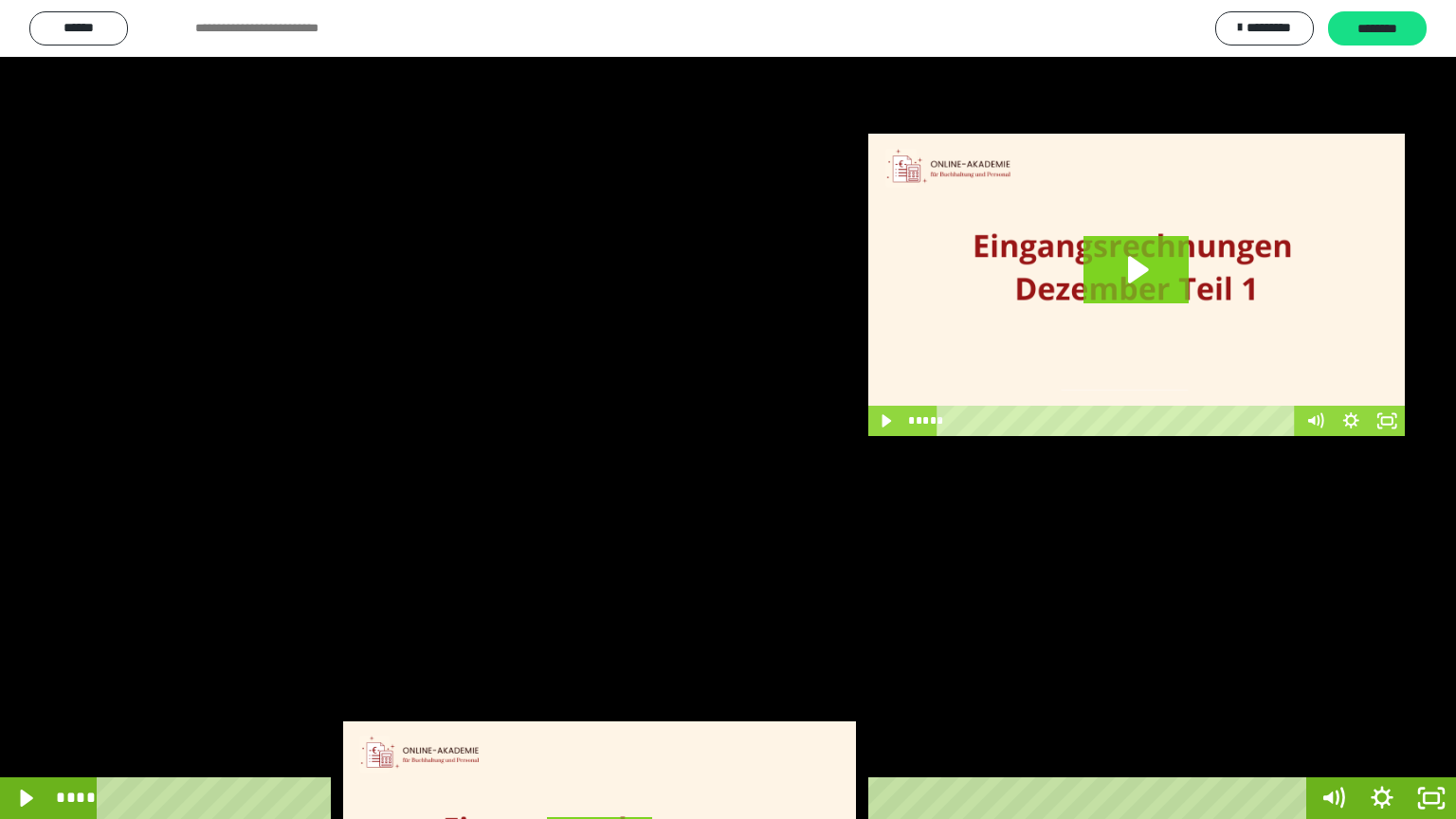 click at bounding box center (728, 410) 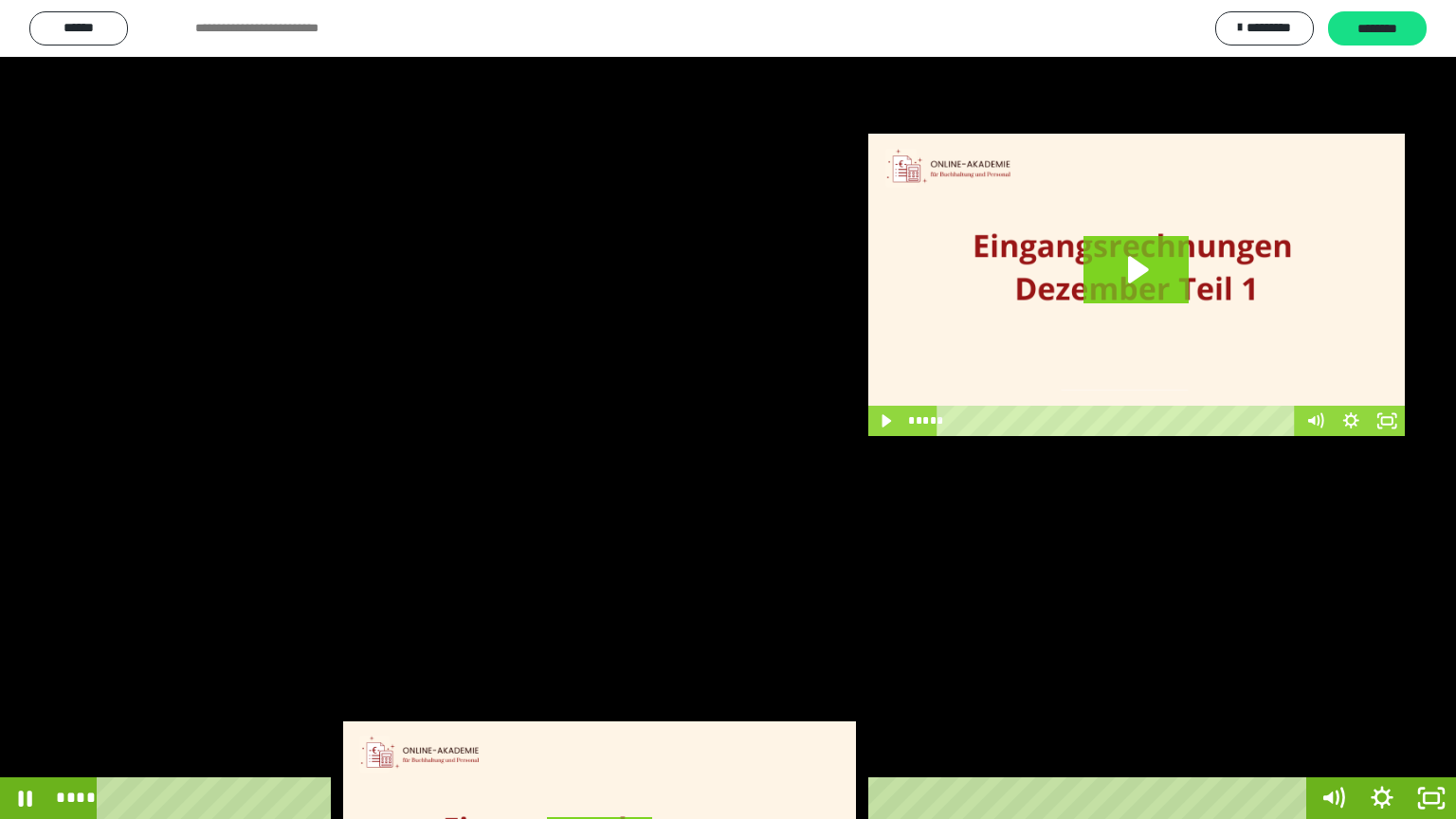 click at bounding box center (728, 410) 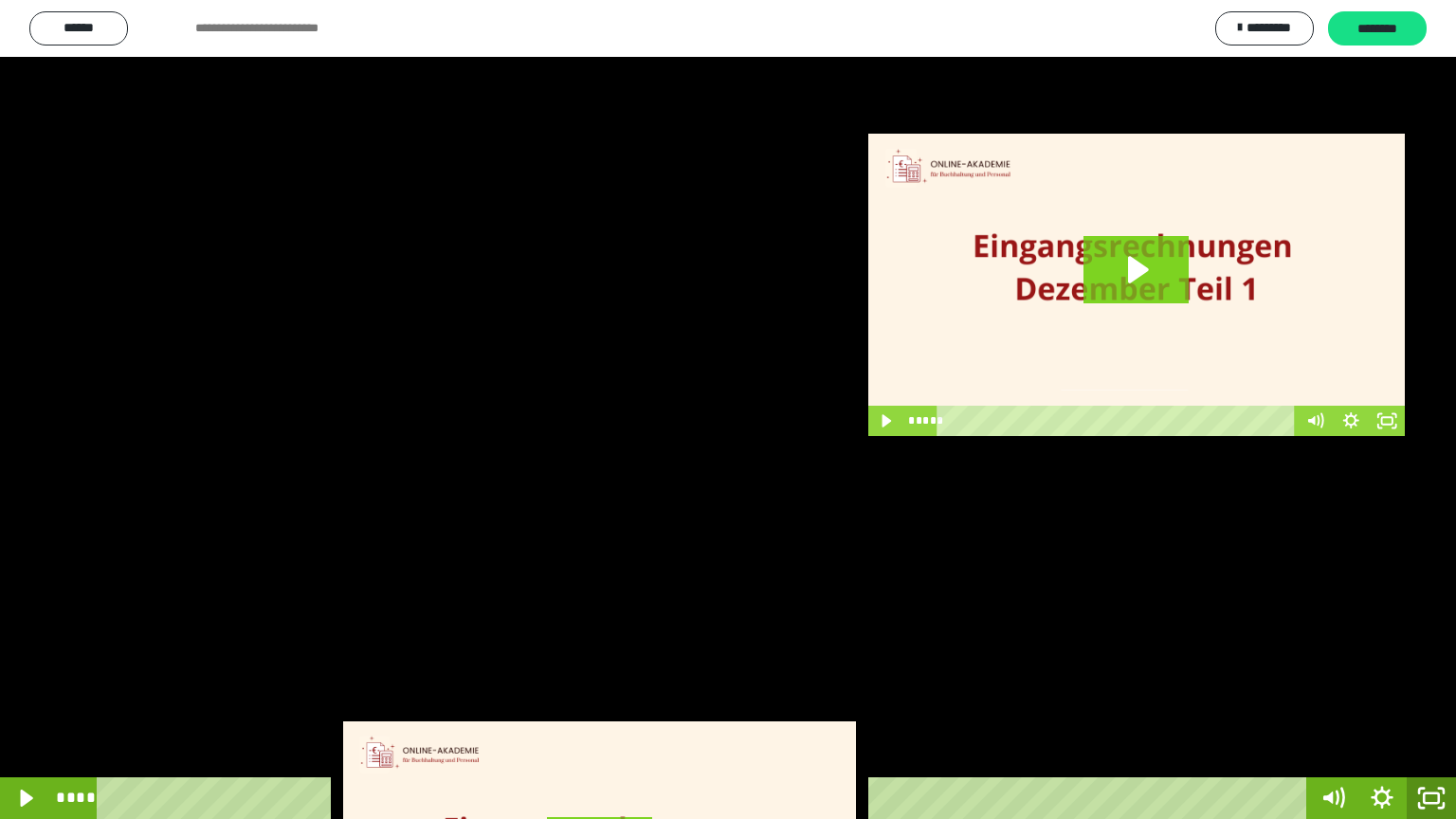 click 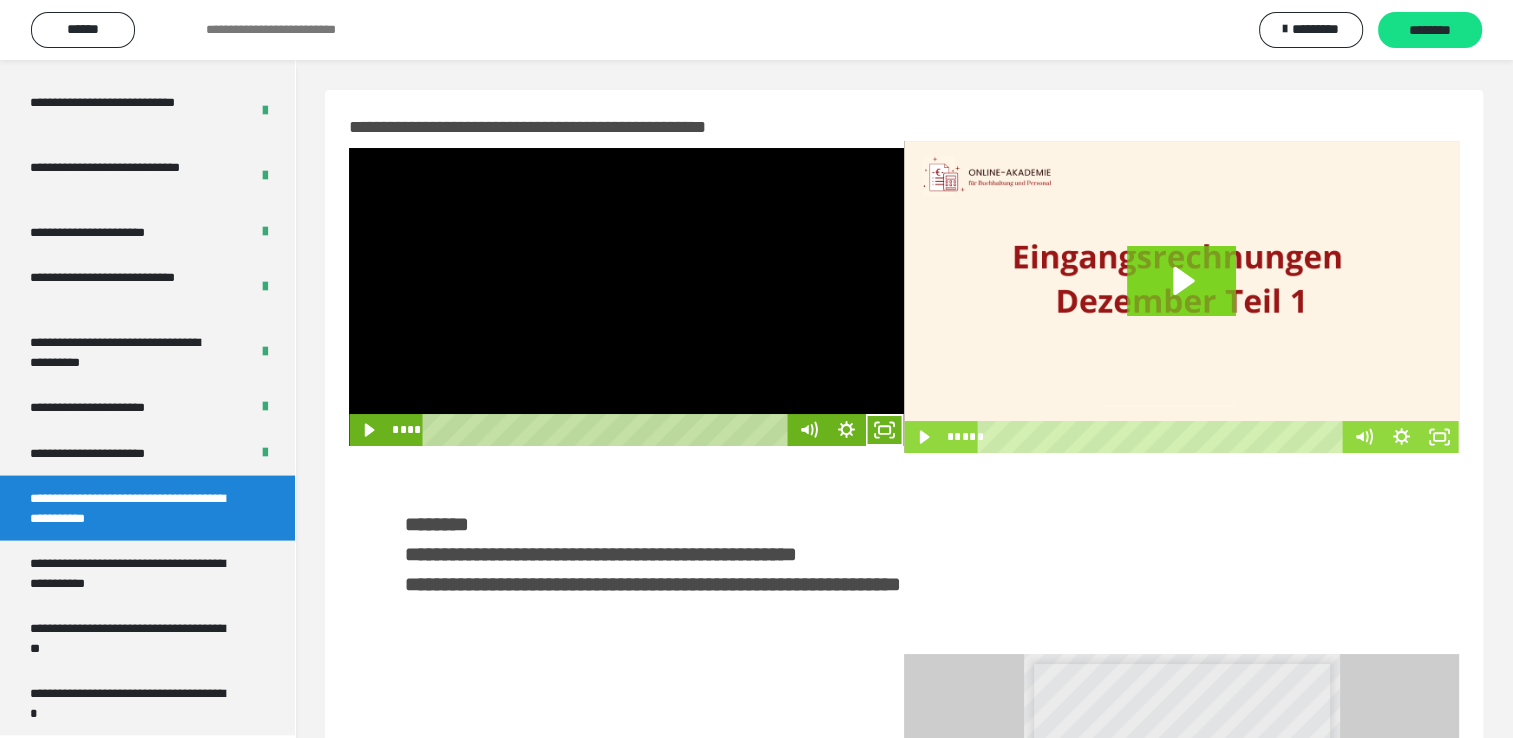 click at bounding box center (626, 297) 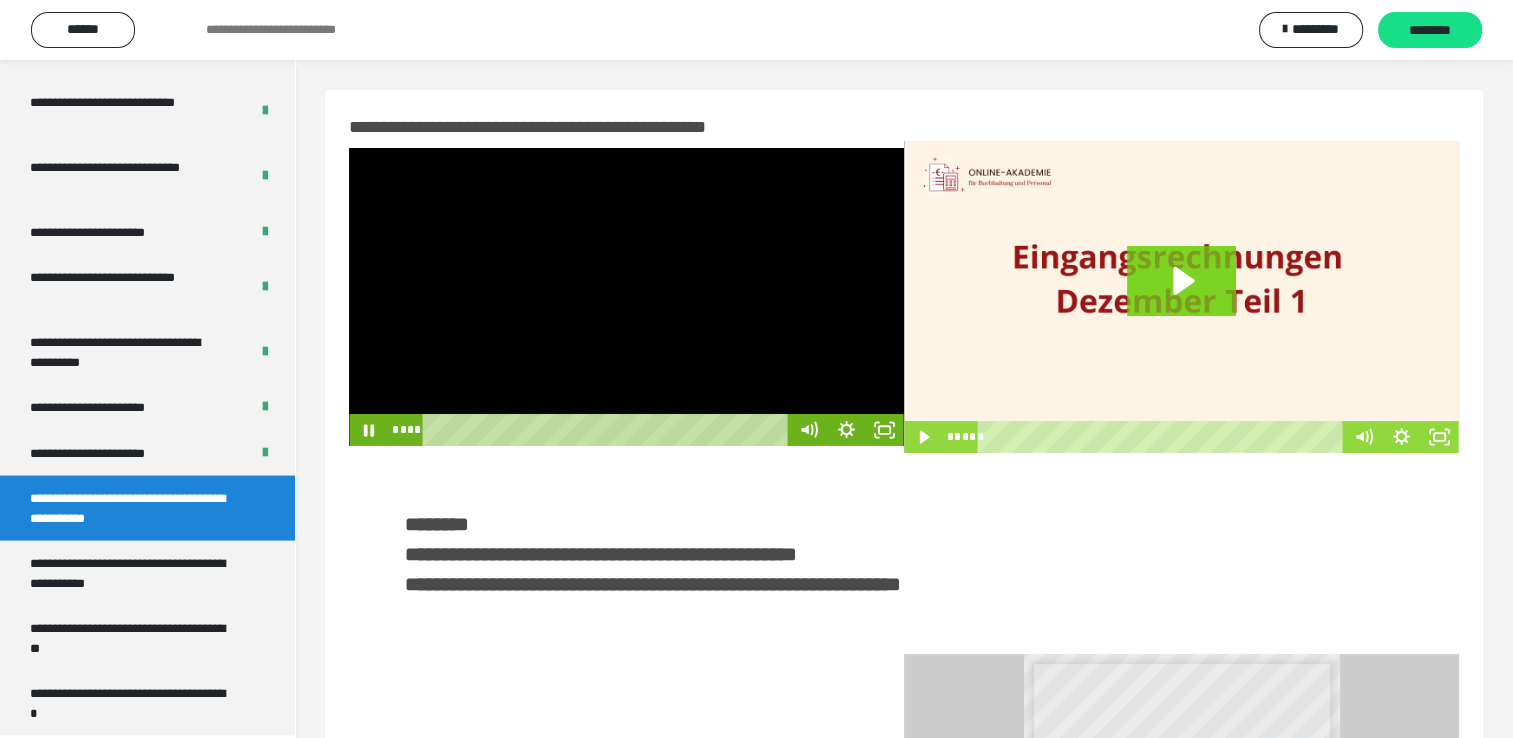 click at bounding box center (626, 297) 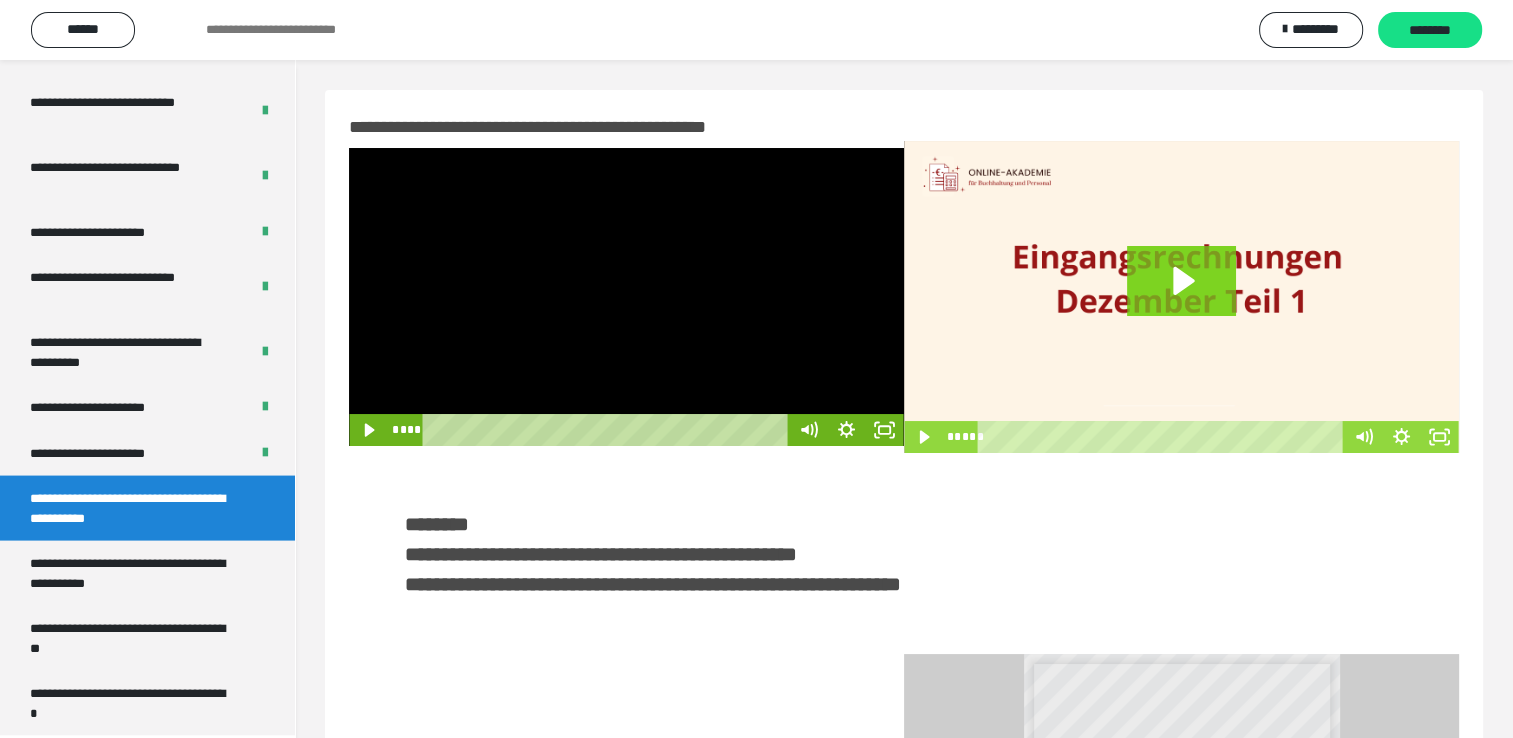 click at bounding box center [626, 297] 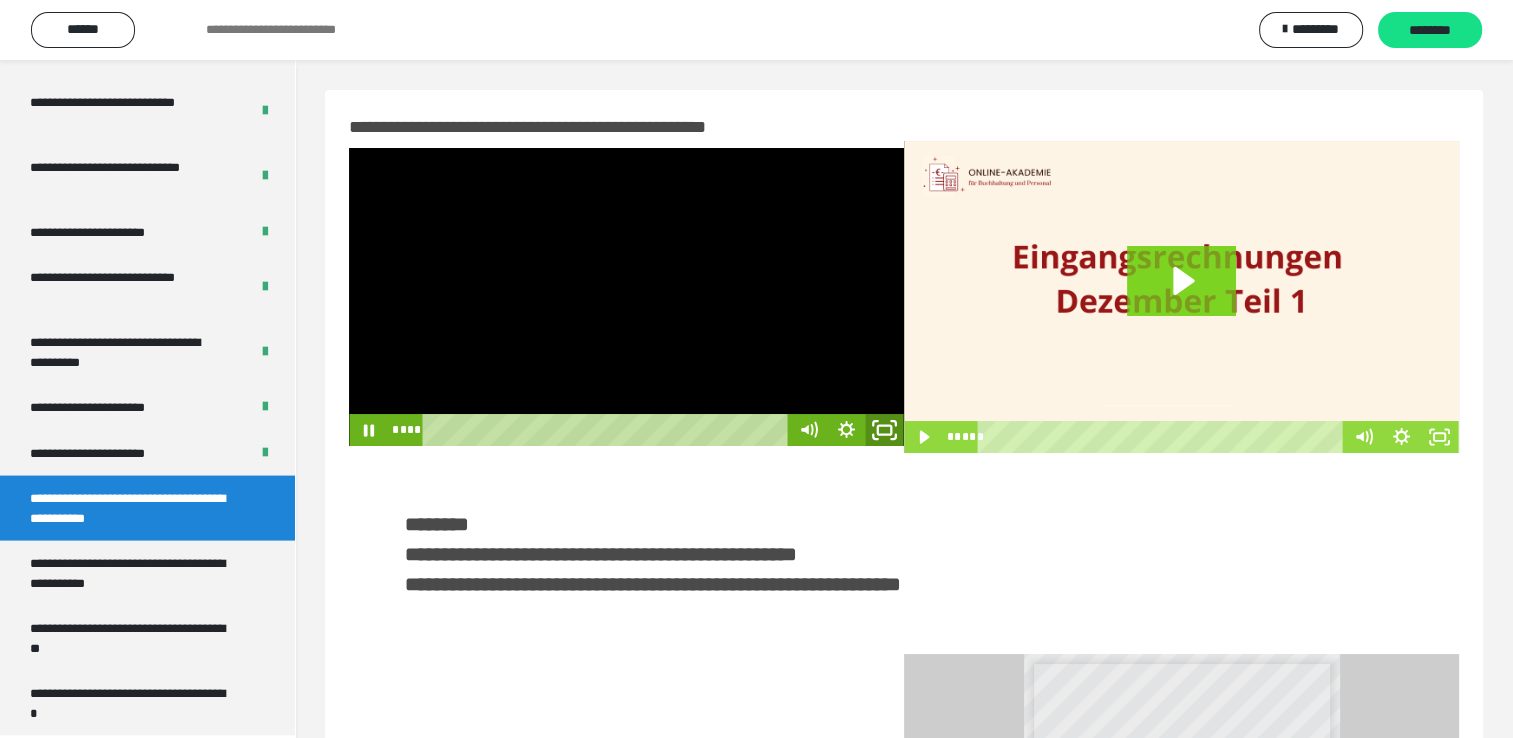click 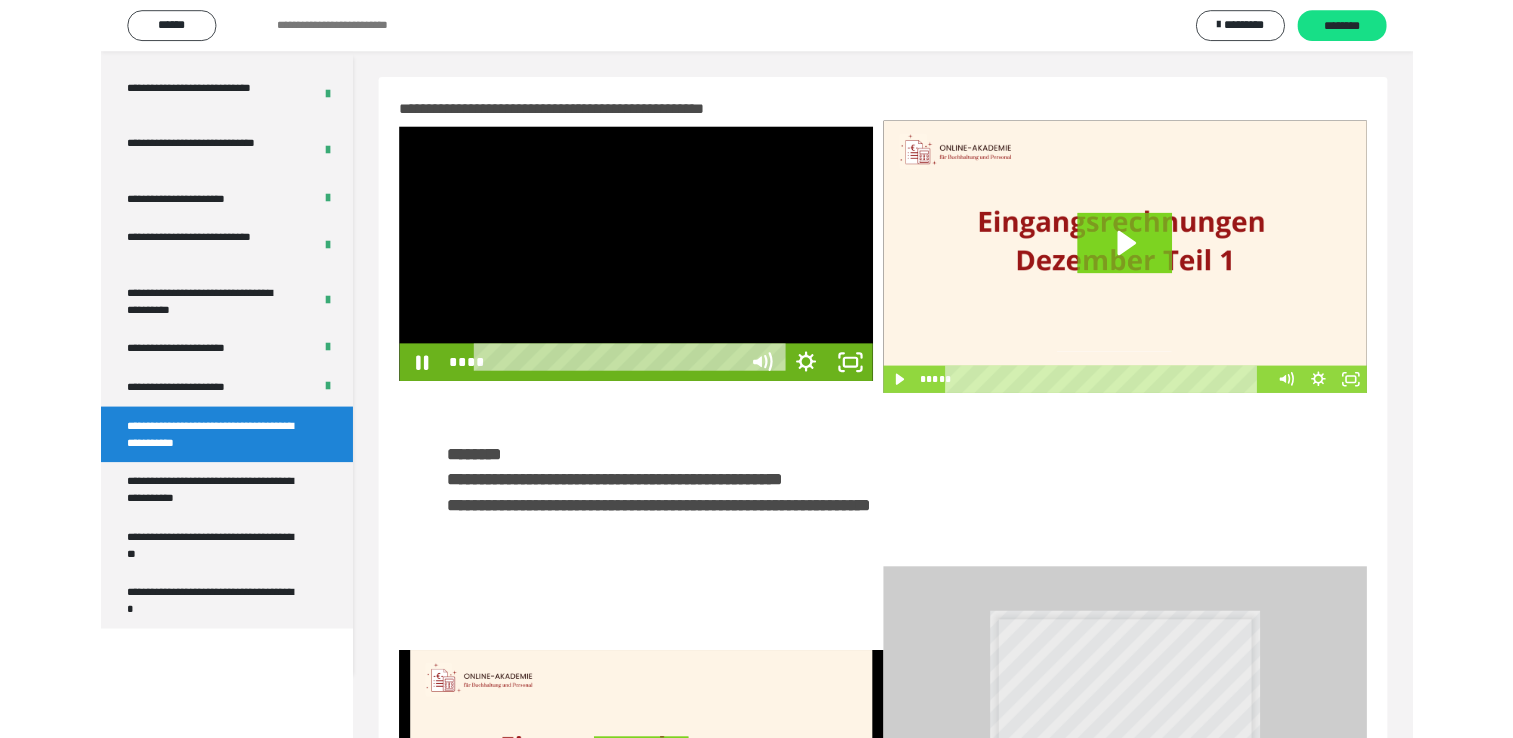 scroll, scrollTop: 3823, scrollLeft: 0, axis: vertical 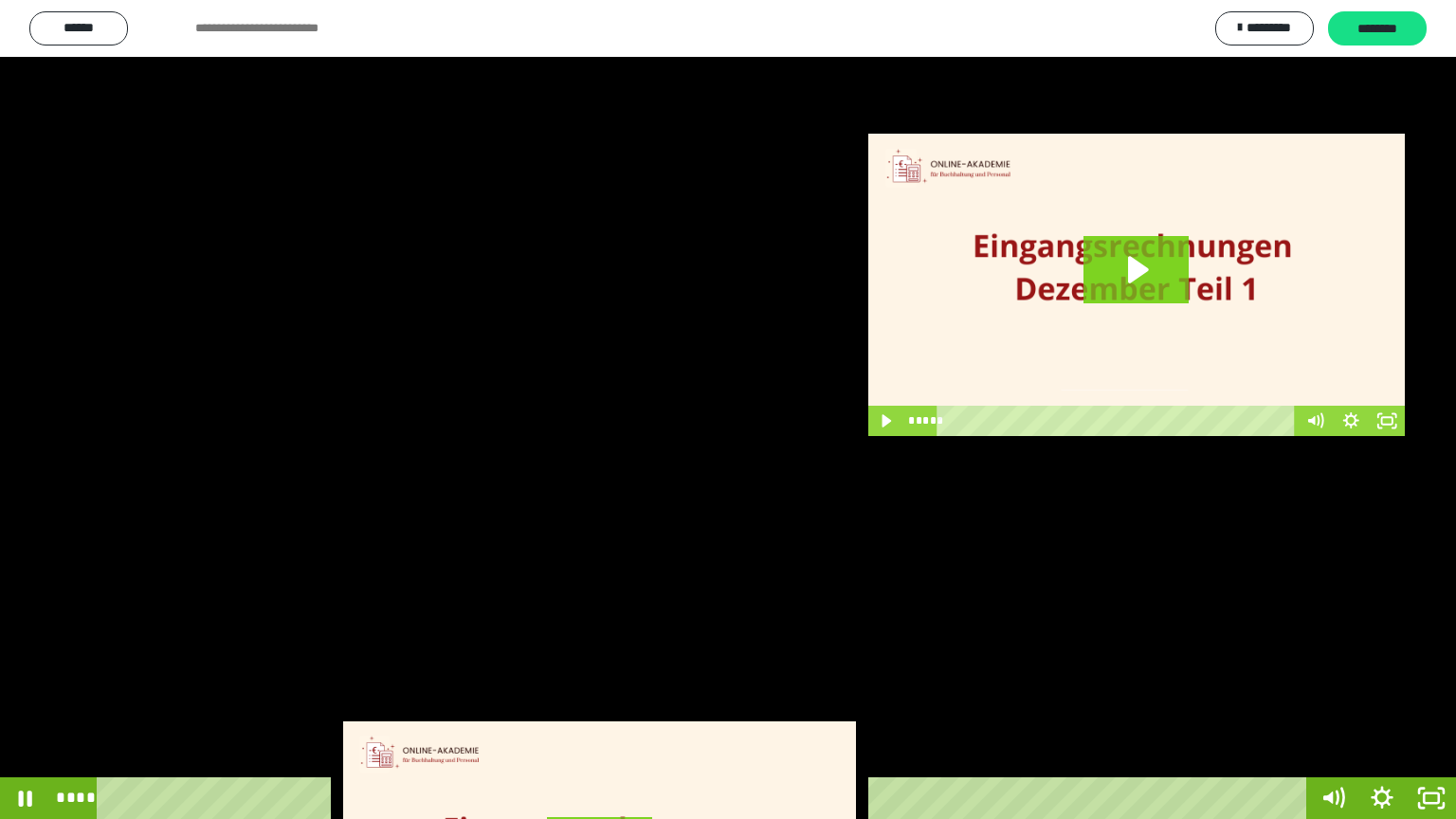 click at bounding box center (728, 410) 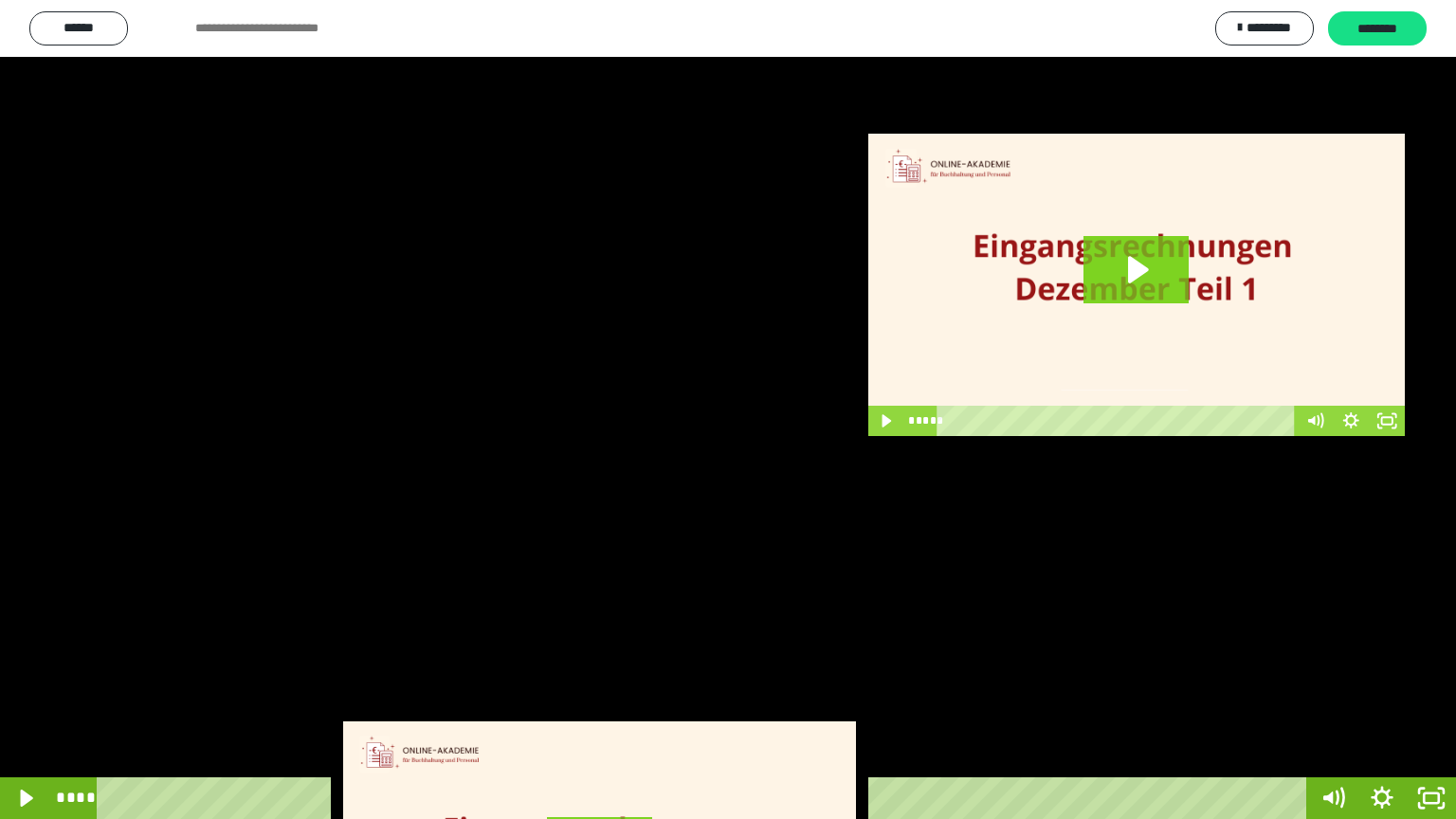 click at bounding box center (728, 410) 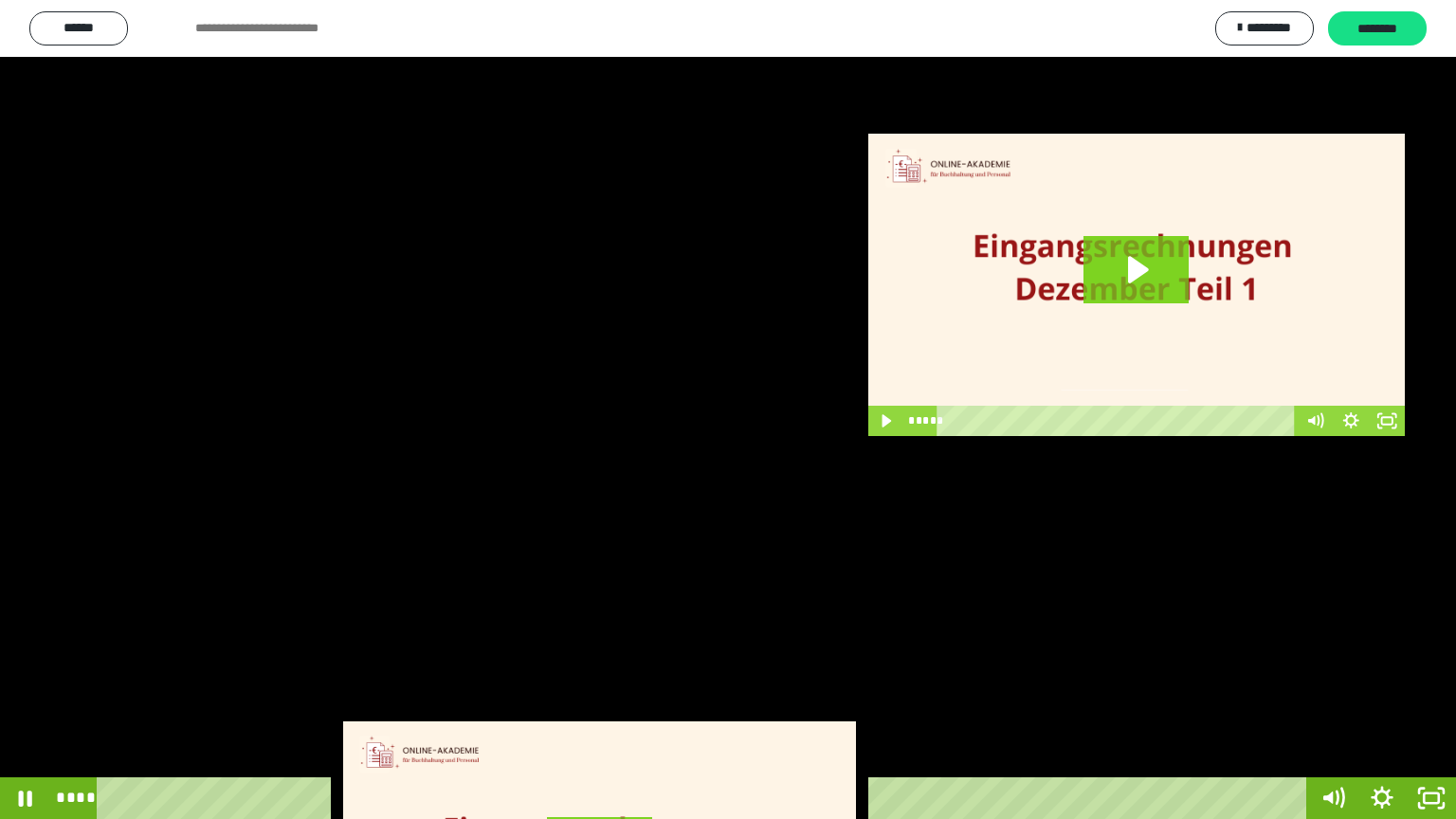 click at bounding box center [728, 410] 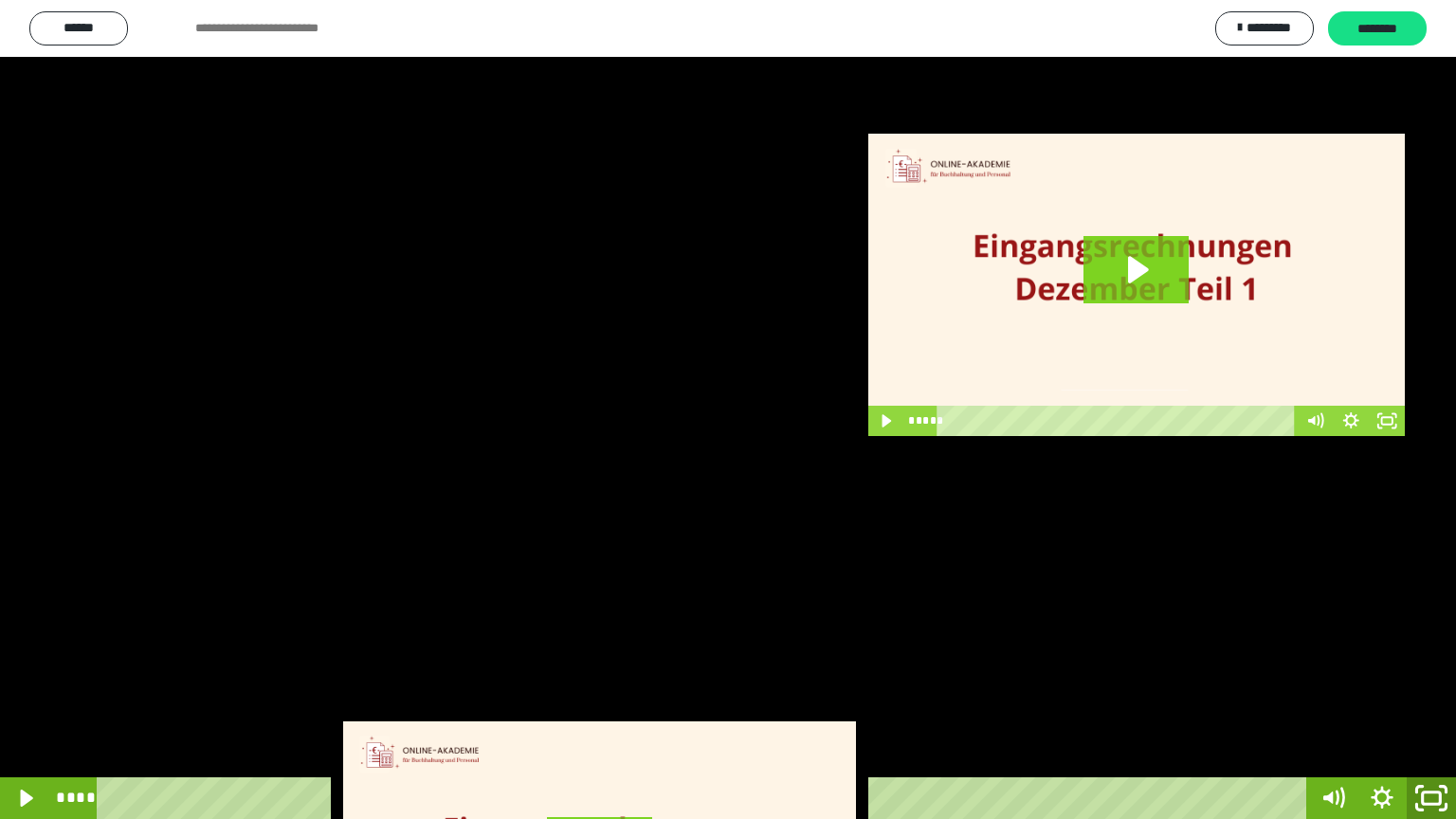 click 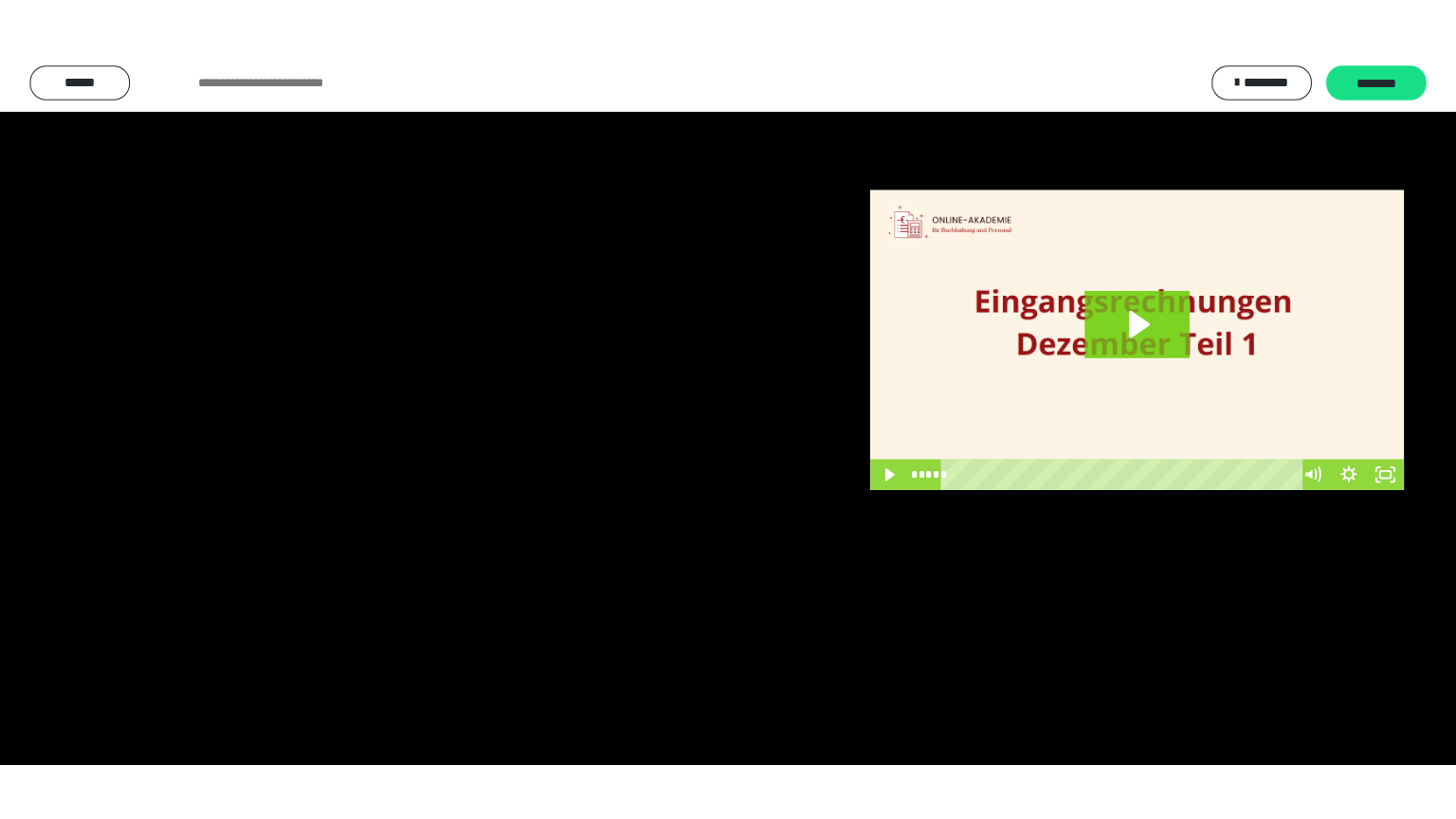 scroll, scrollTop: 3742, scrollLeft: 0, axis: vertical 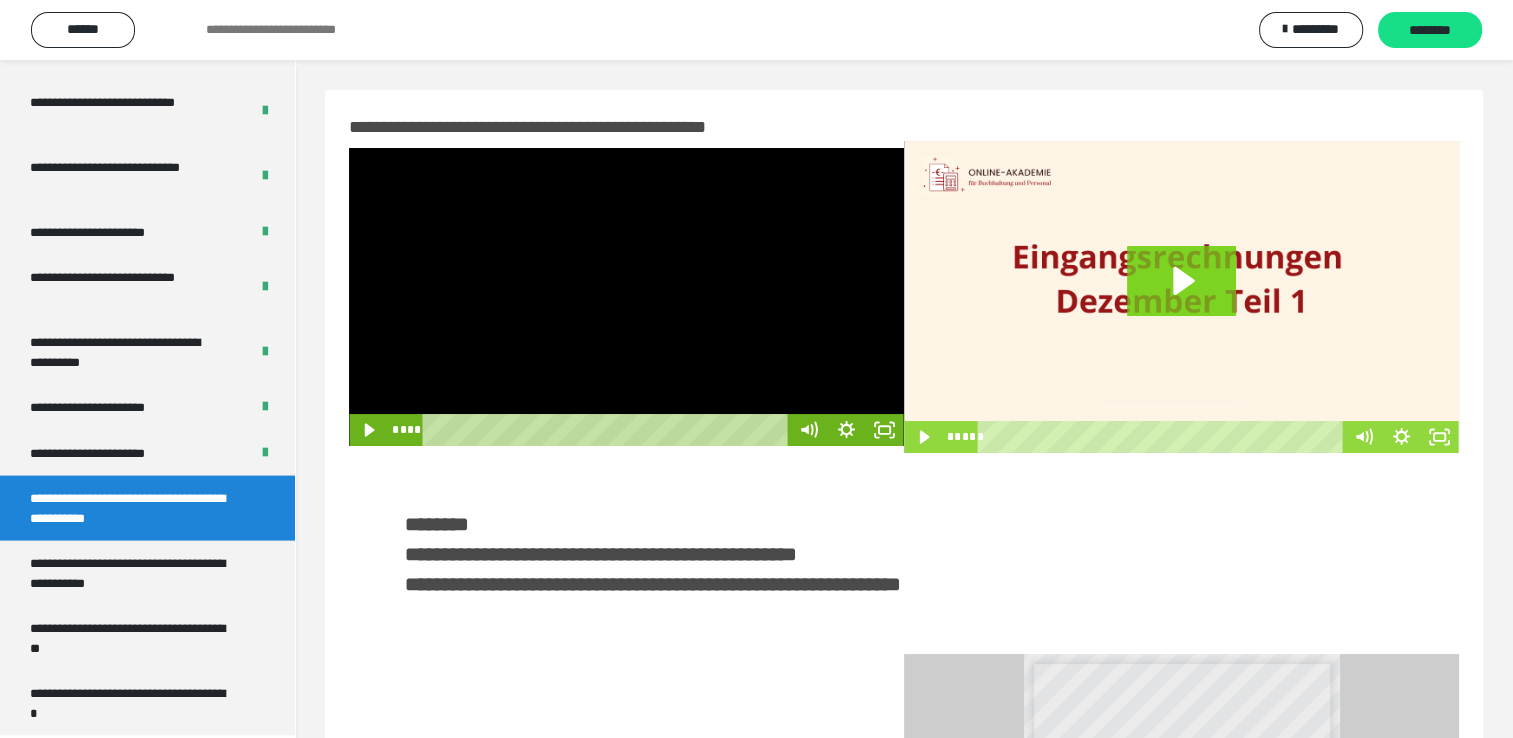 click at bounding box center (626, 297) 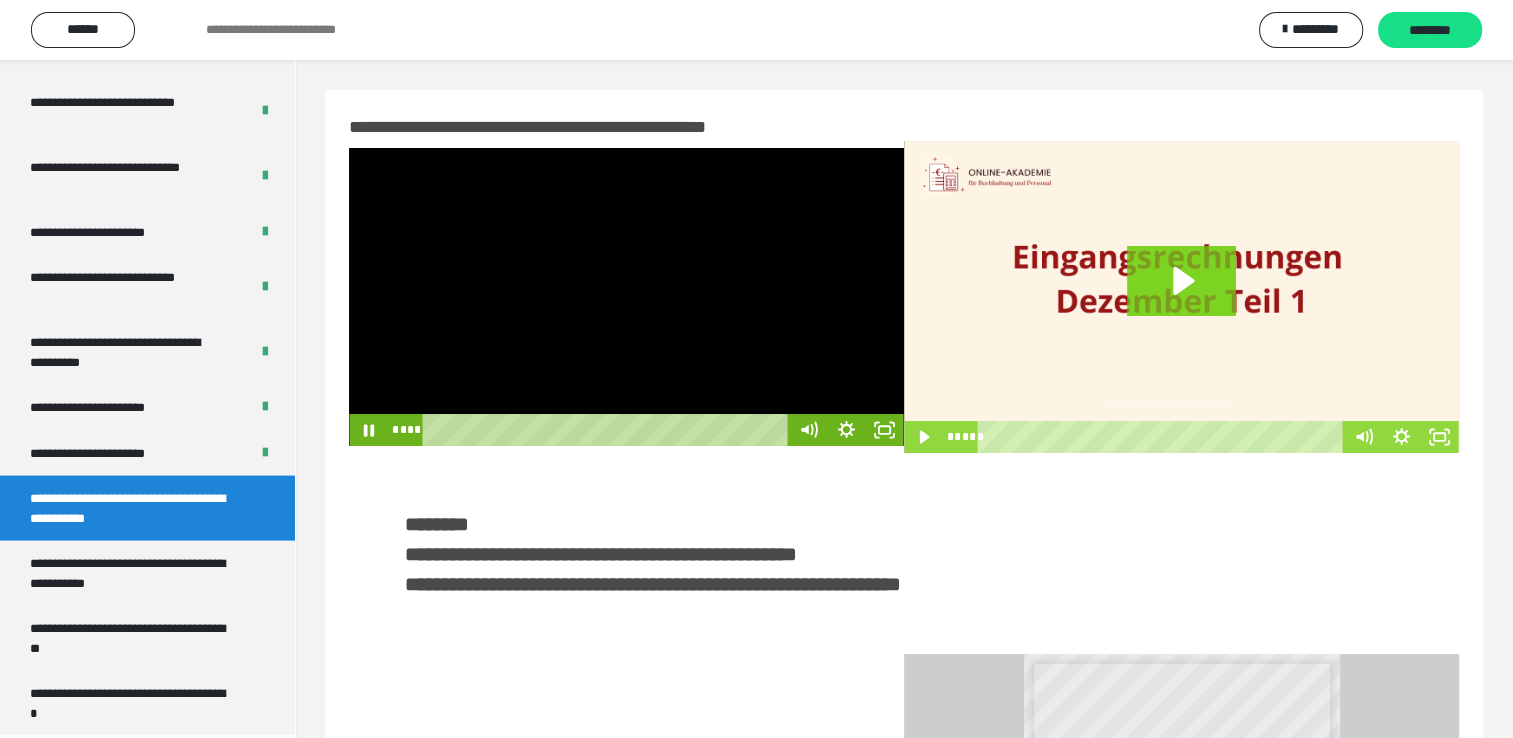 click at bounding box center [626, 297] 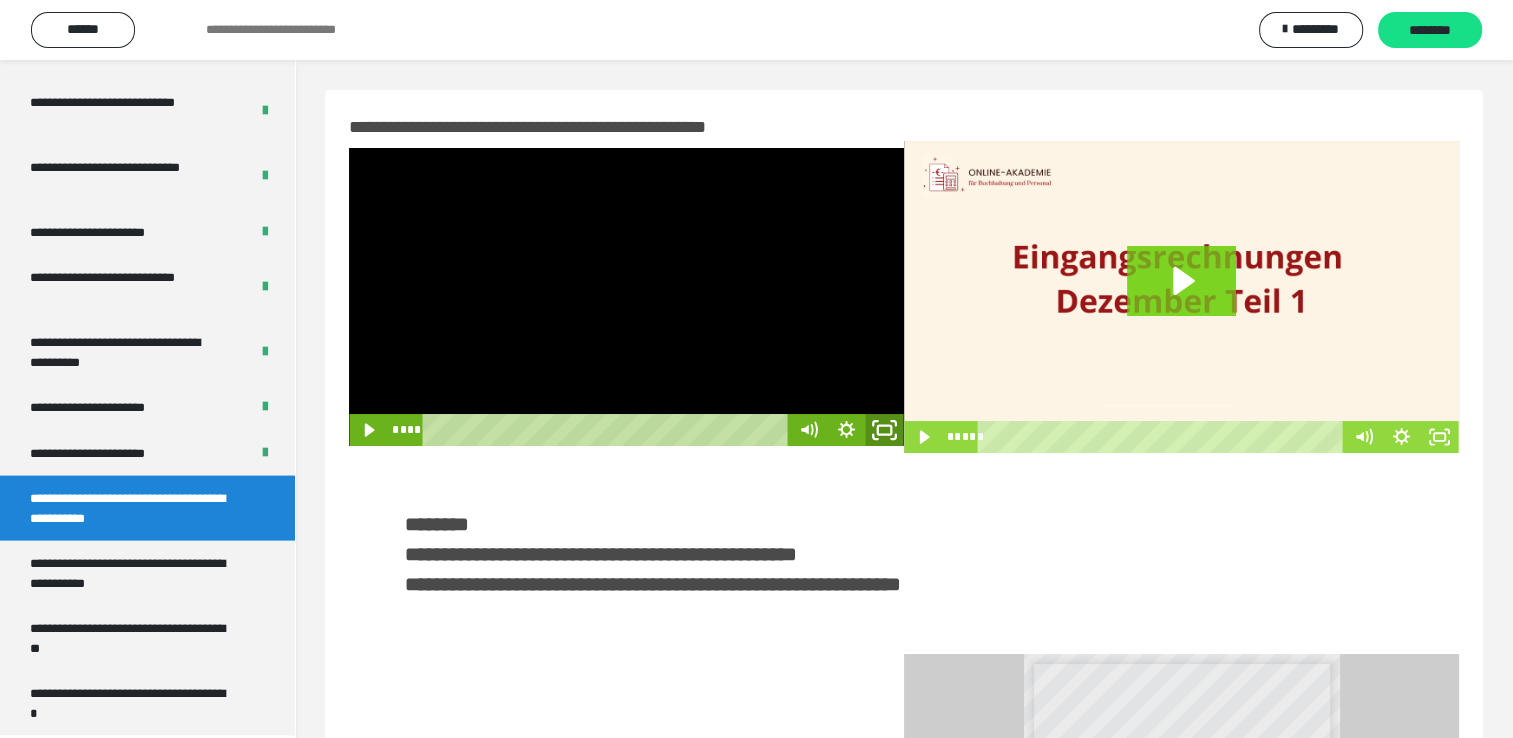 click 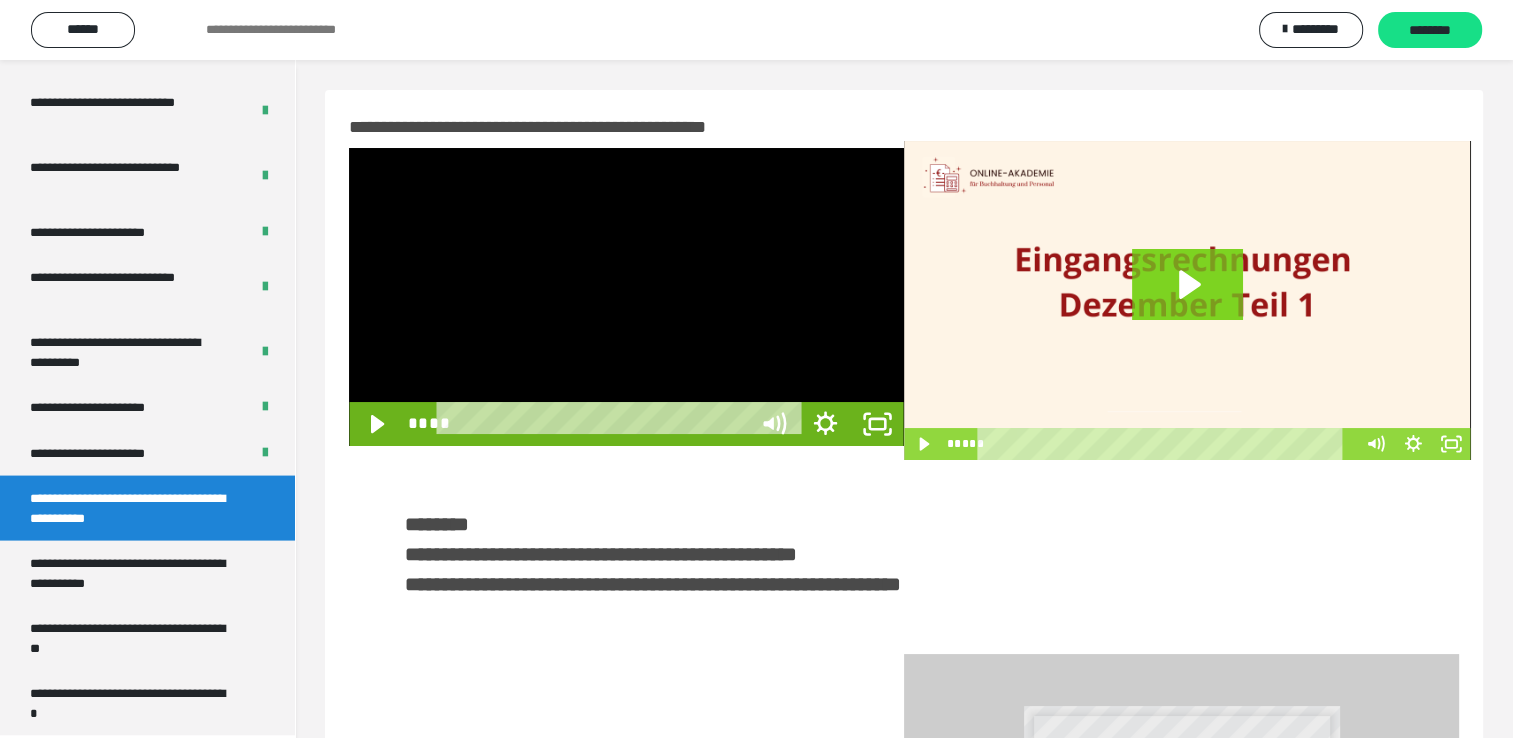 scroll, scrollTop: 3823, scrollLeft: 0, axis: vertical 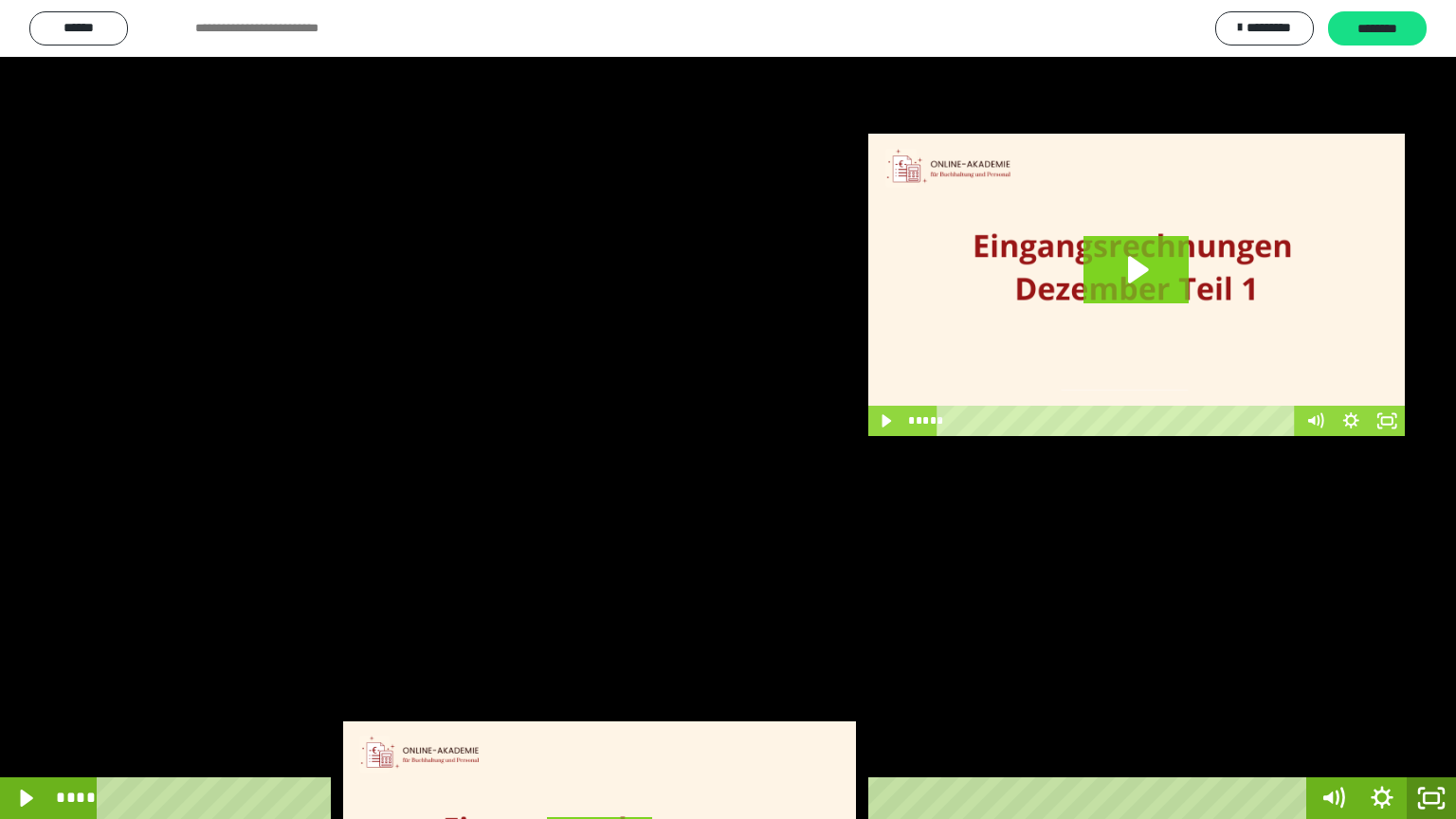 click 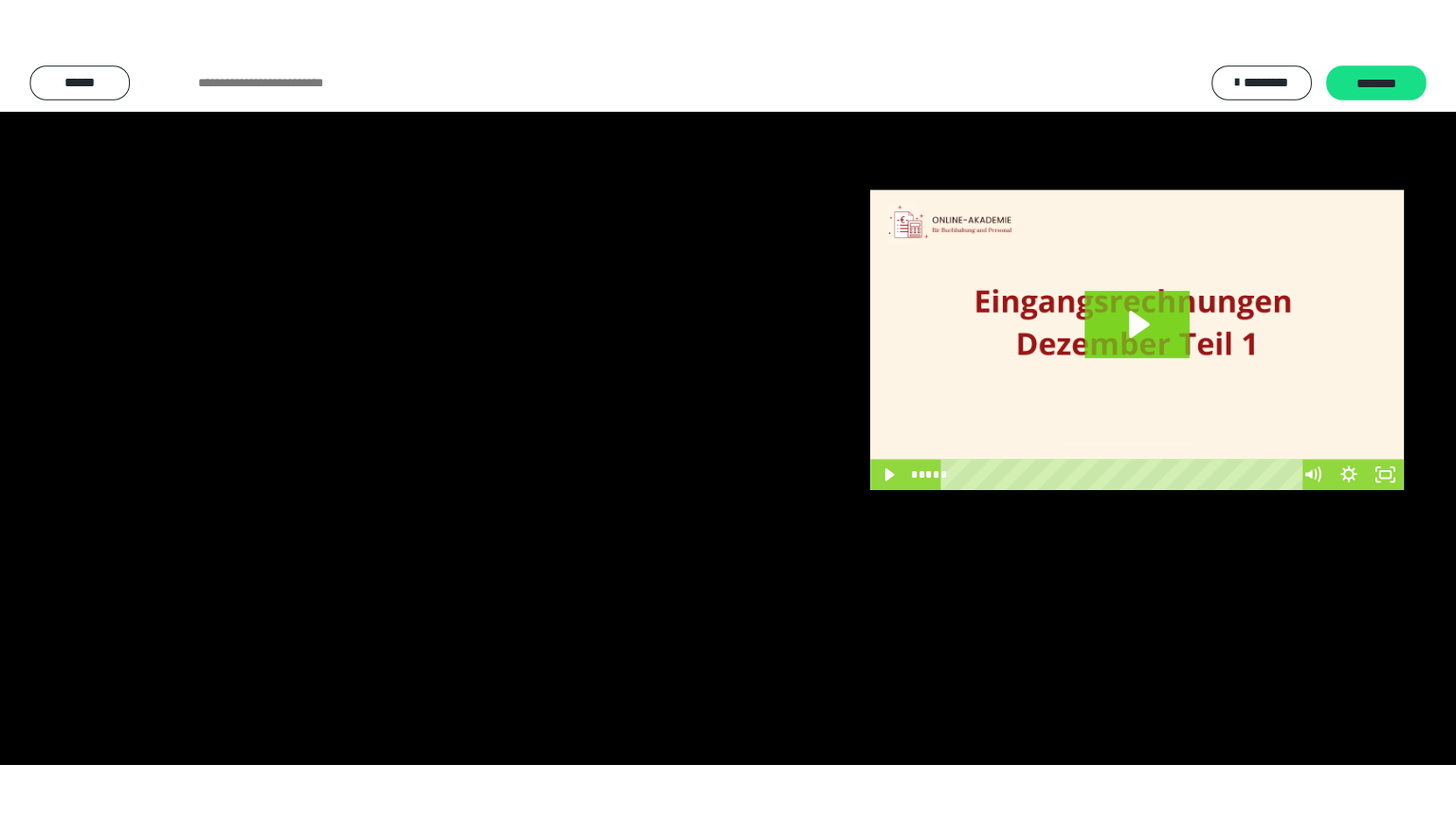 scroll, scrollTop: 3742, scrollLeft: 0, axis: vertical 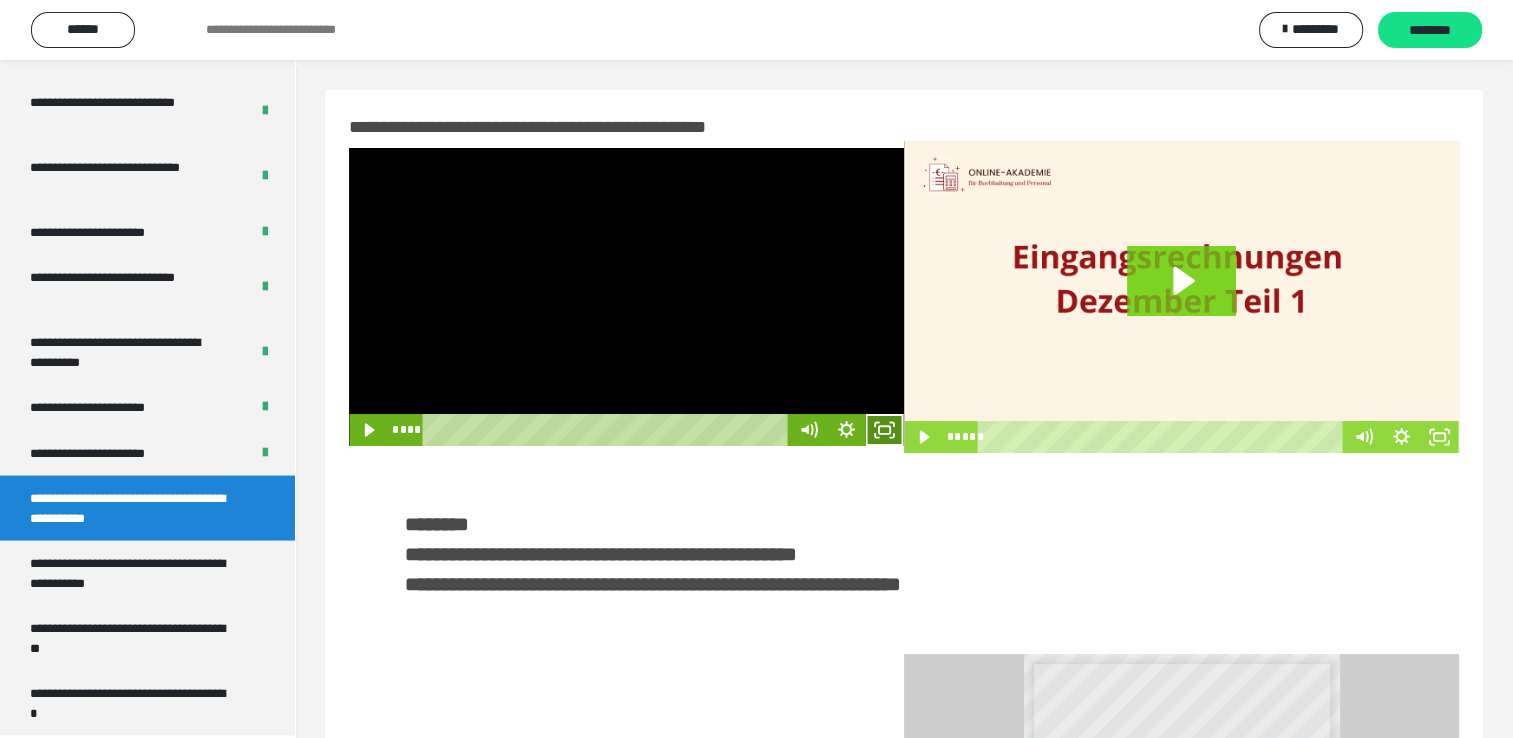 click 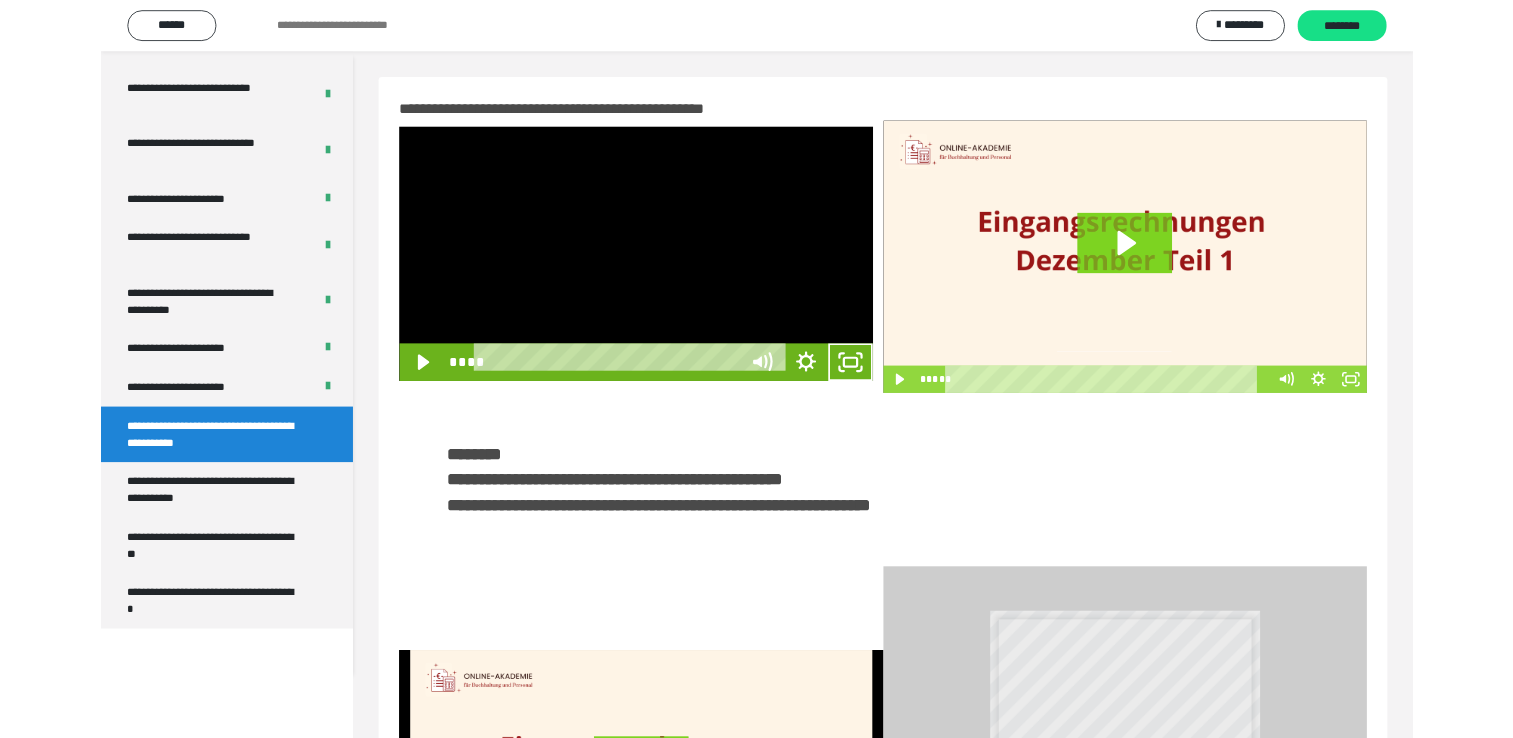 scroll, scrollTop: 3823, scrollLeft: 0, axis: vertical 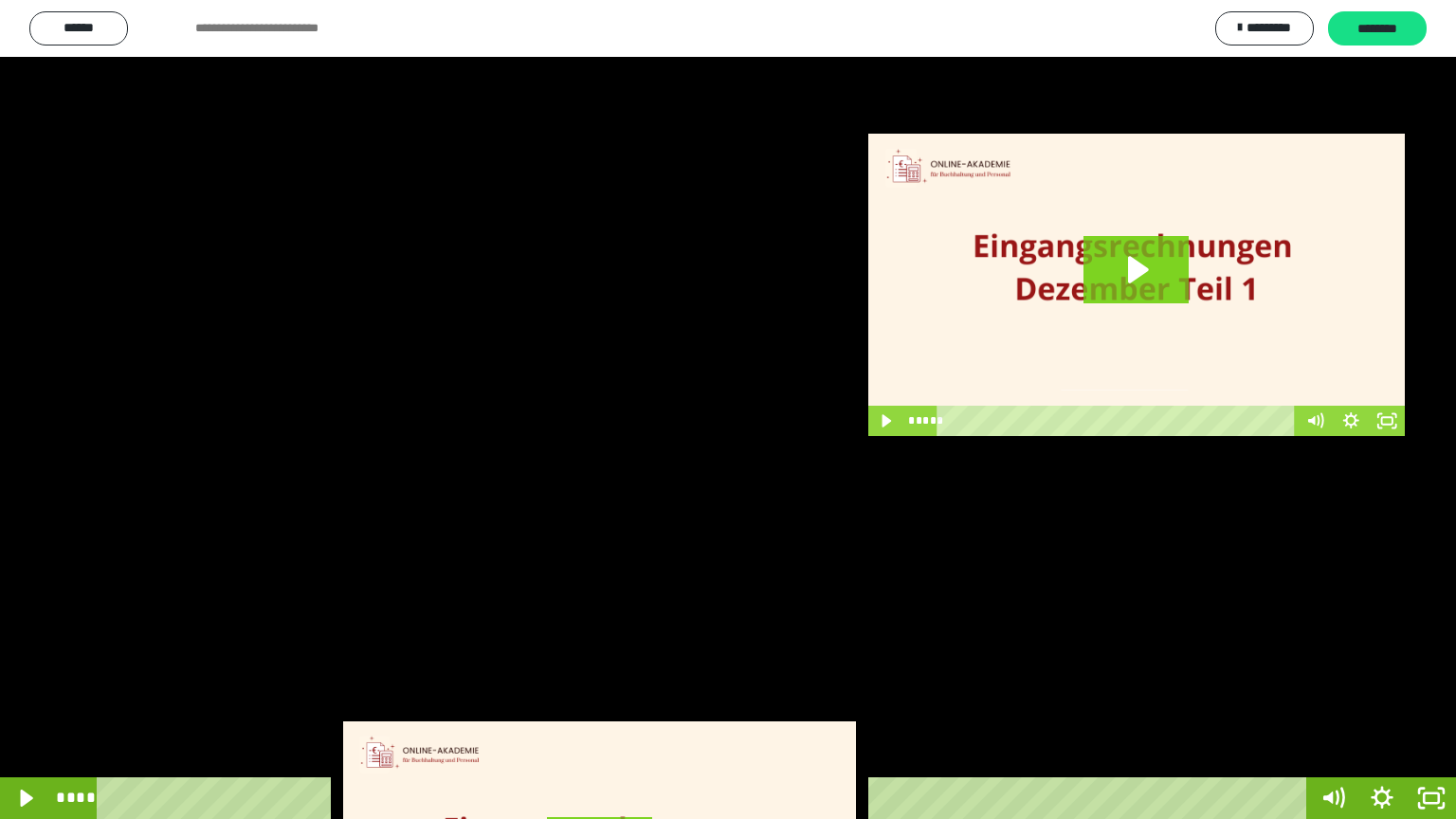 click at bounding box center (728, 410) 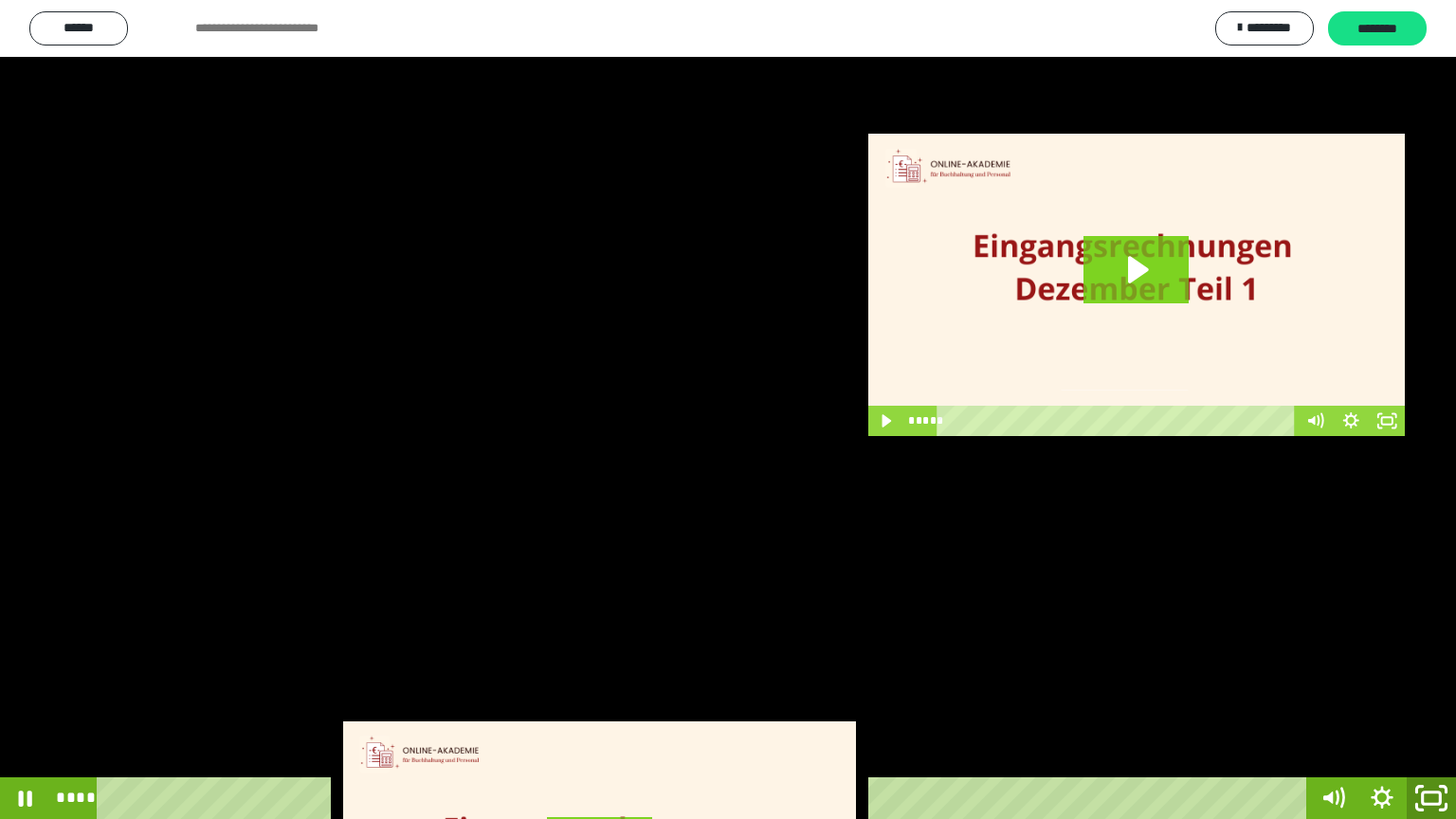 click 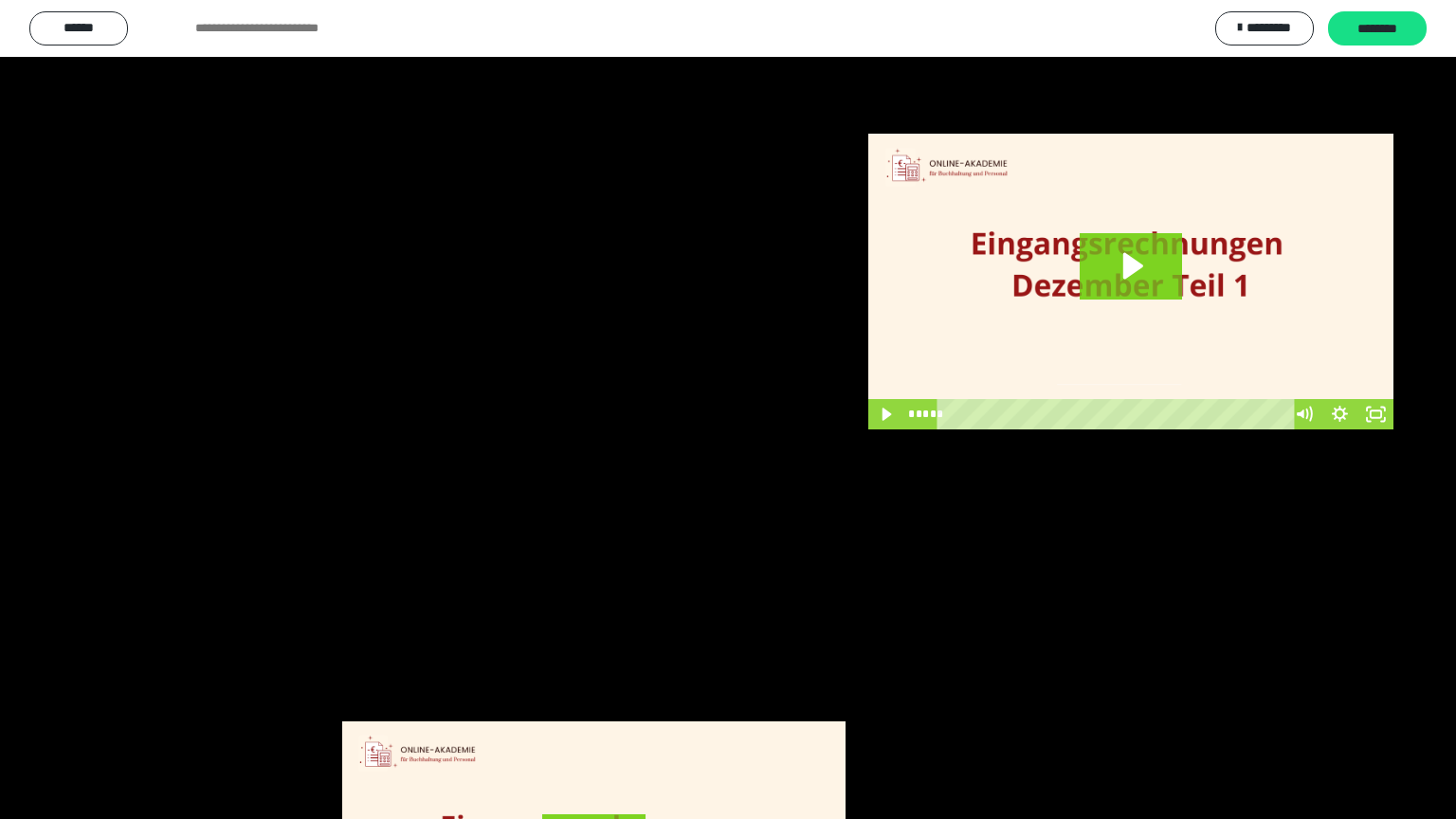scroll, scrollTop: 3742, scrollLeft: 0, axis: vertical 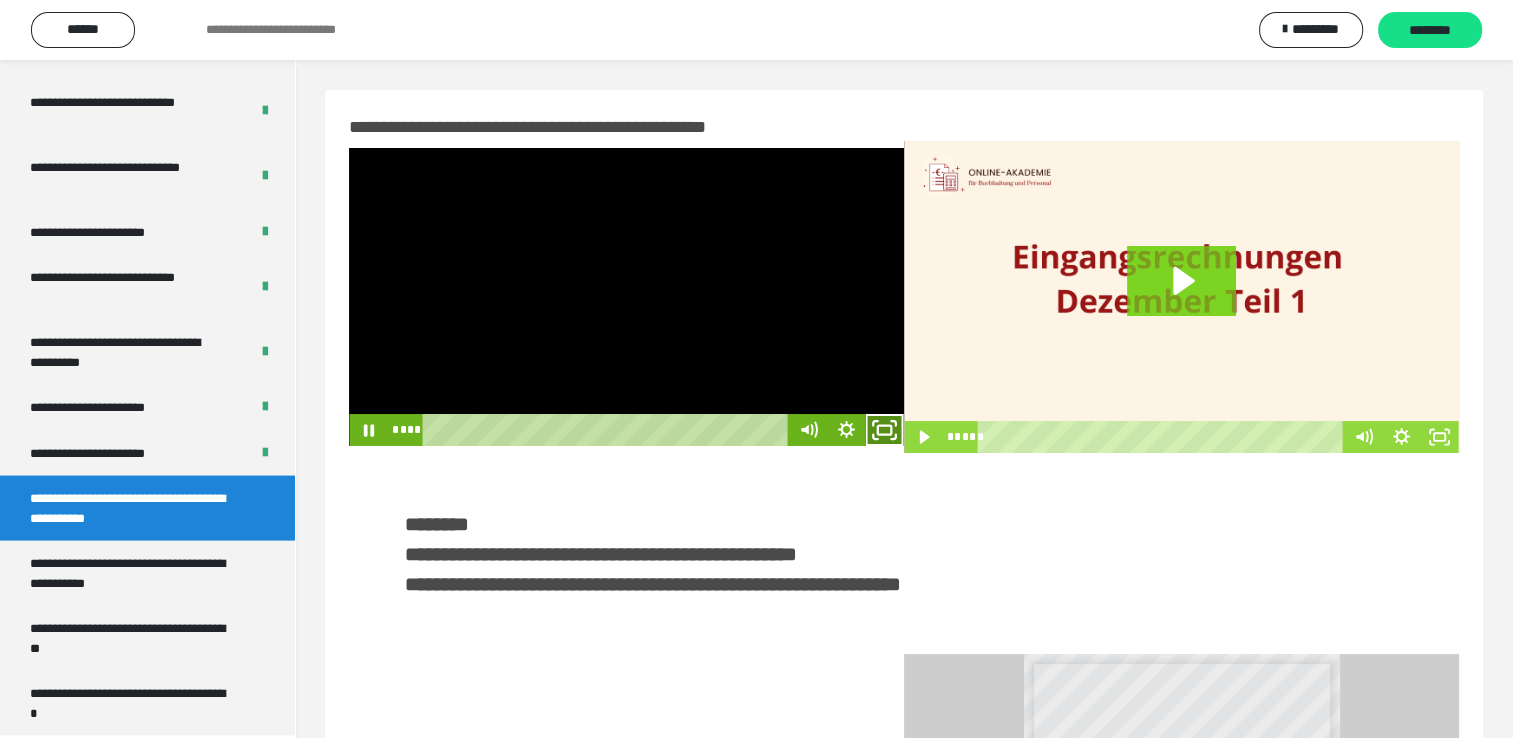 click 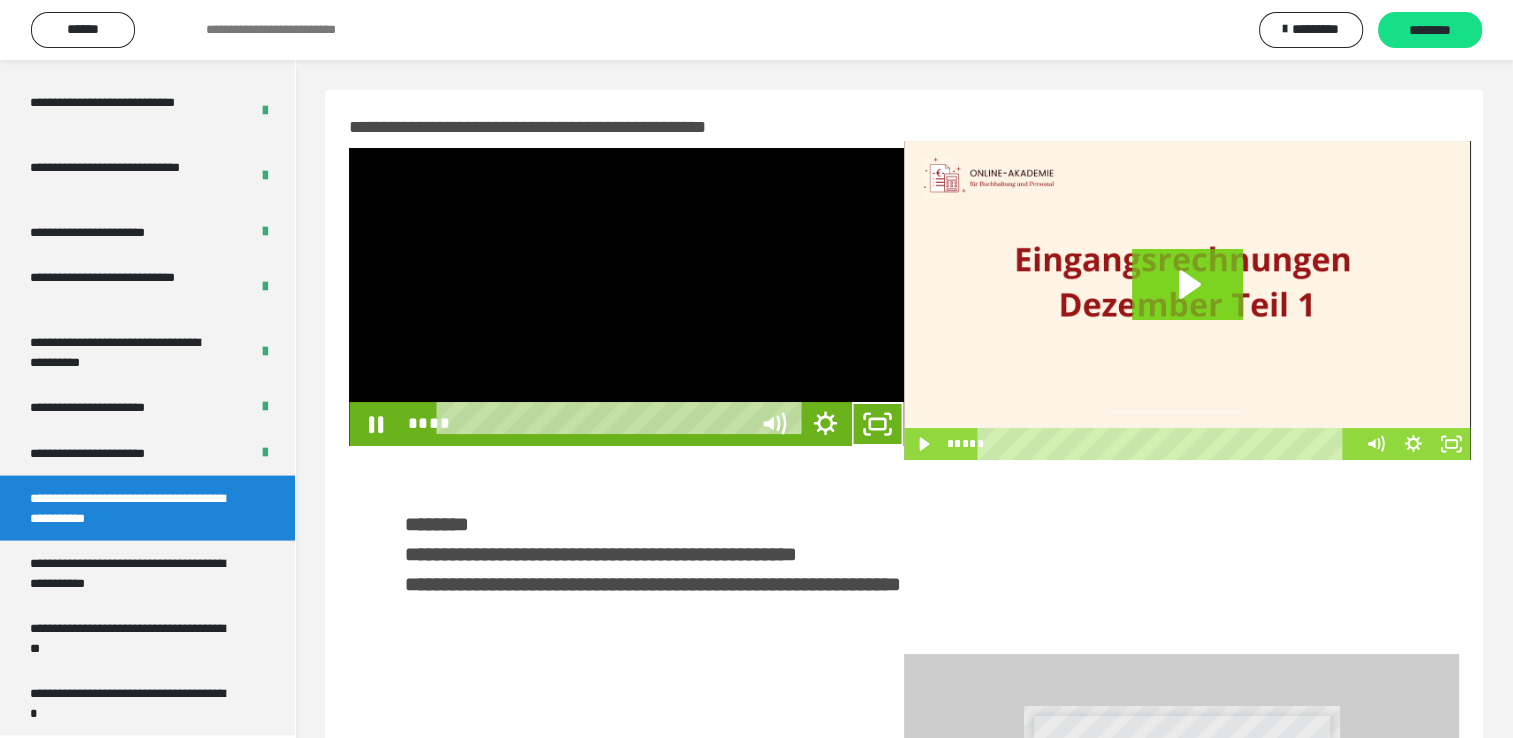 scroll, scrollTop: 3823, scrollLeft: 0, axis: vertical 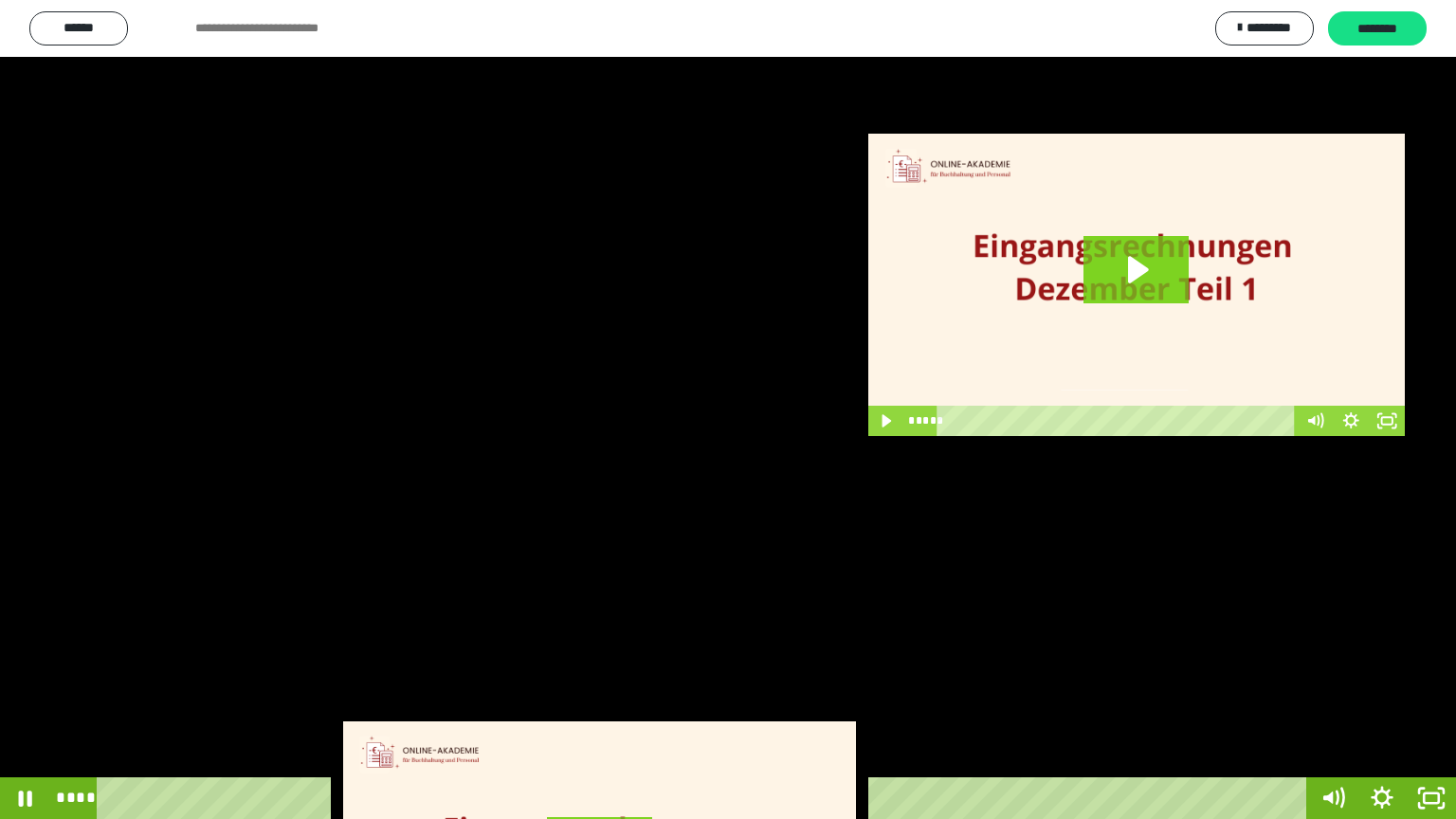 click at bounding box center (728, 410) 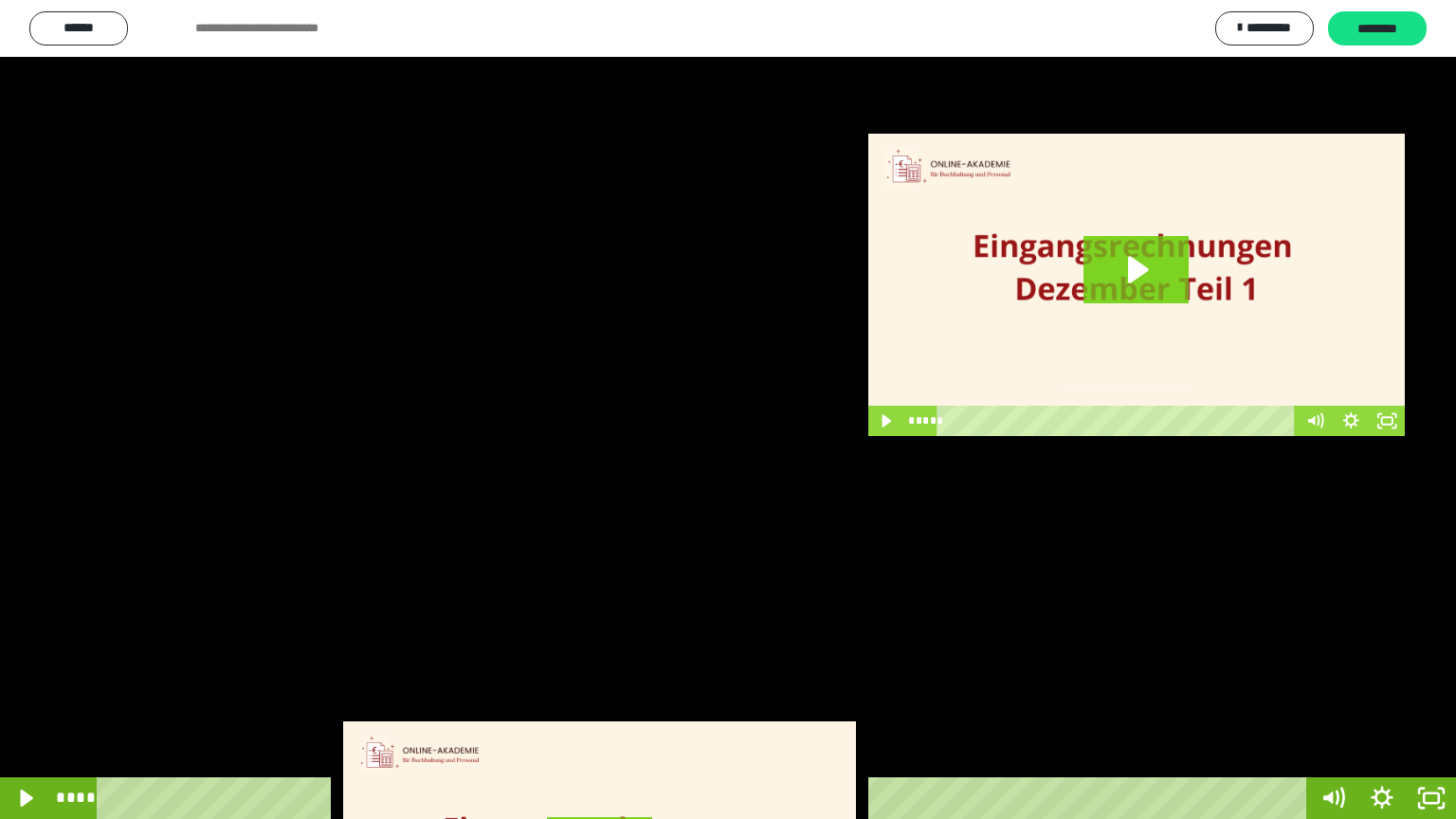 click at bounding box center (728, 410) 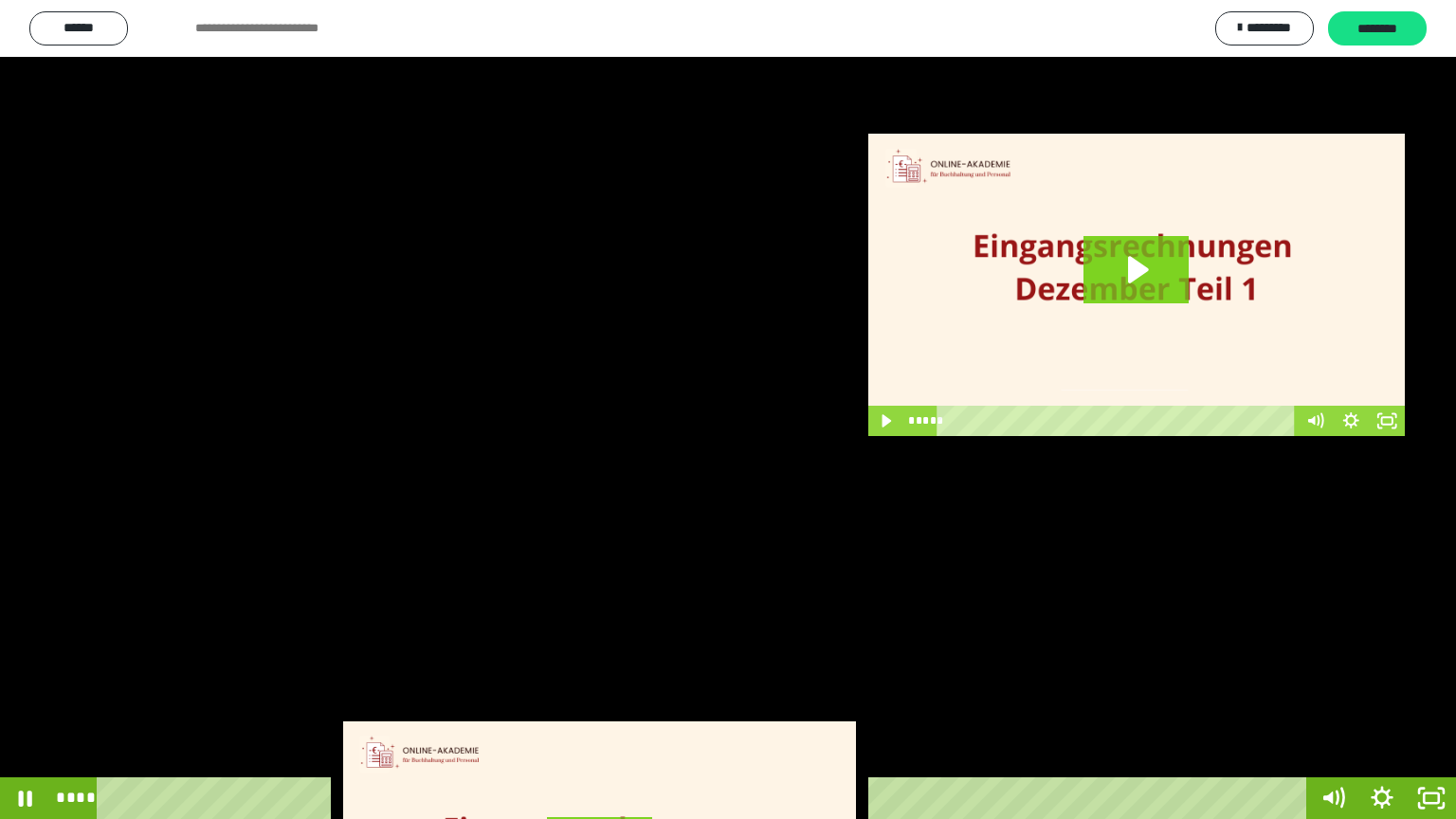 click at bounding box center [728, 410] 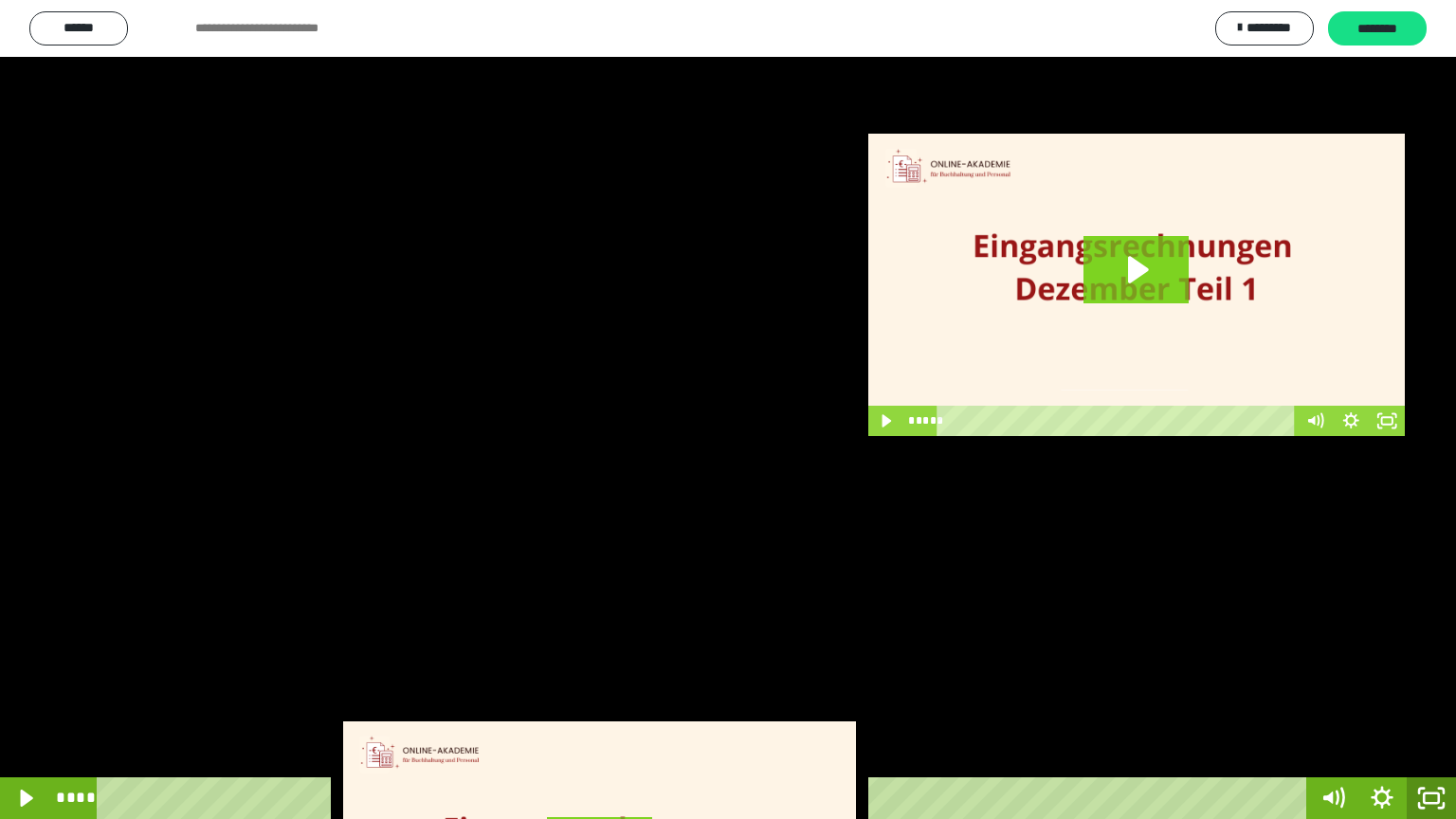 click 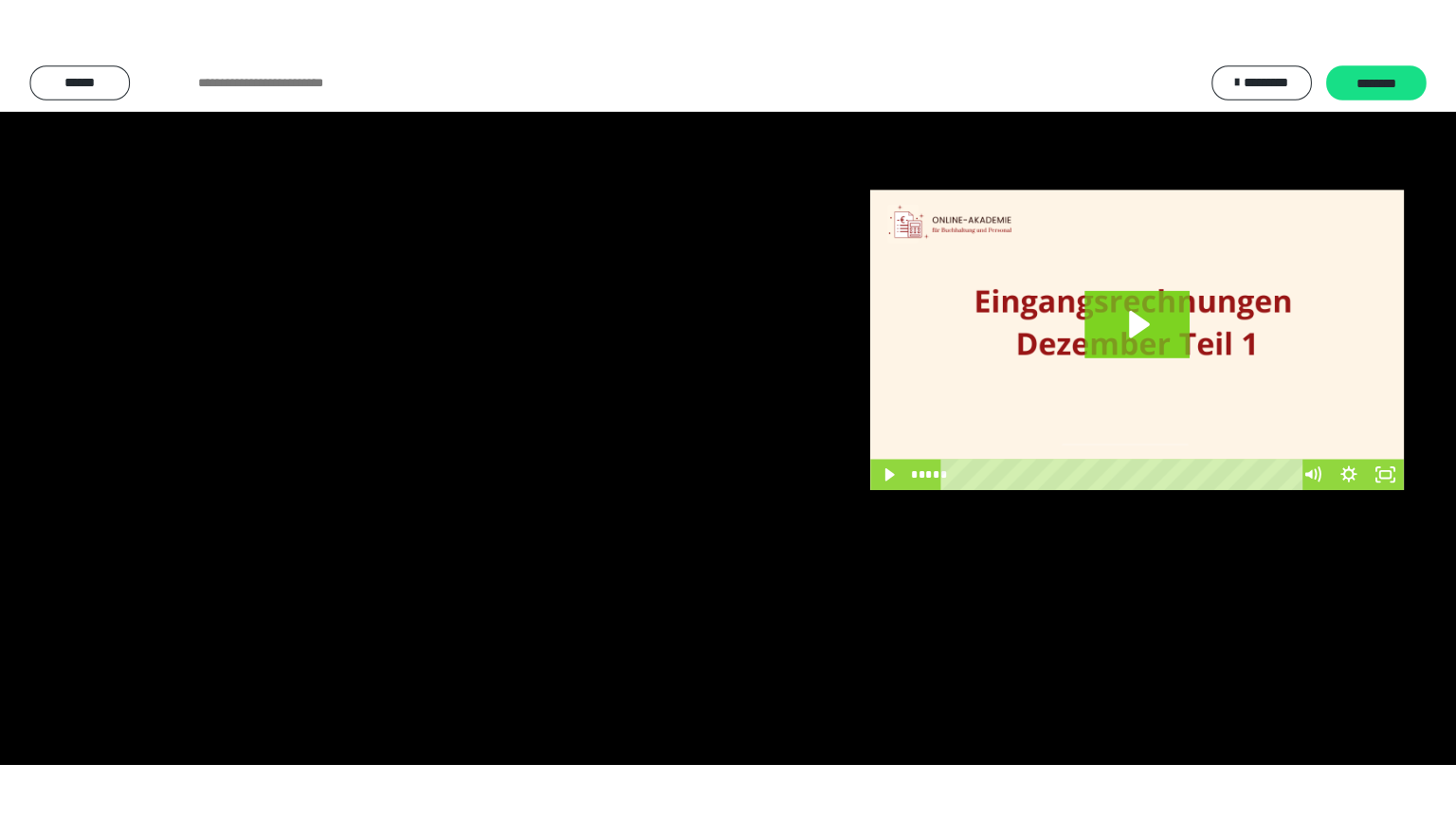 scroll, scrollTop: 3742, scrollLeft: 0, axis: vertical 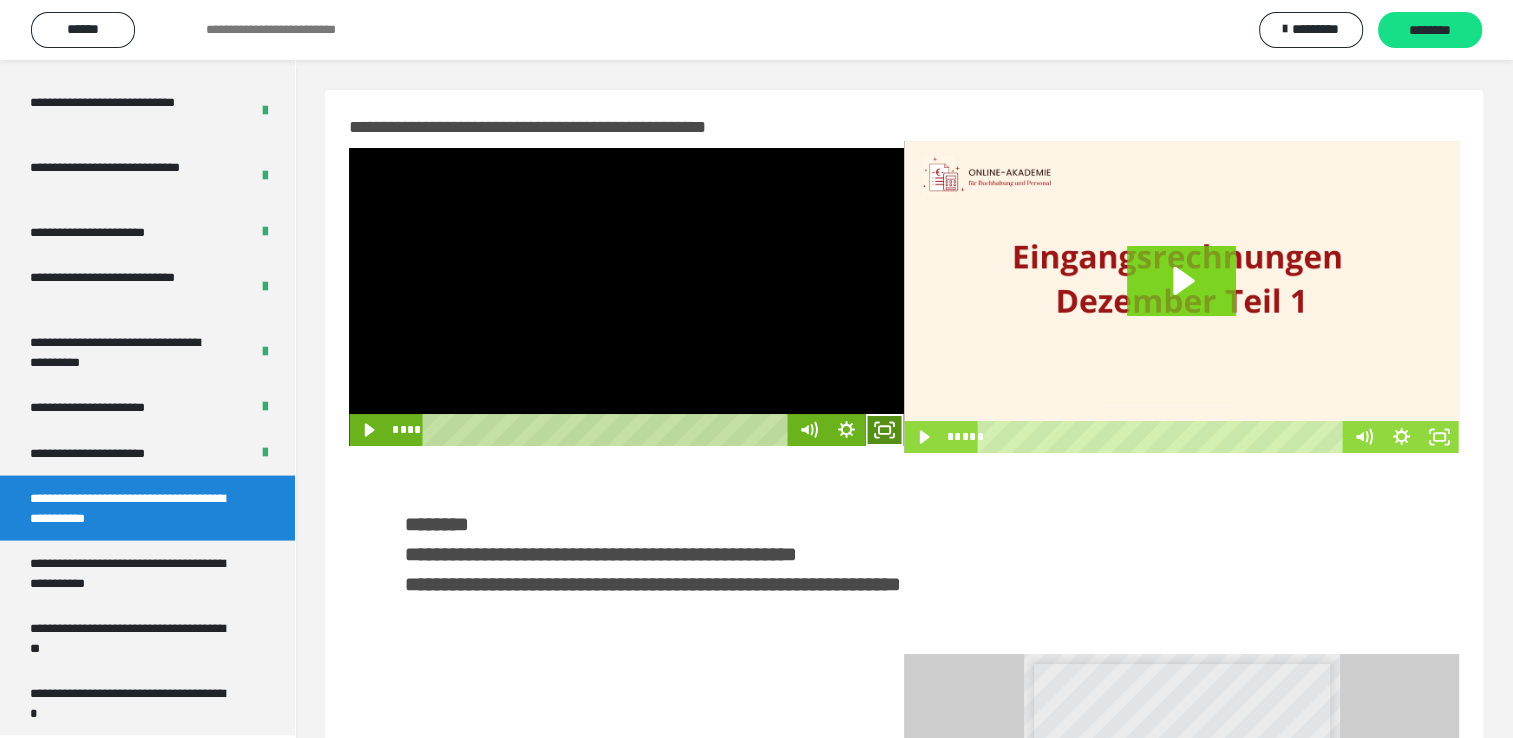 click 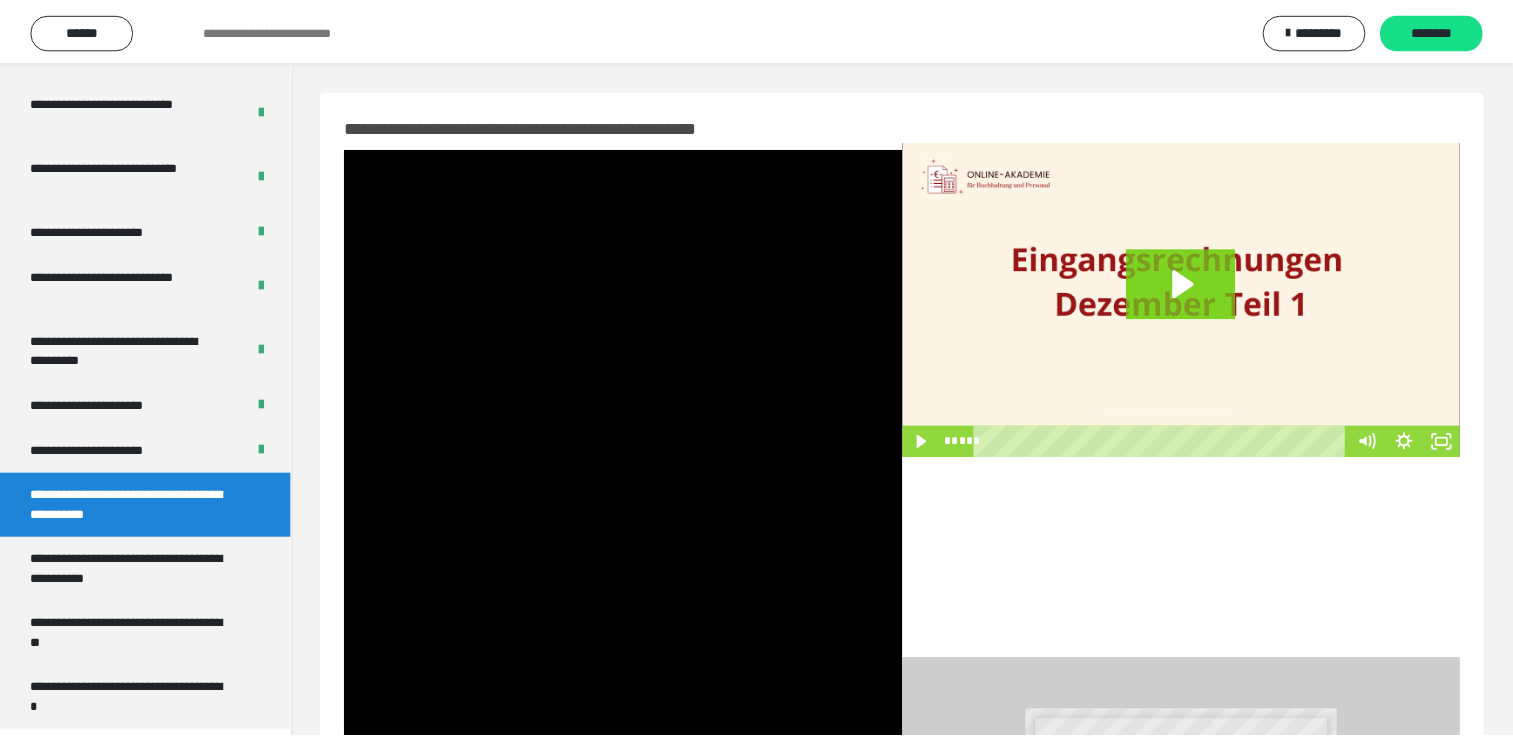 scroll, scrollTop: 3823, scrollLeft: 0, axis: vertical 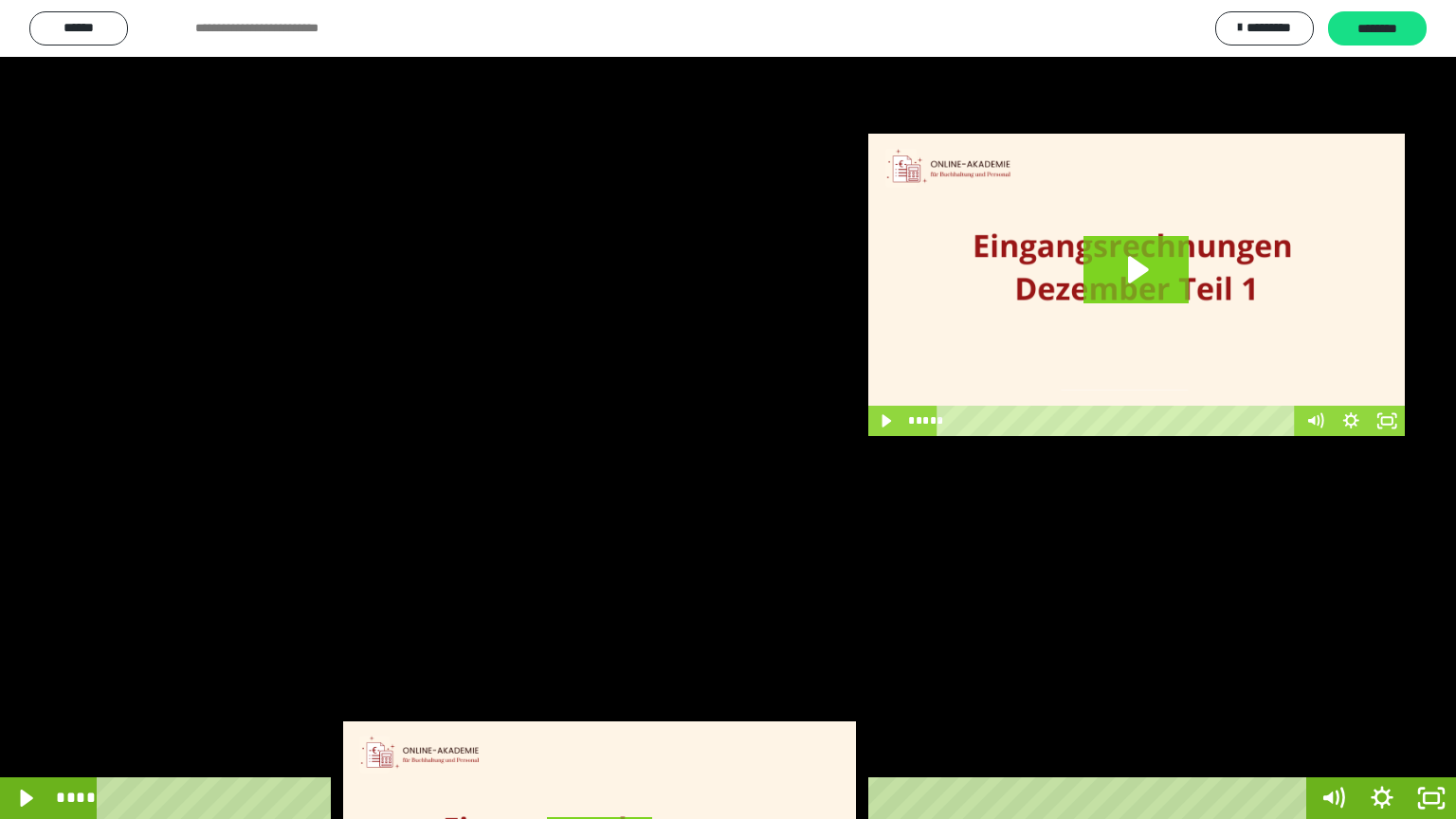 click at bounding box center [728, 410] 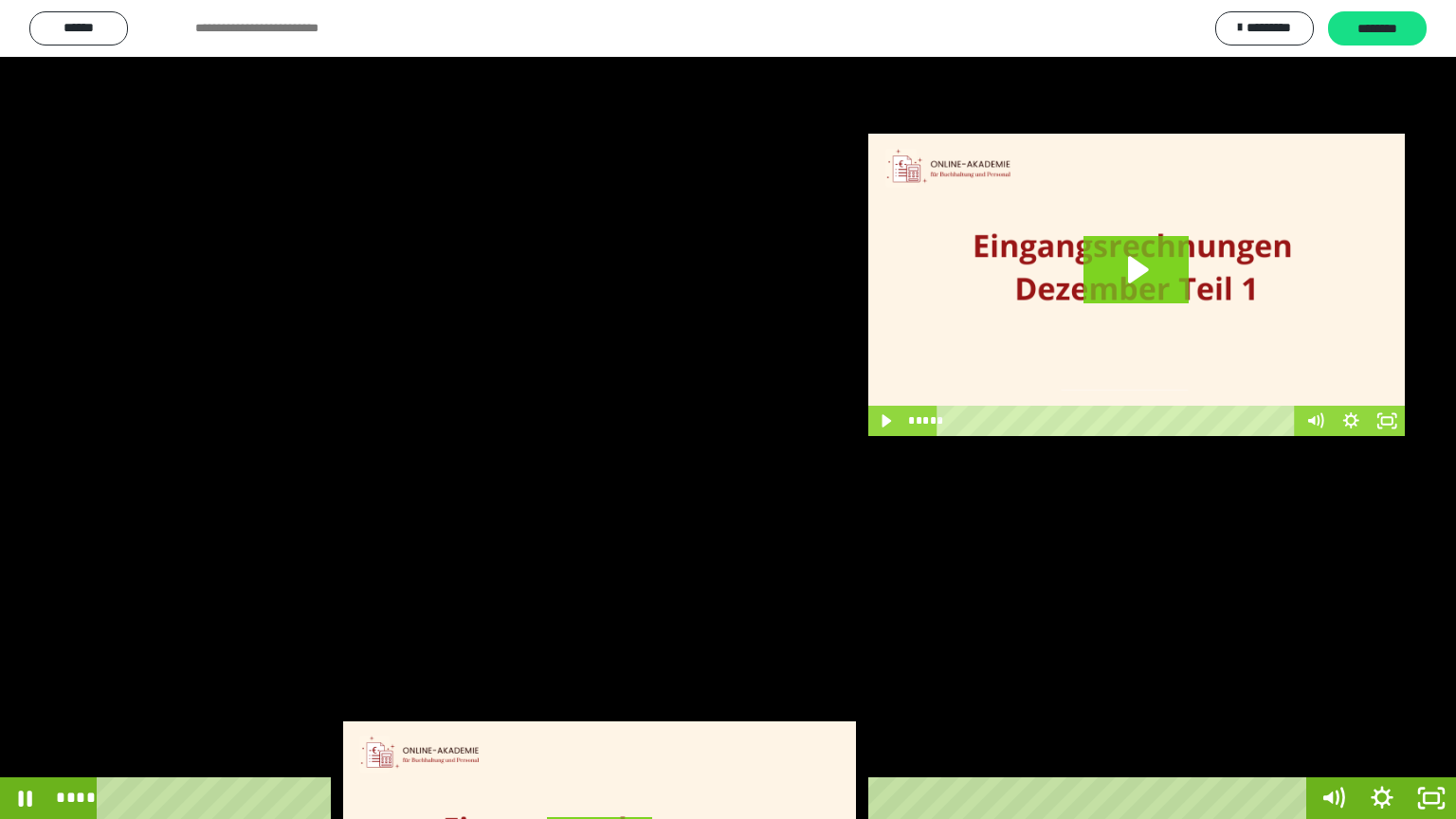 click at bounding box center (728, 410) 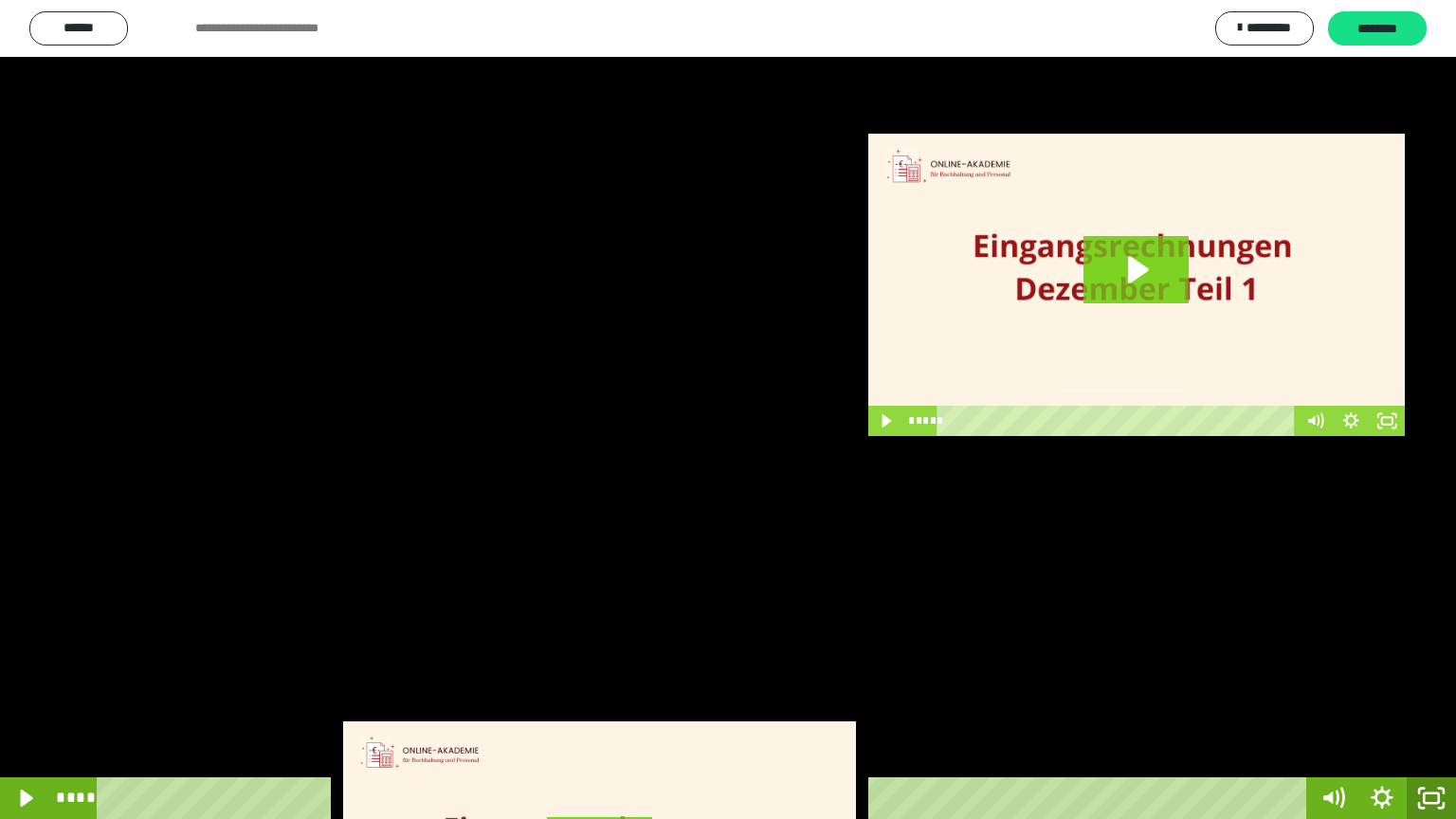 click 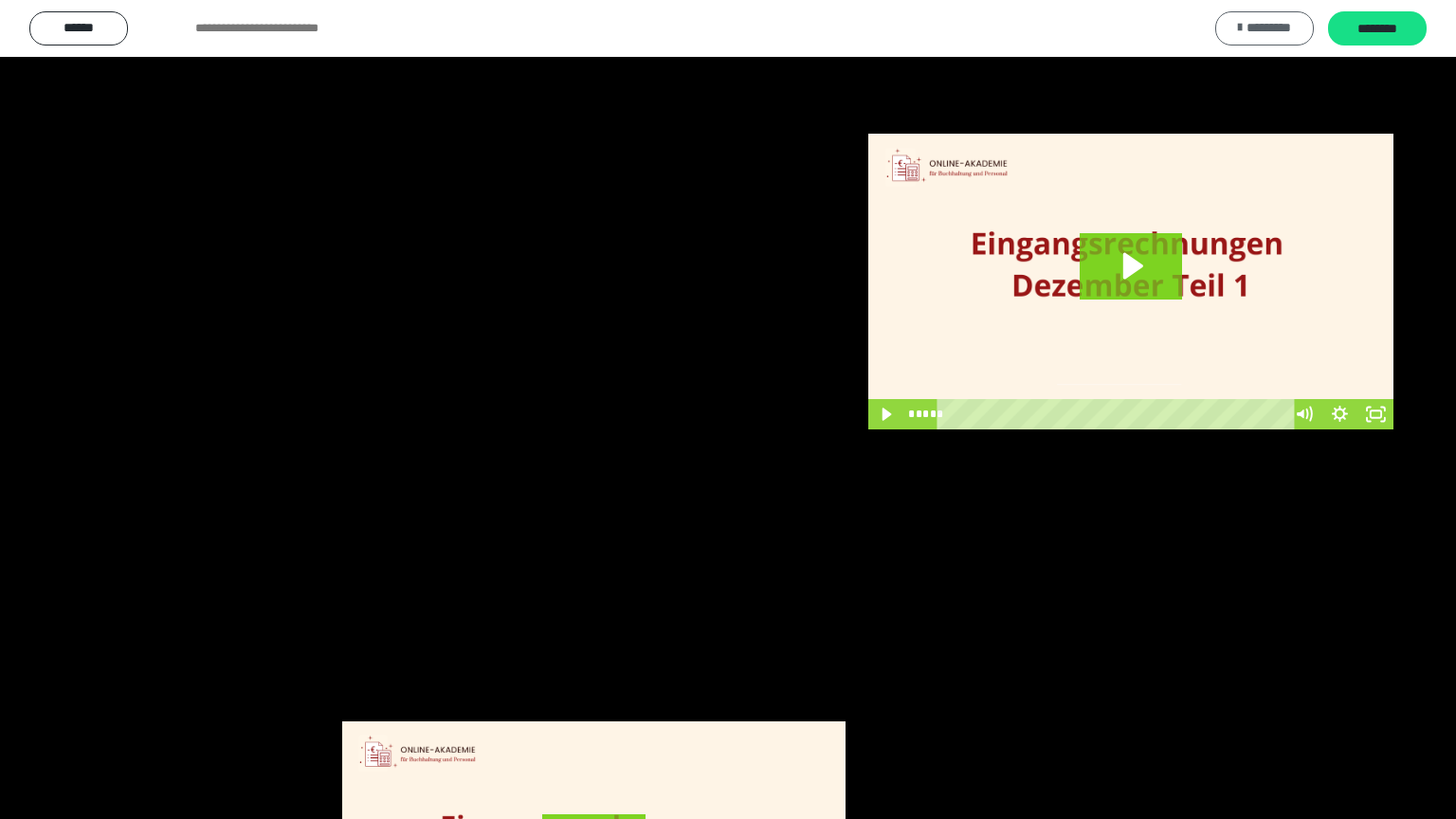scroll, scrollTop: 3742, scrollLeft: 0, axis: vertical 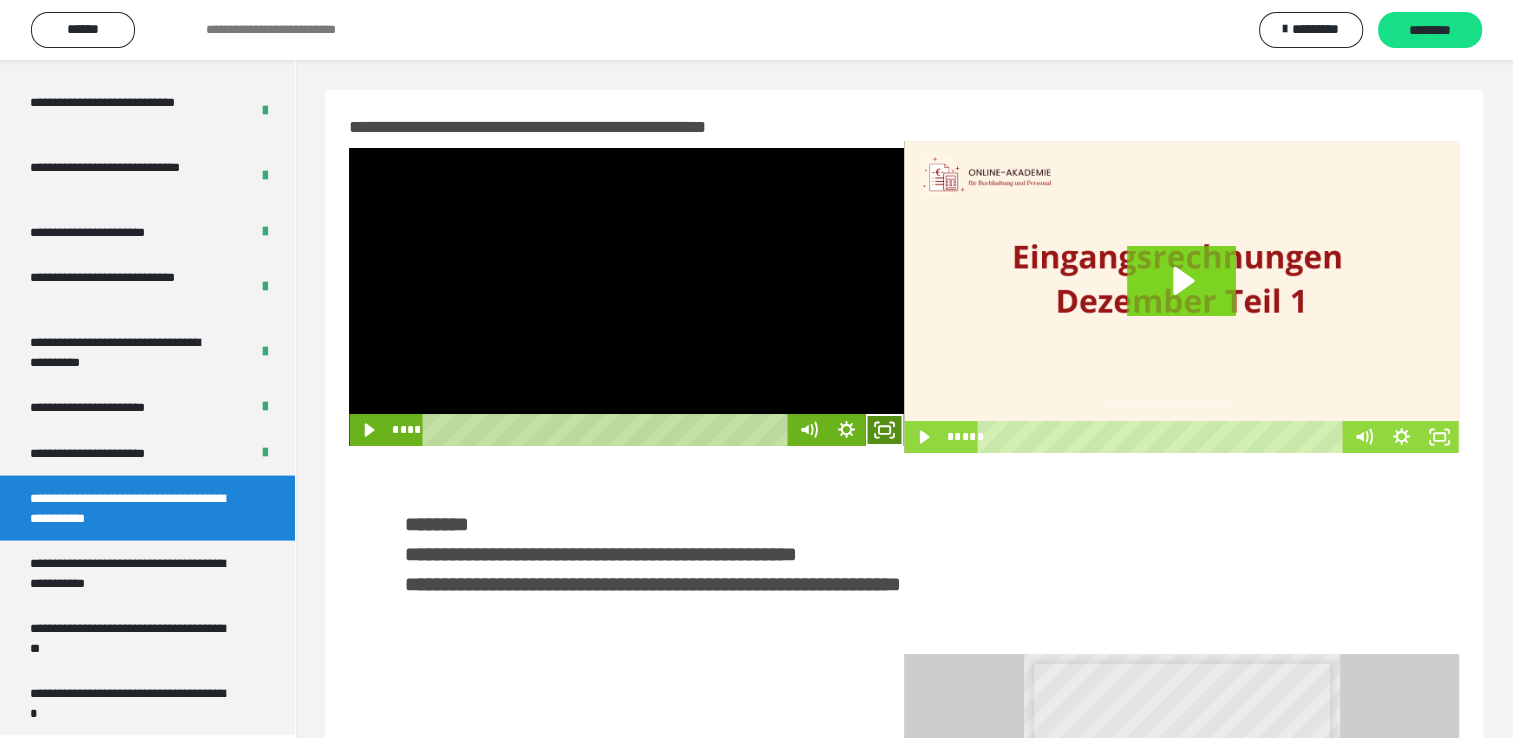 click 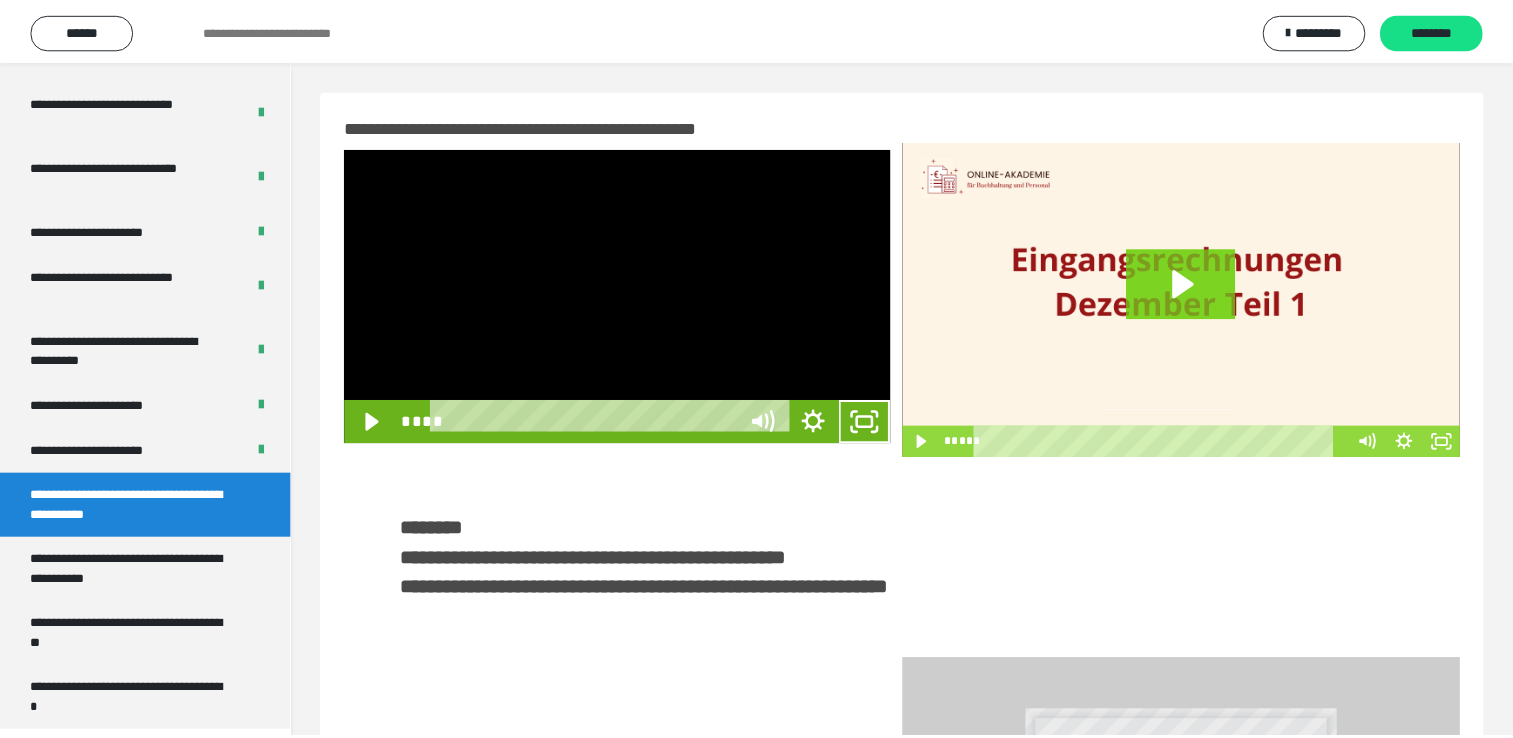 scroll, scrollTop: 3823, scrollLeft: 0, axis: vertical 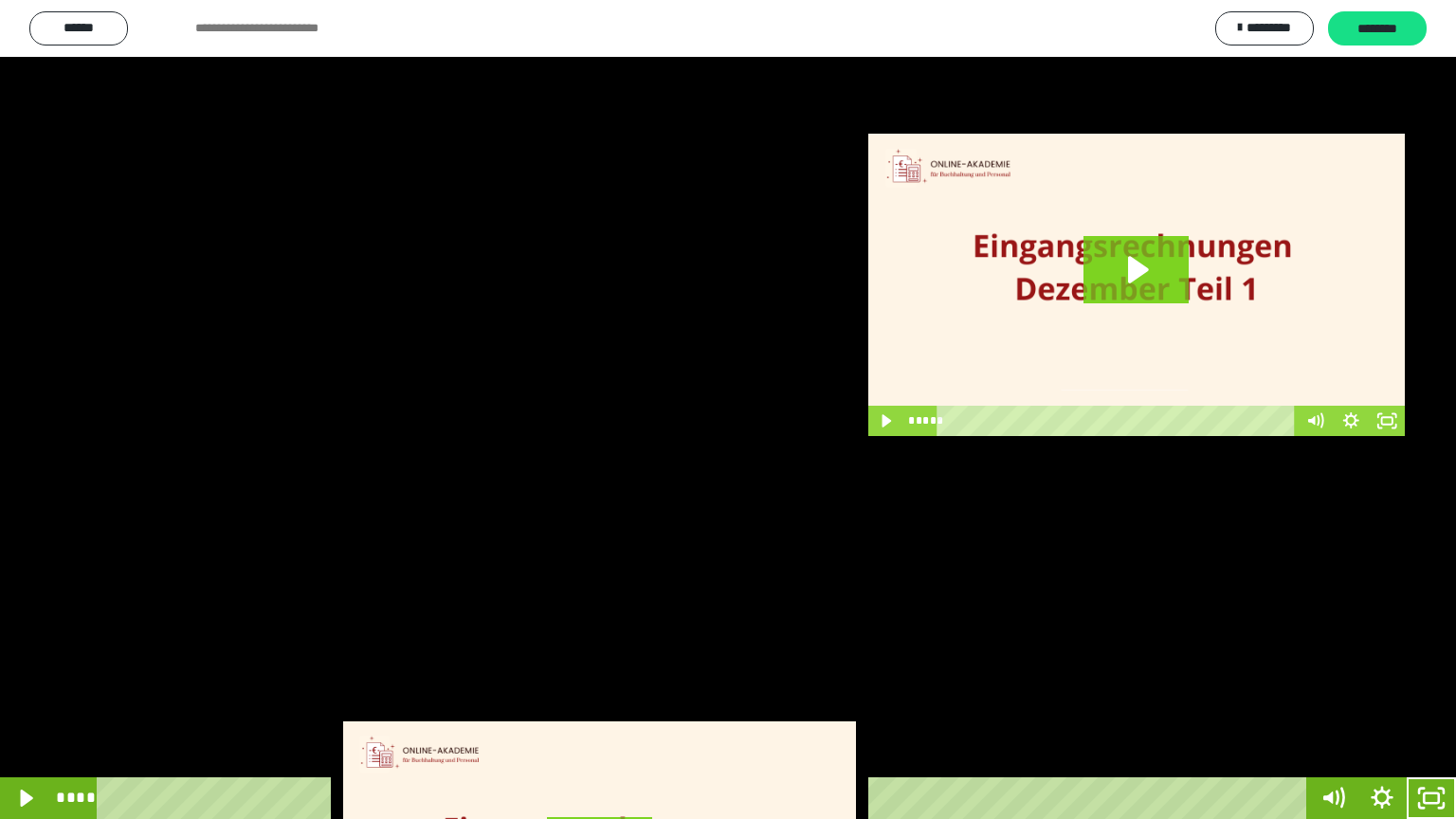 click at bounding box center [728, 410] 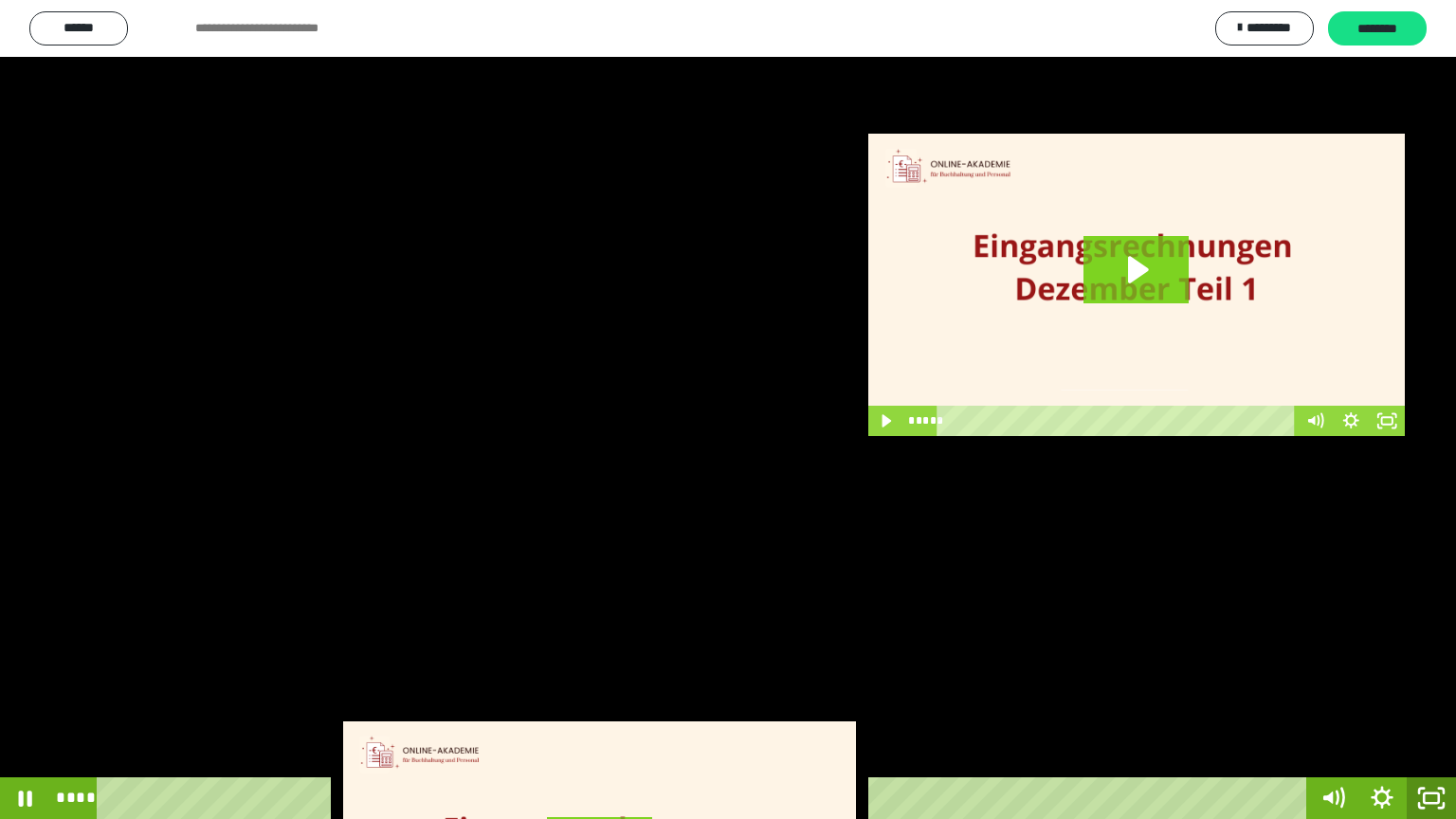 click 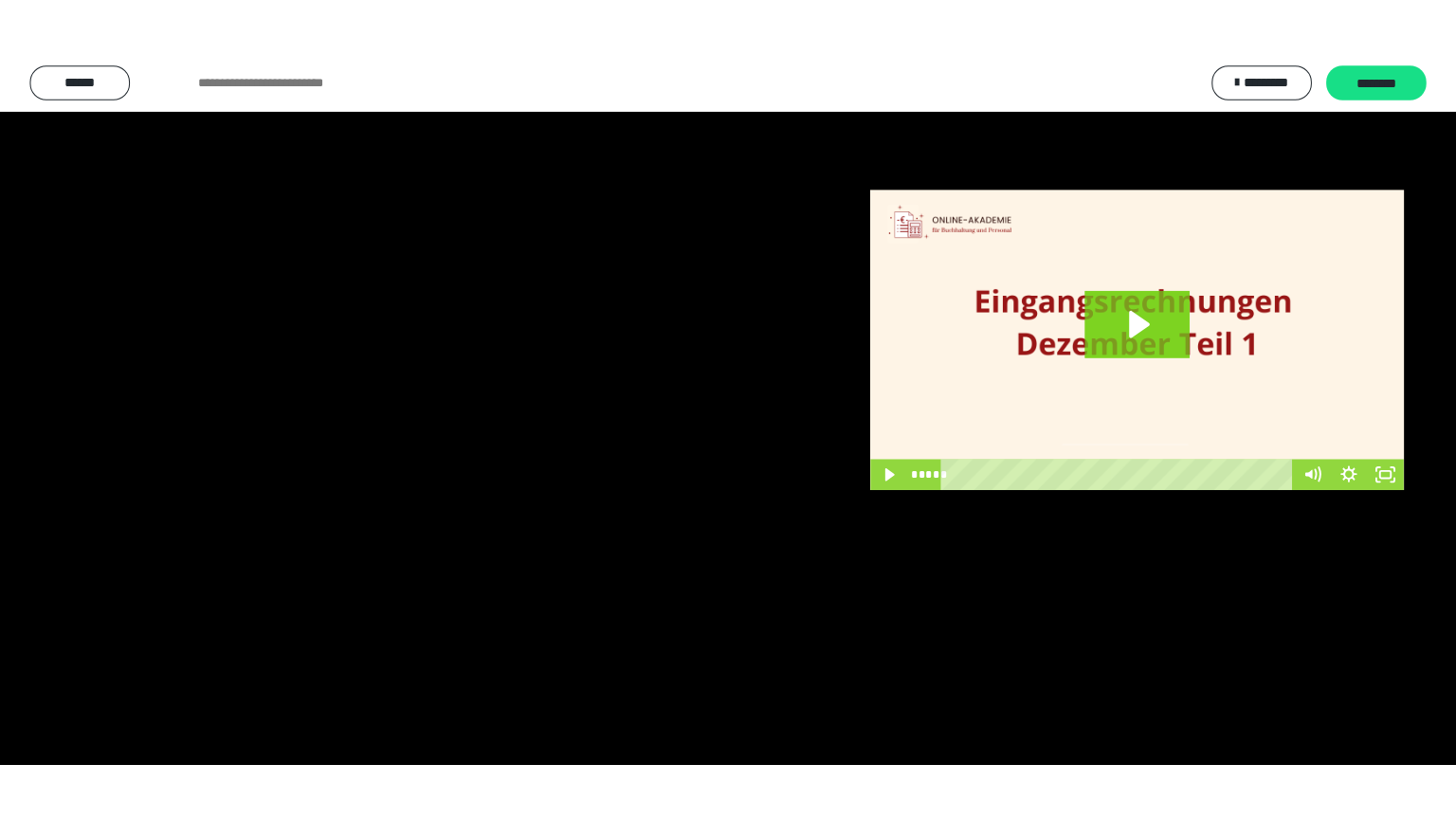 scroll, scrollTop: 3742, scrollLeft: 0, axis: vertical 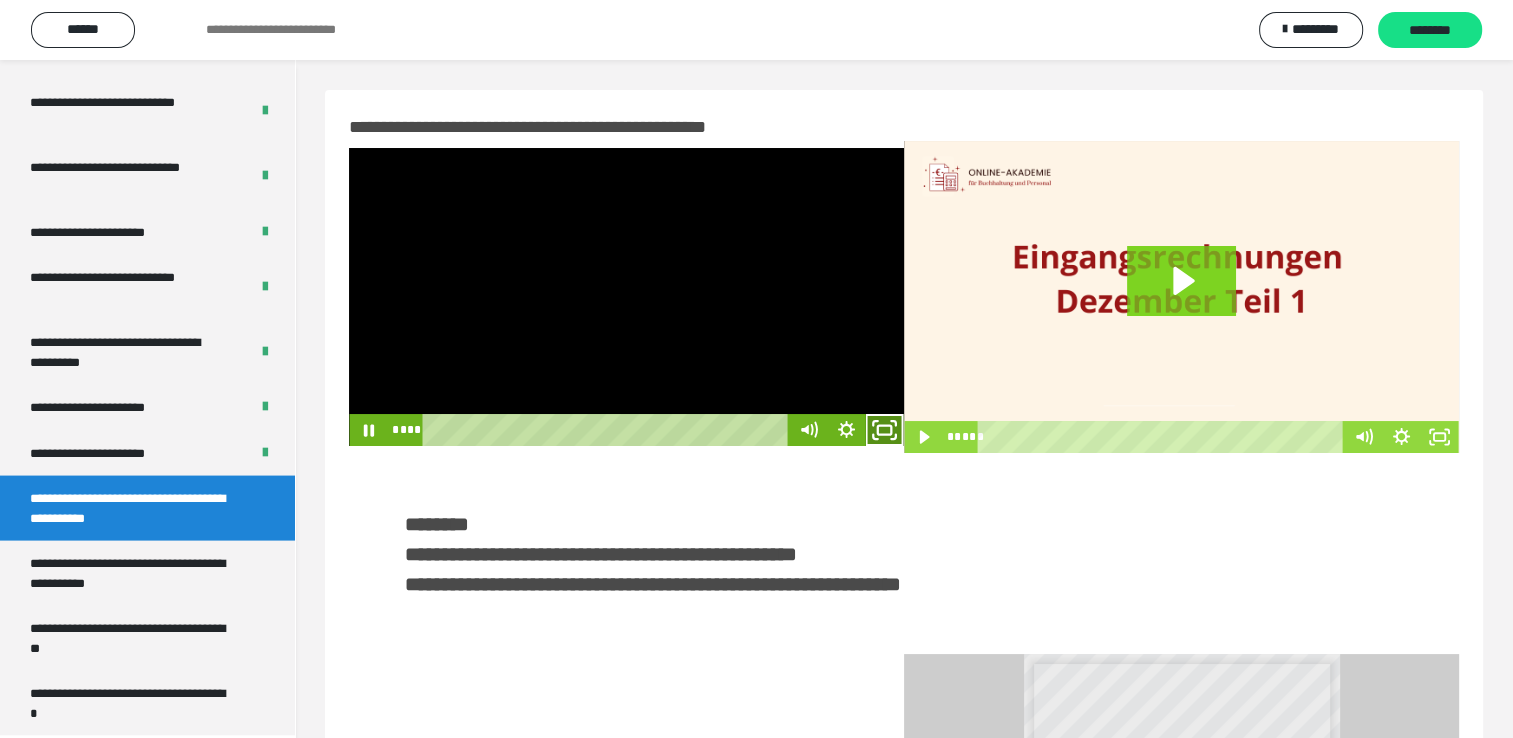 click 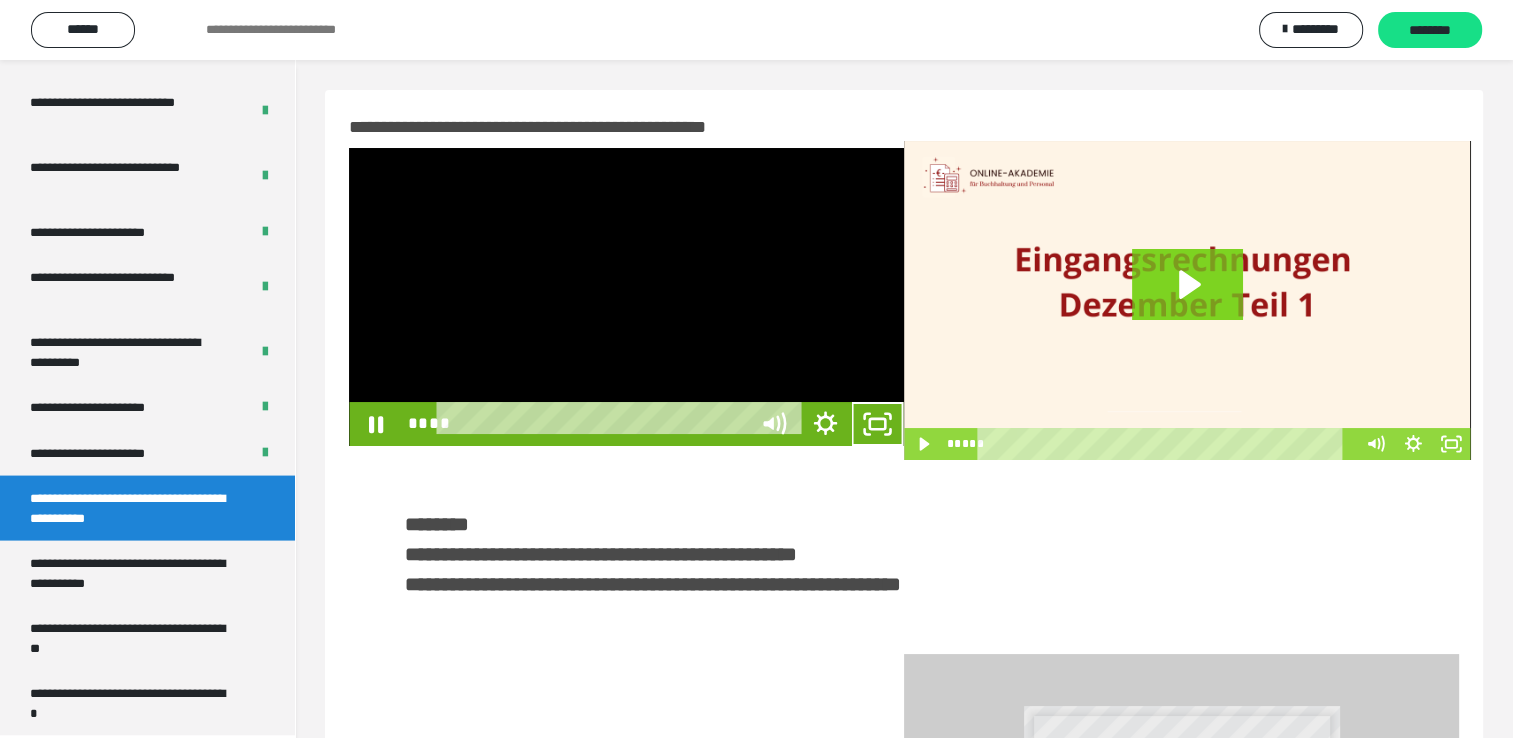 scroll, scrollTop: 3823, scrollLeft: 0, axis: vertical 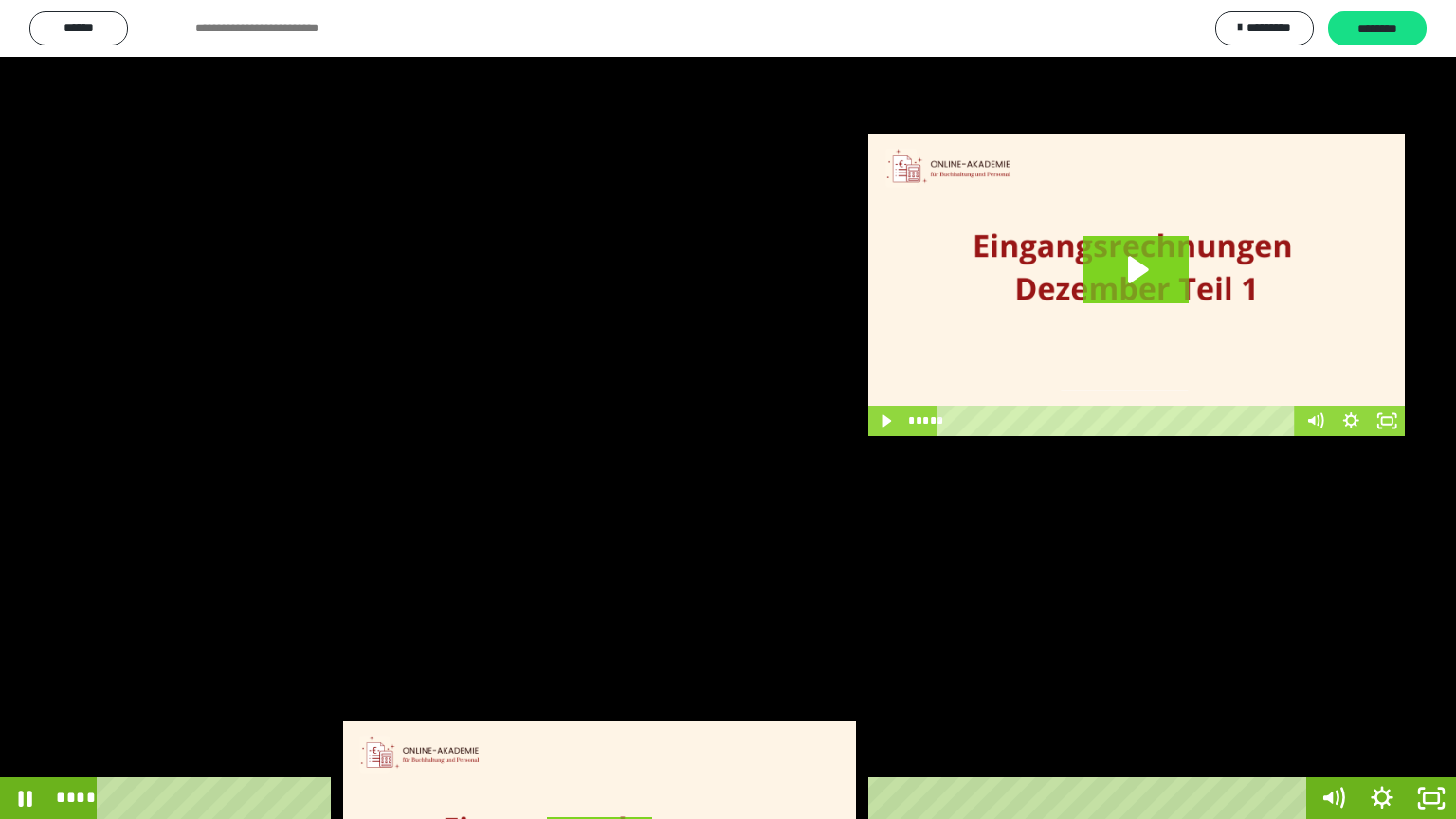 click at bounding box center (728, 410) 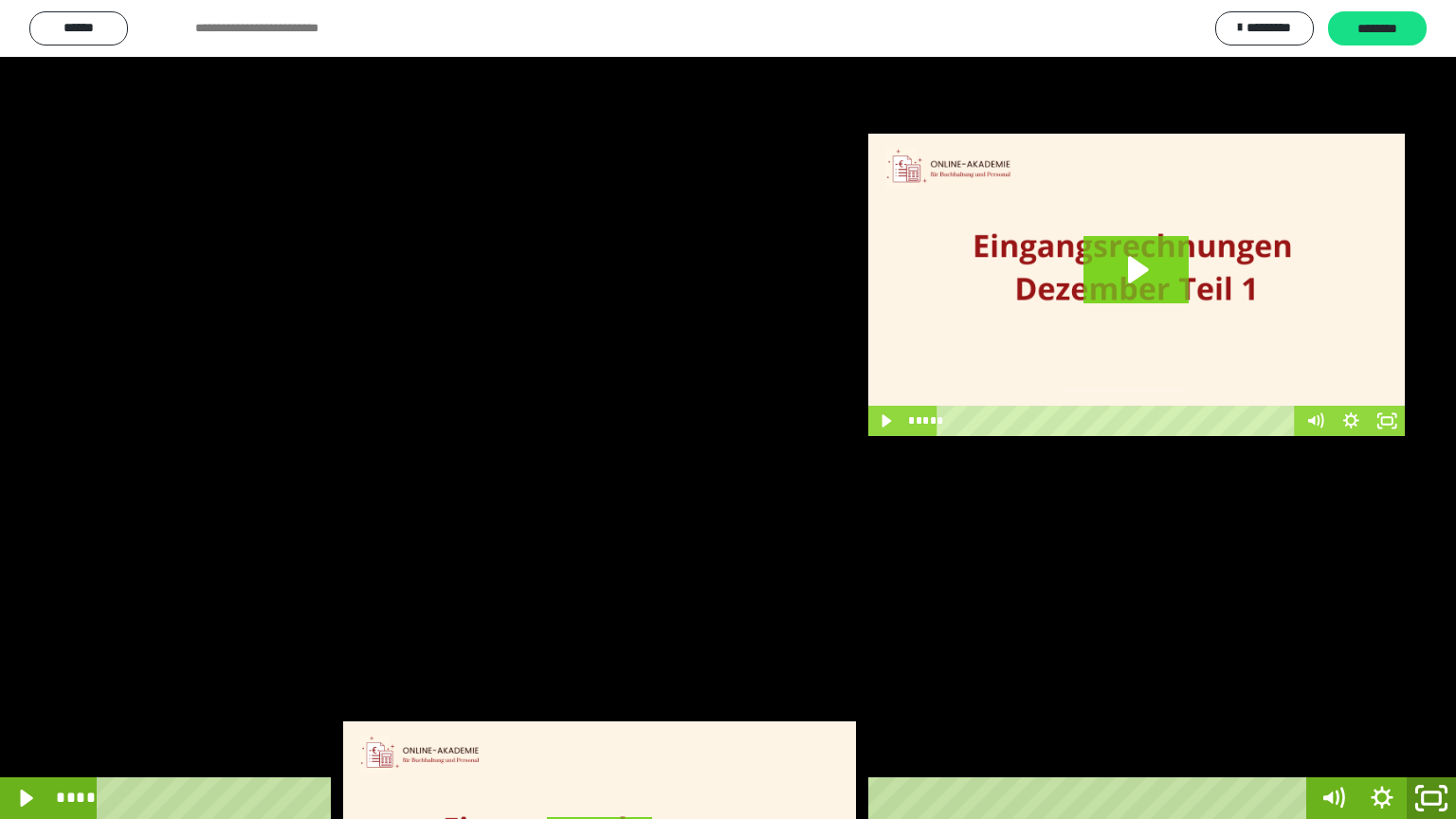 drag, startPoint x: 1430, startPoint y: 792, endPoint x: 1419, endPoint y: 699, distance: 93.648278 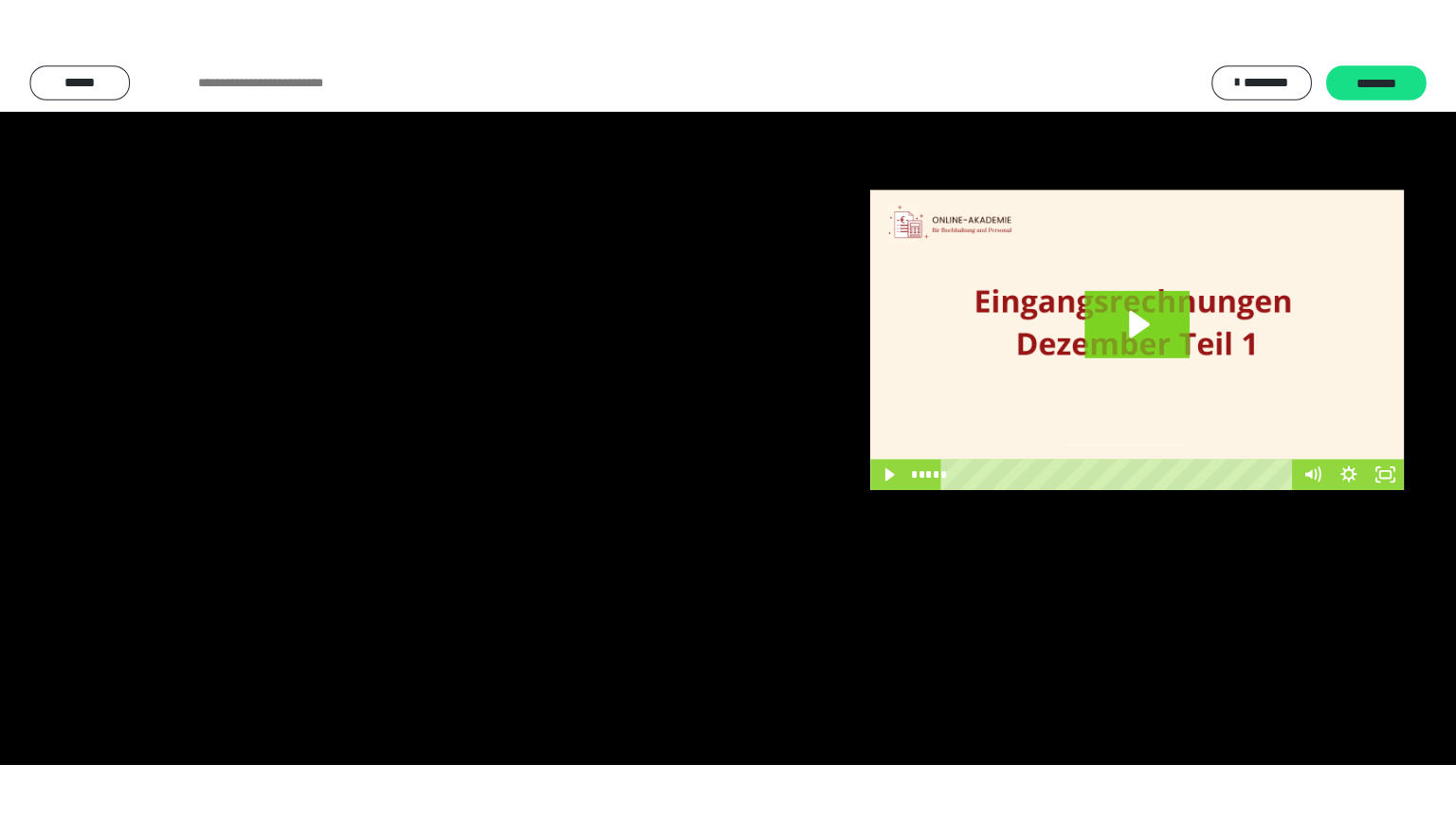 scroll, scrollTop: 3742, scrollLeft: 0, axis: vertical 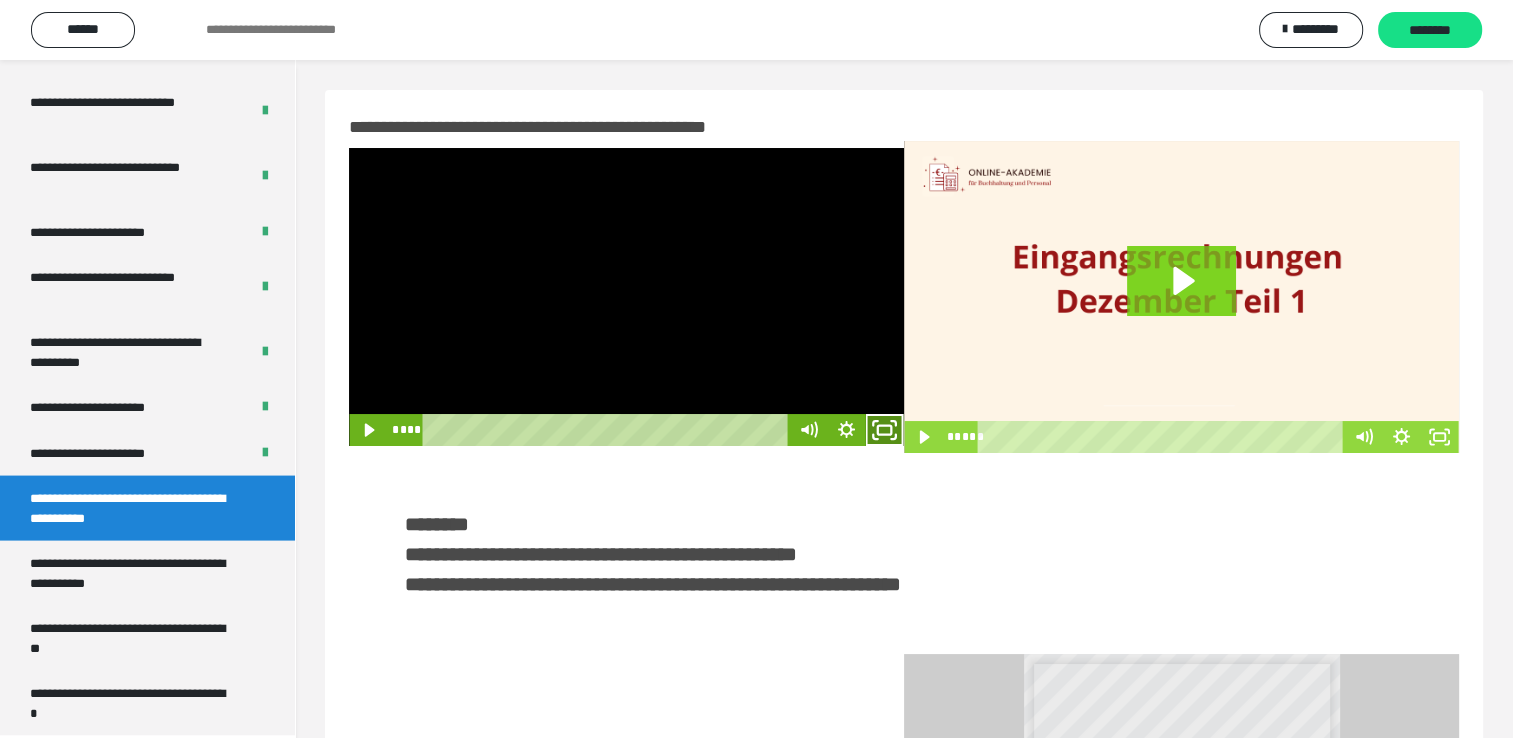 click 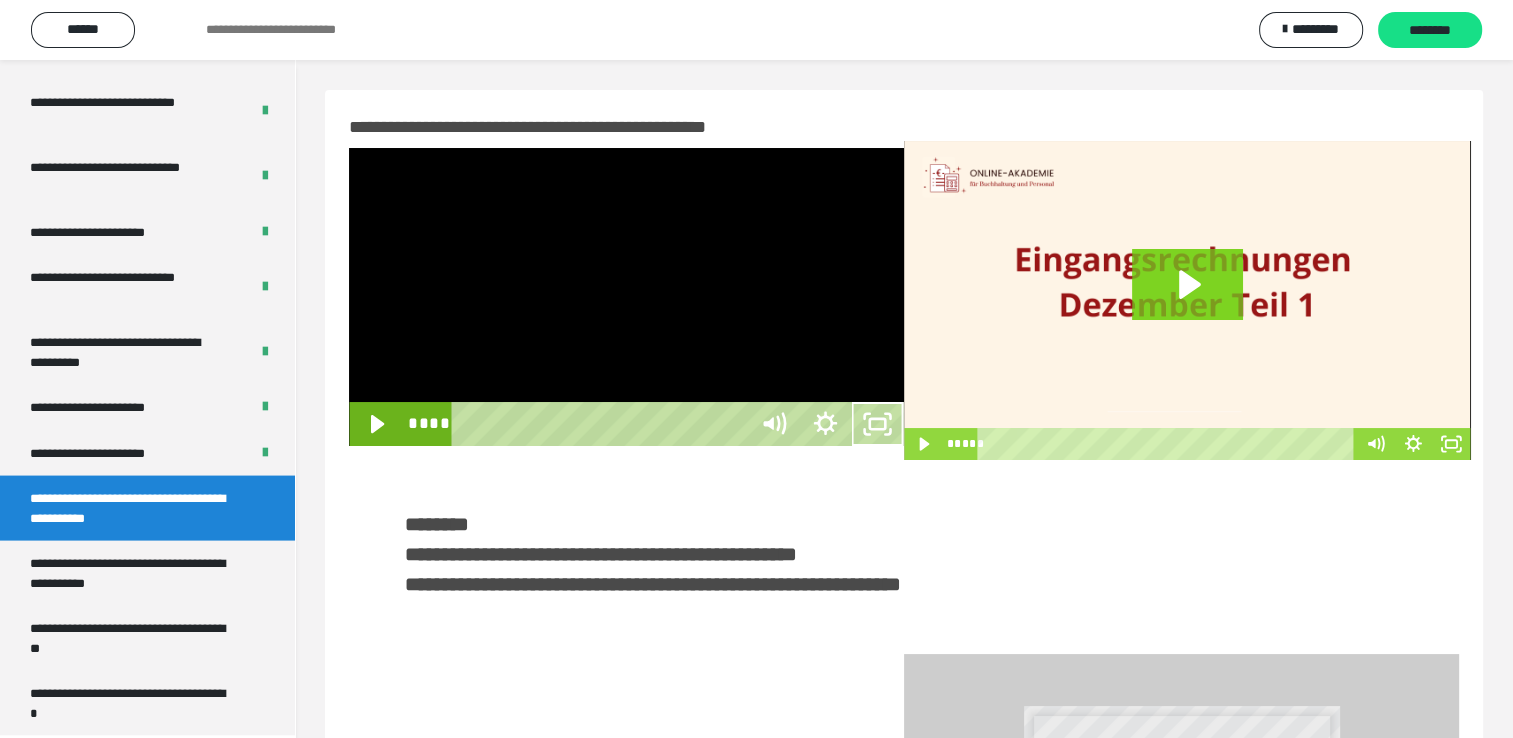 scroll, scrollTop: 3823, scrollLeft: 0, axis: vertical 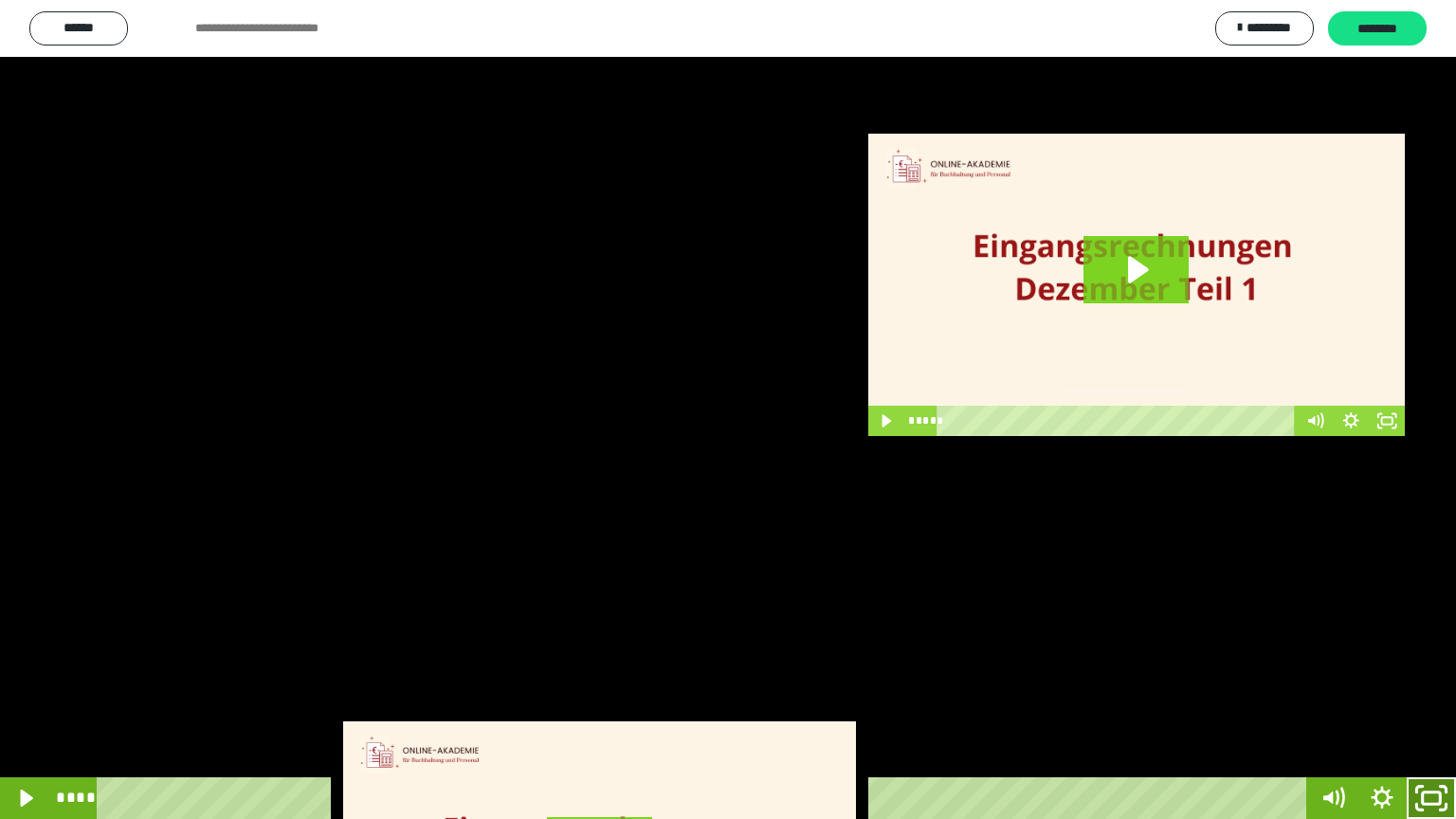 click 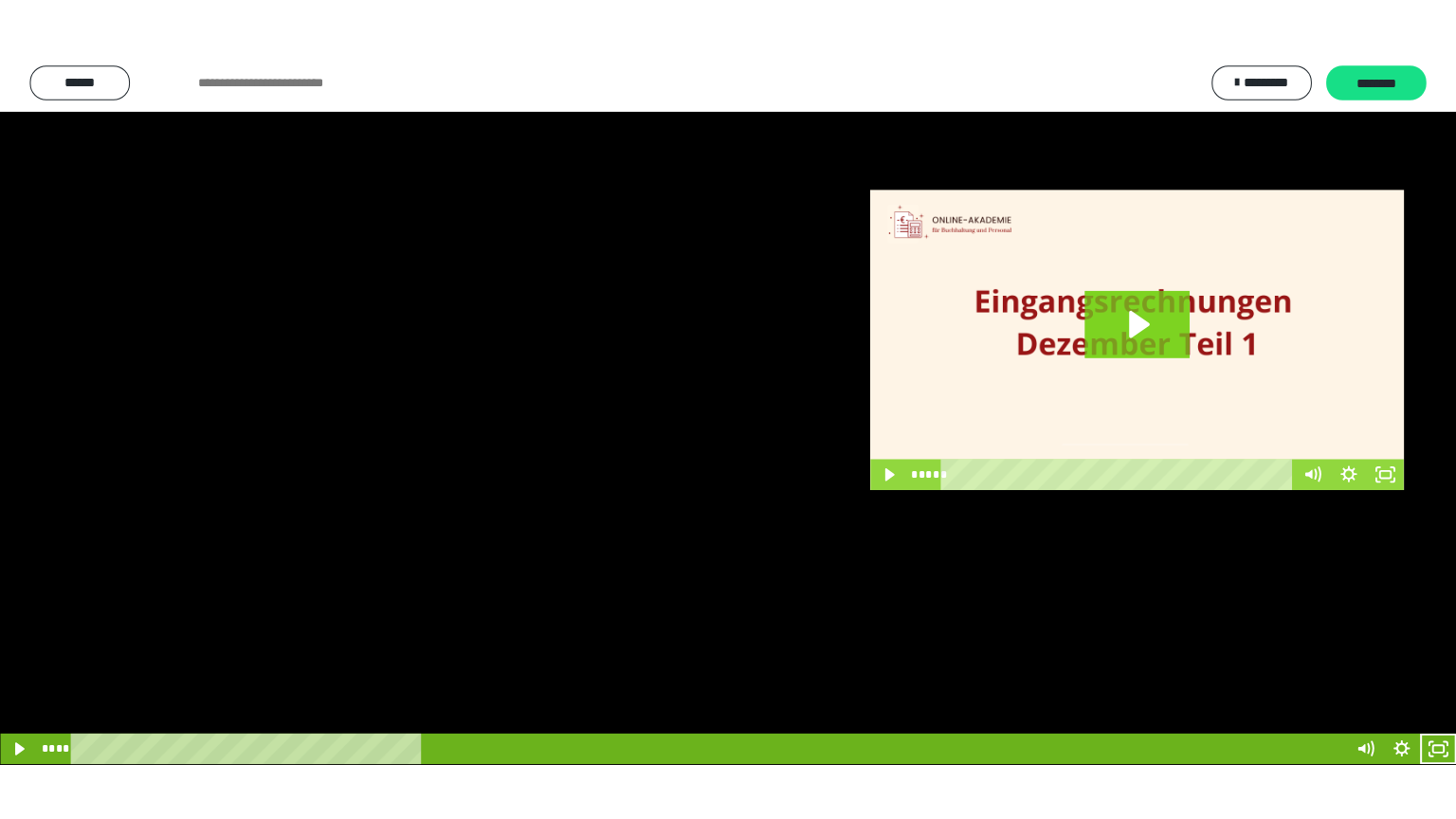 scroll, scrollTop: 3742, scrollLeft: 0, axis: vertical 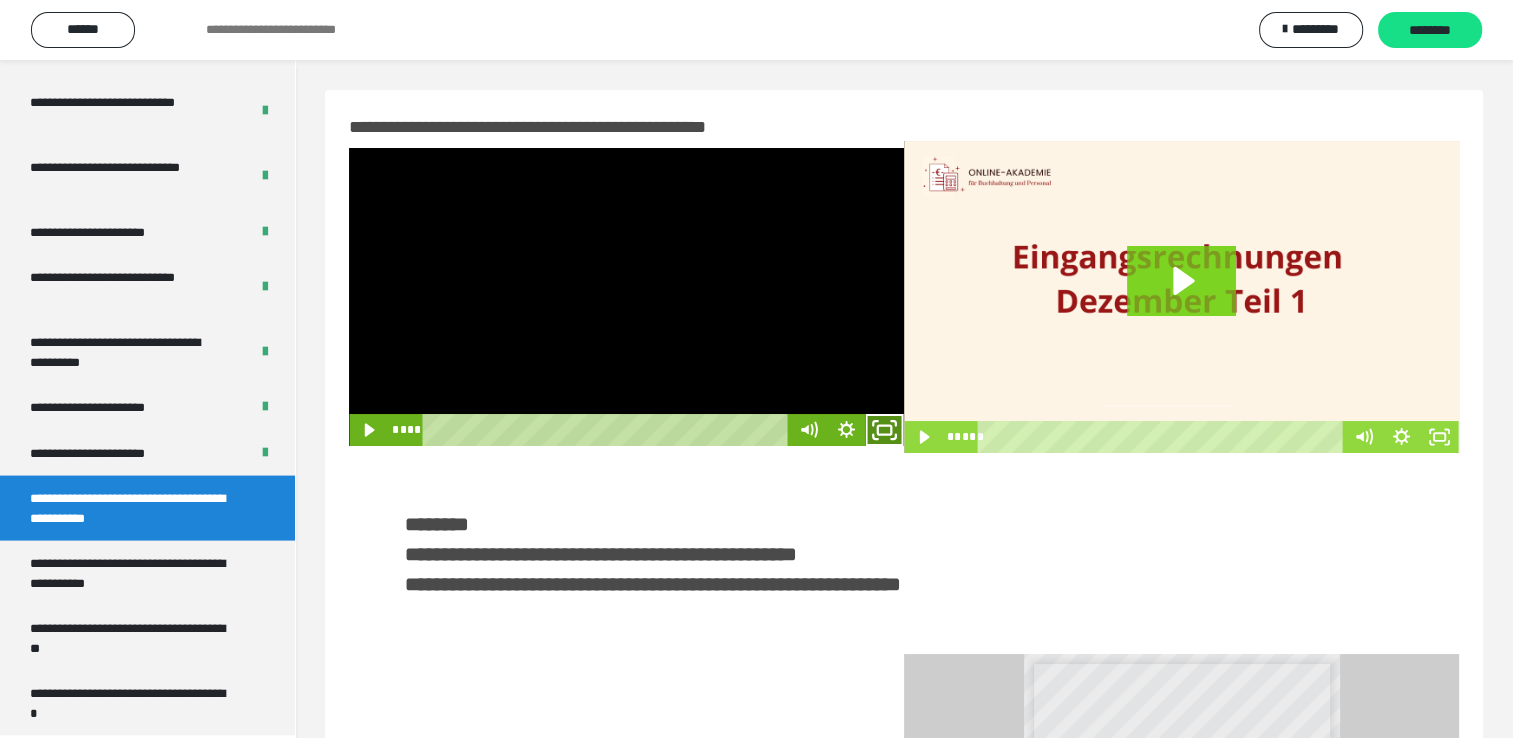 click 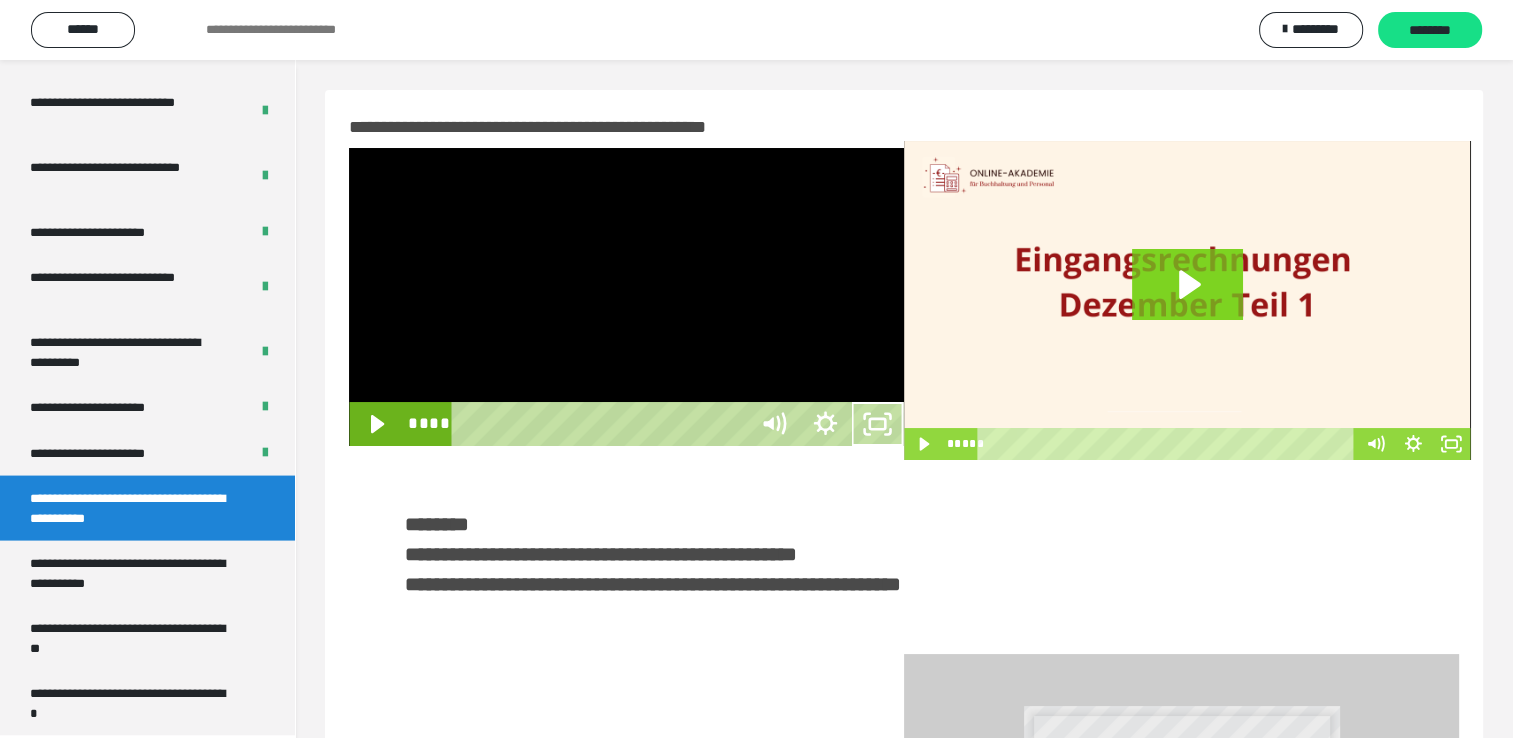 scroll, scrollTop: 3823, scrollLeft: 0, axis: vertical 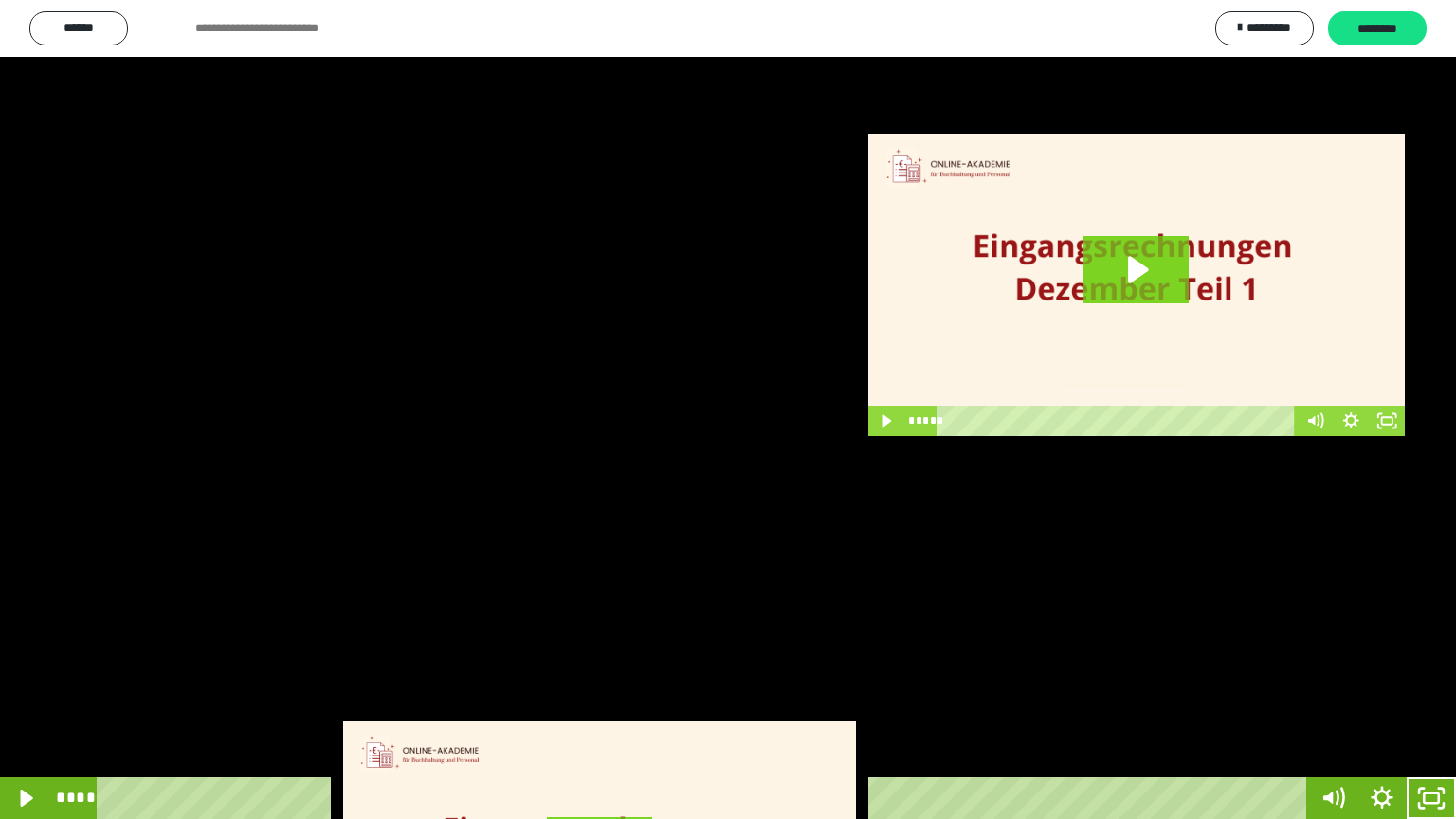 click at bounding box center [728, 410] 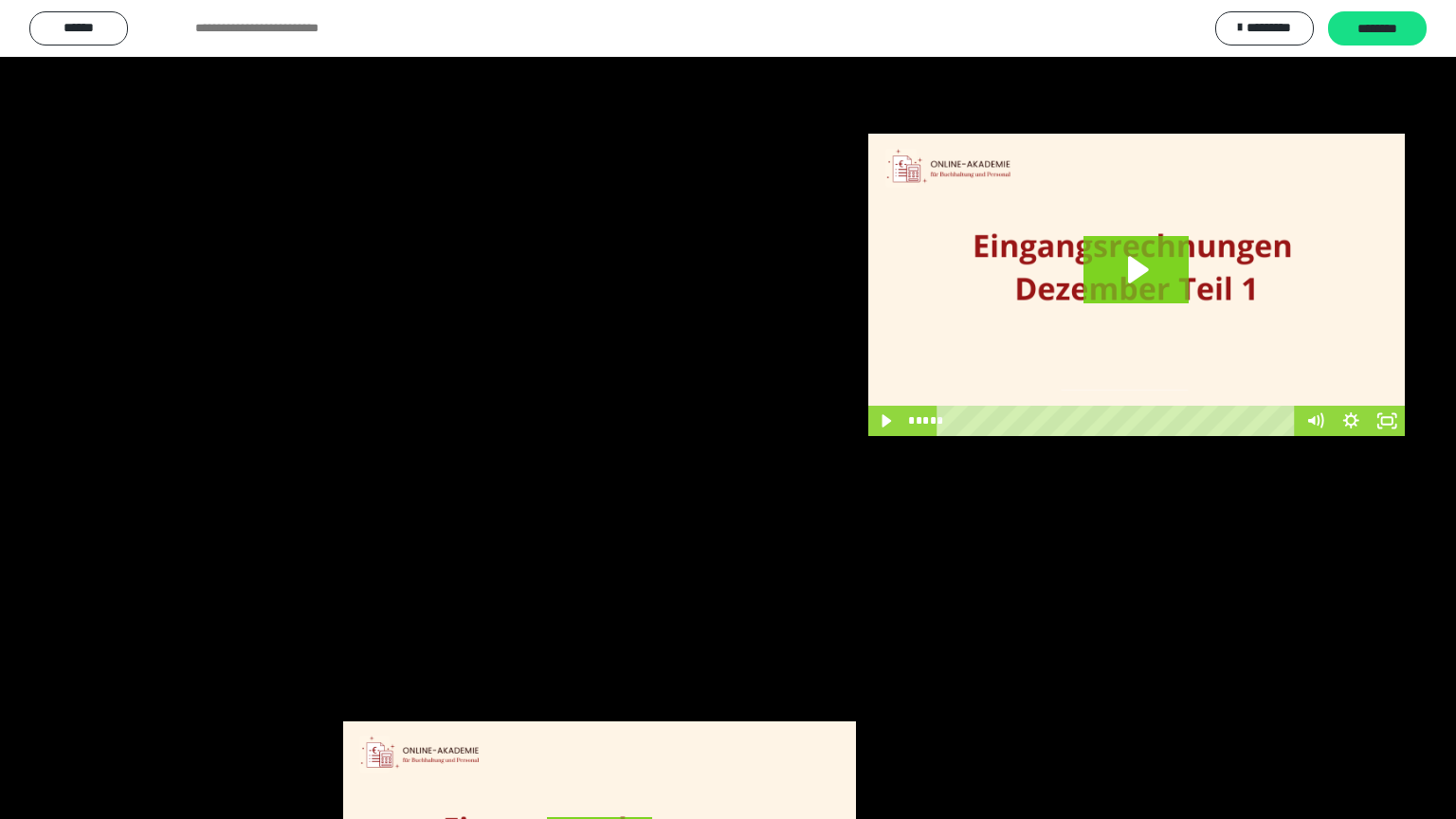 click at bounding box center [728, 410] 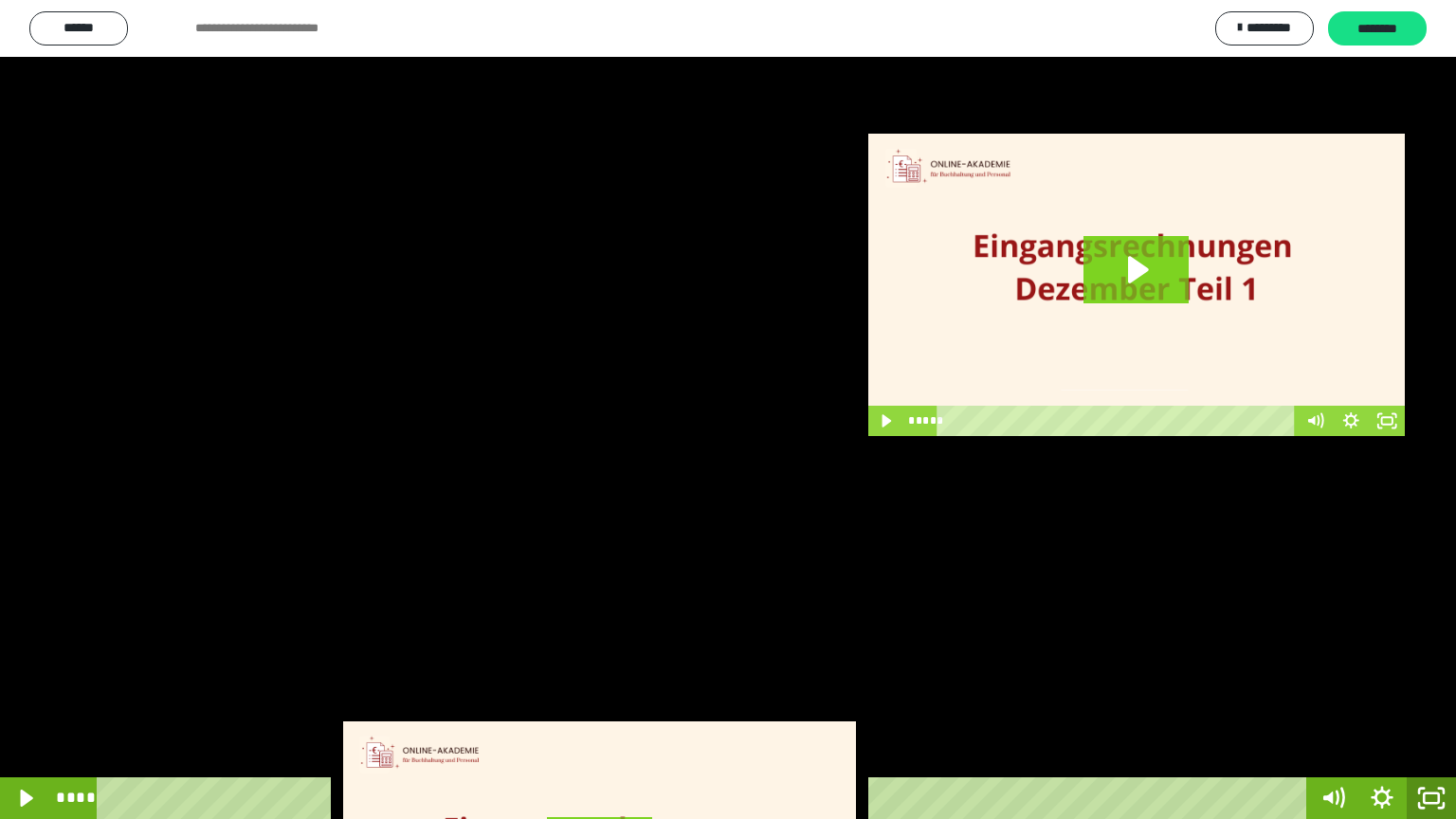 click 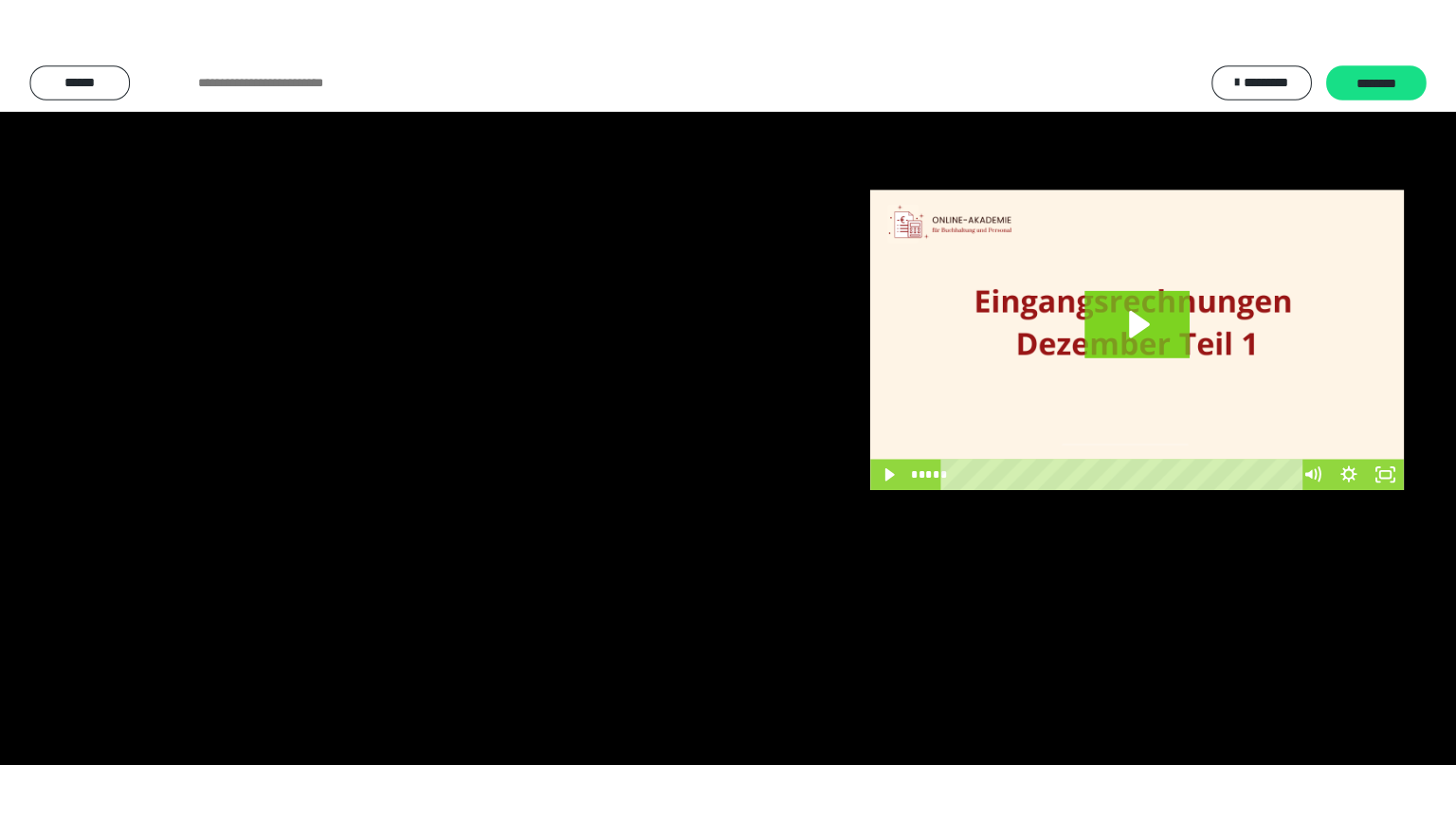 scroll, scrollTop: 3742, scrollLeft: 0, axis: vertical 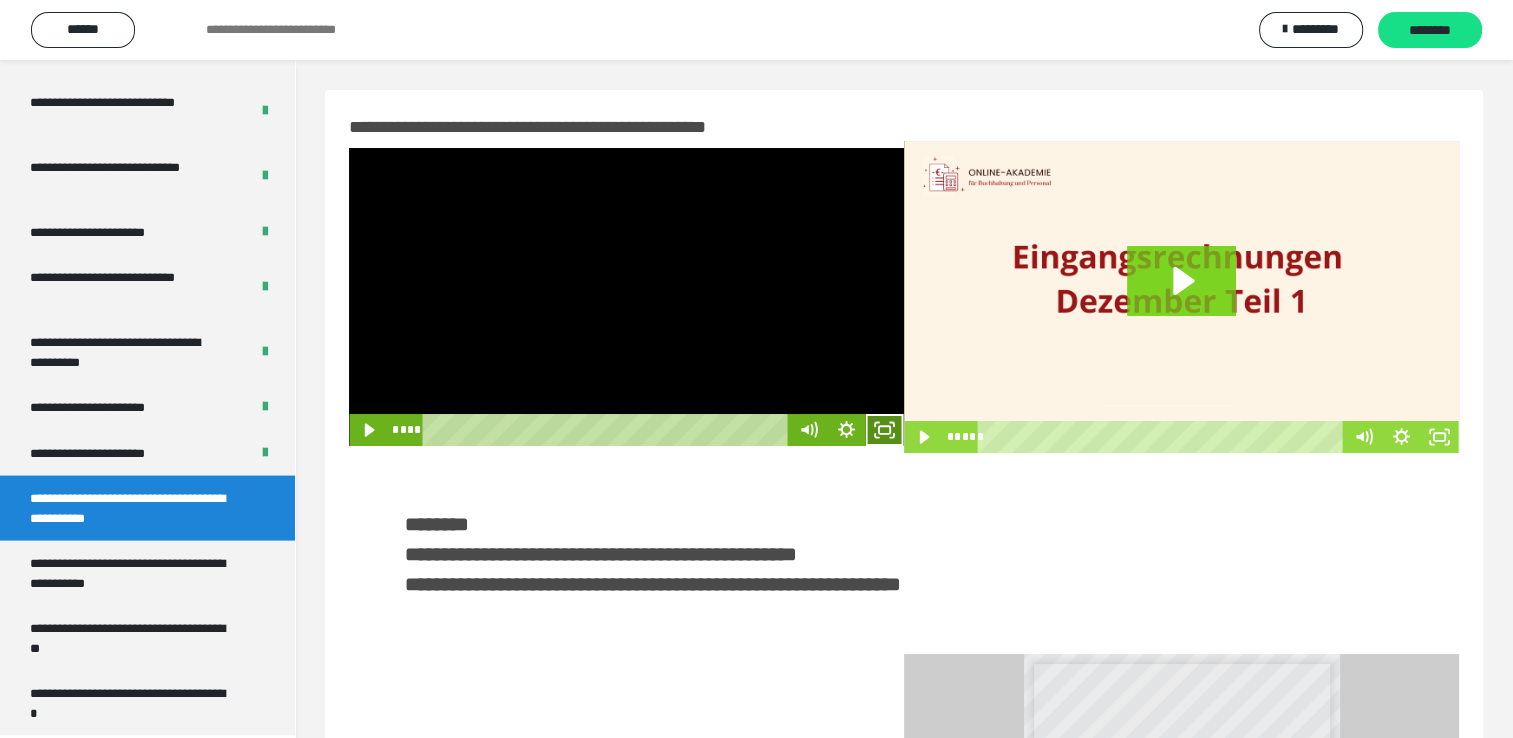 click 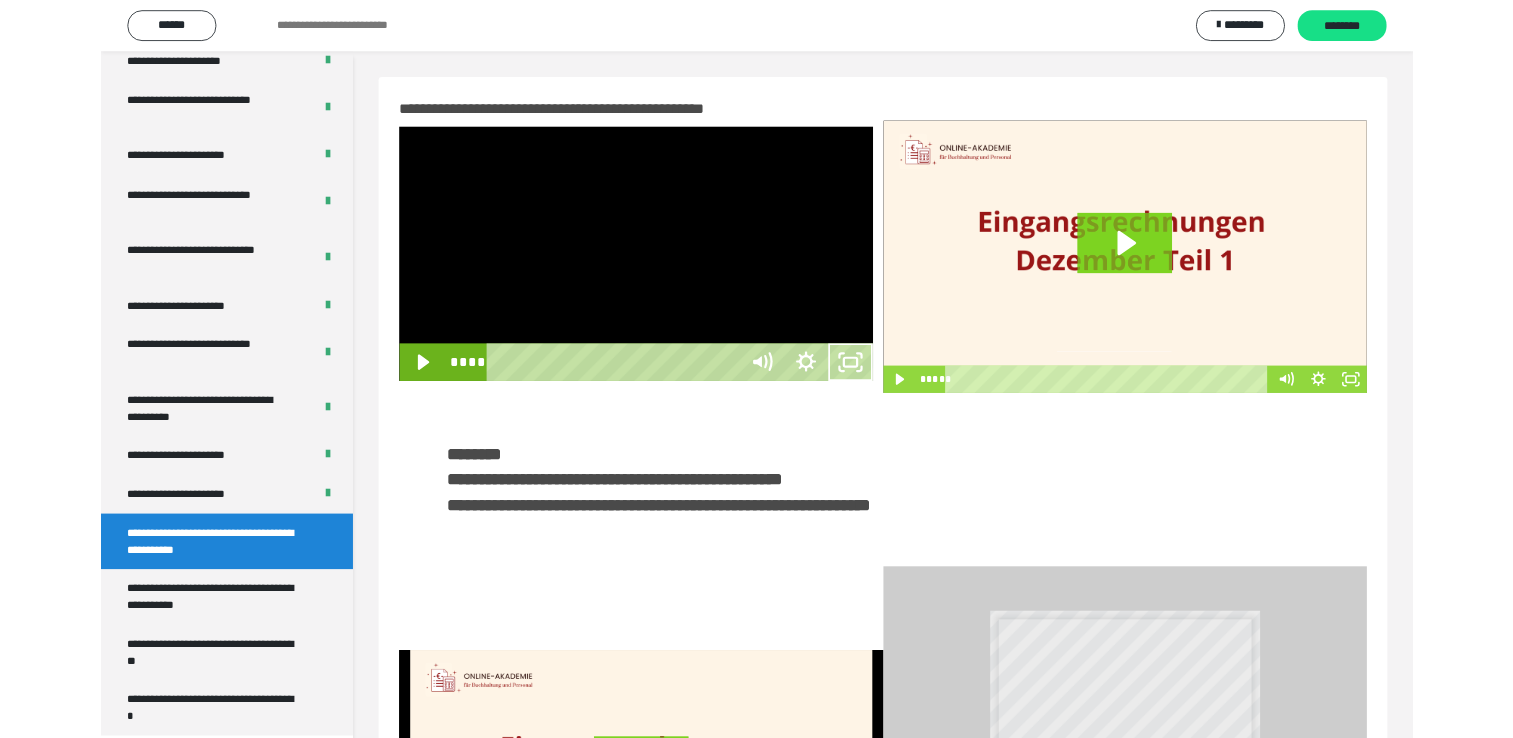 scroll, scrollTop: 3823, scrollLeft: 0, axis: vertical 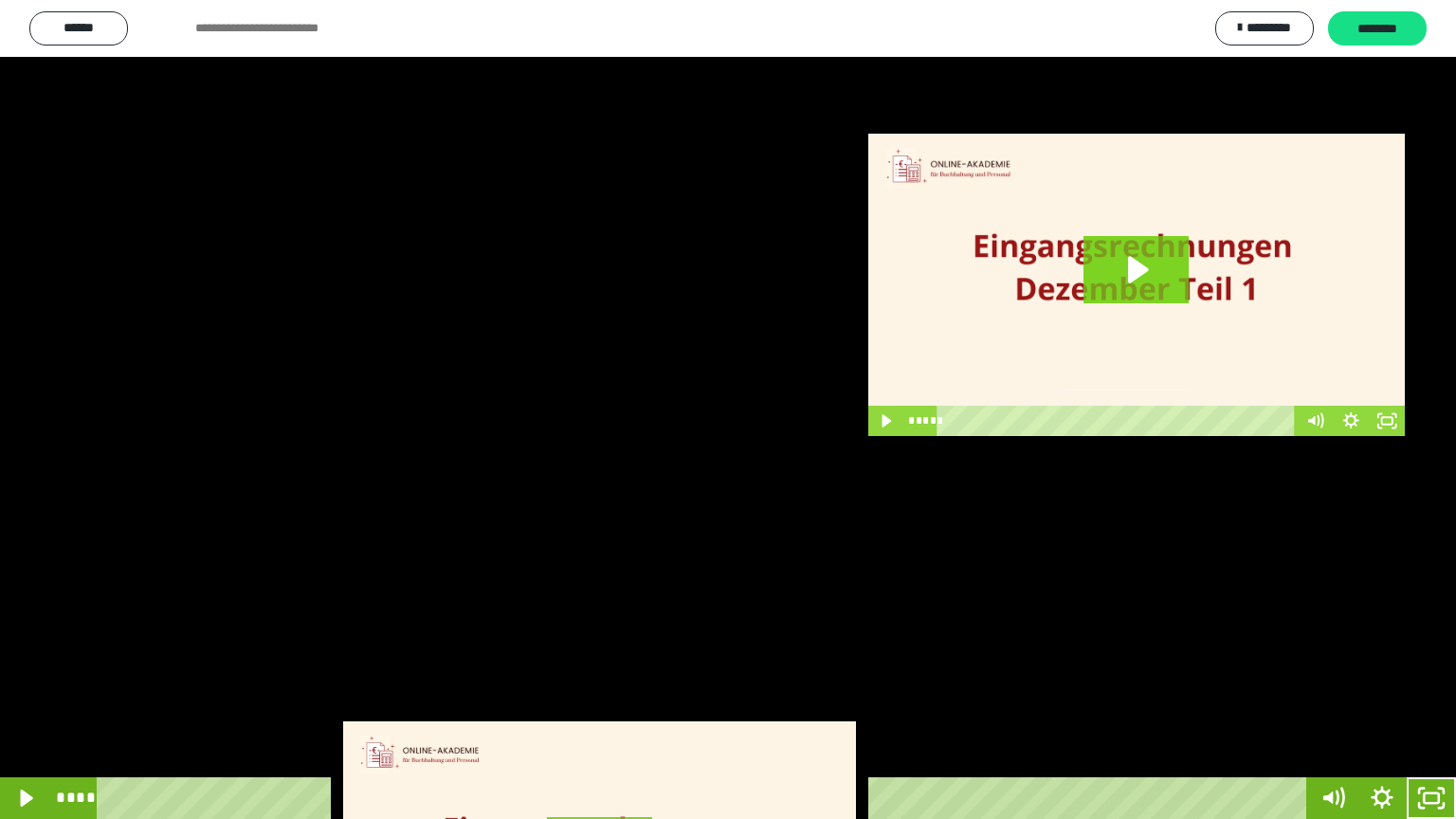 click at bounding box center (728, 410) 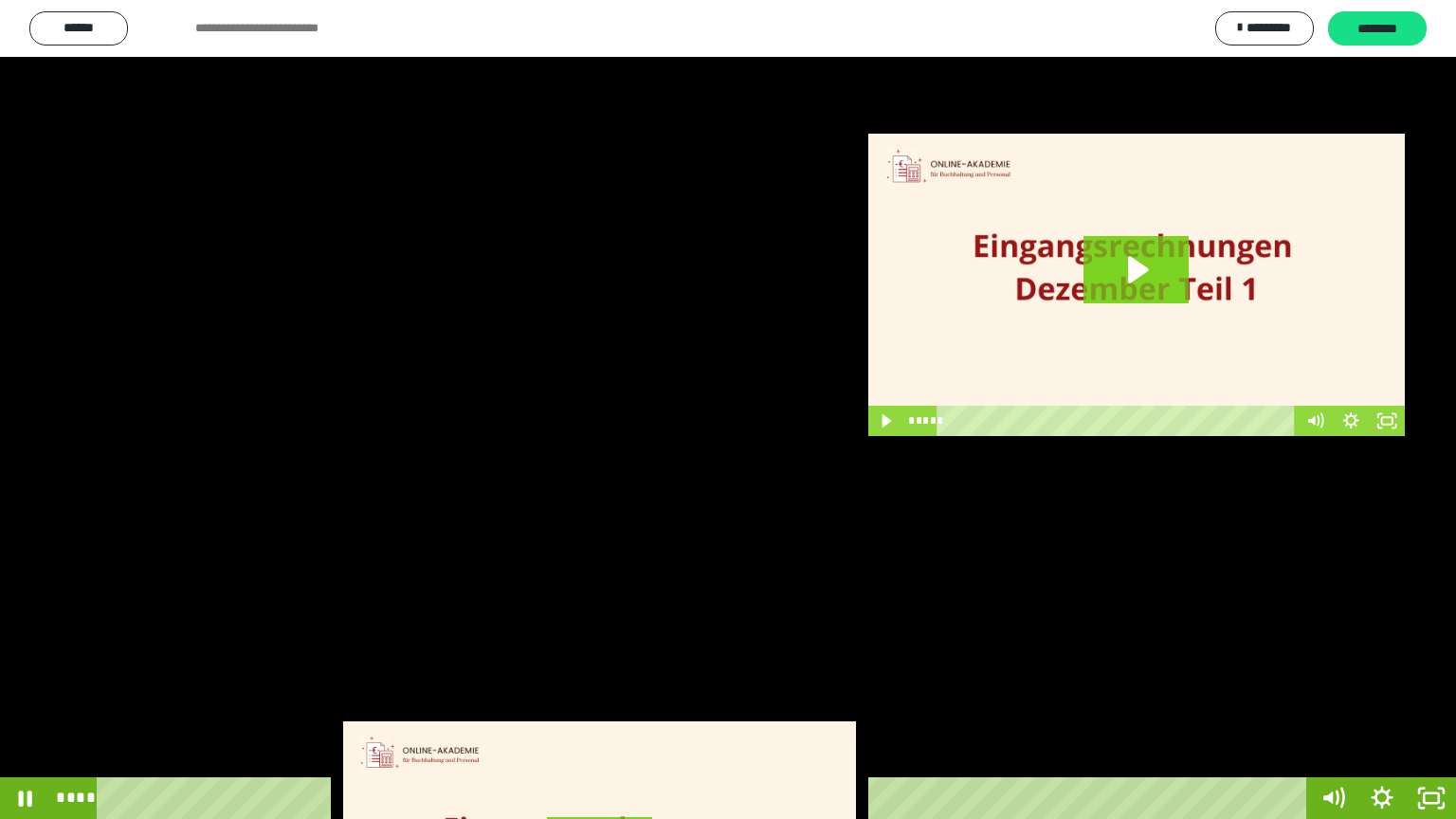 click at bounding box center [728, 410] 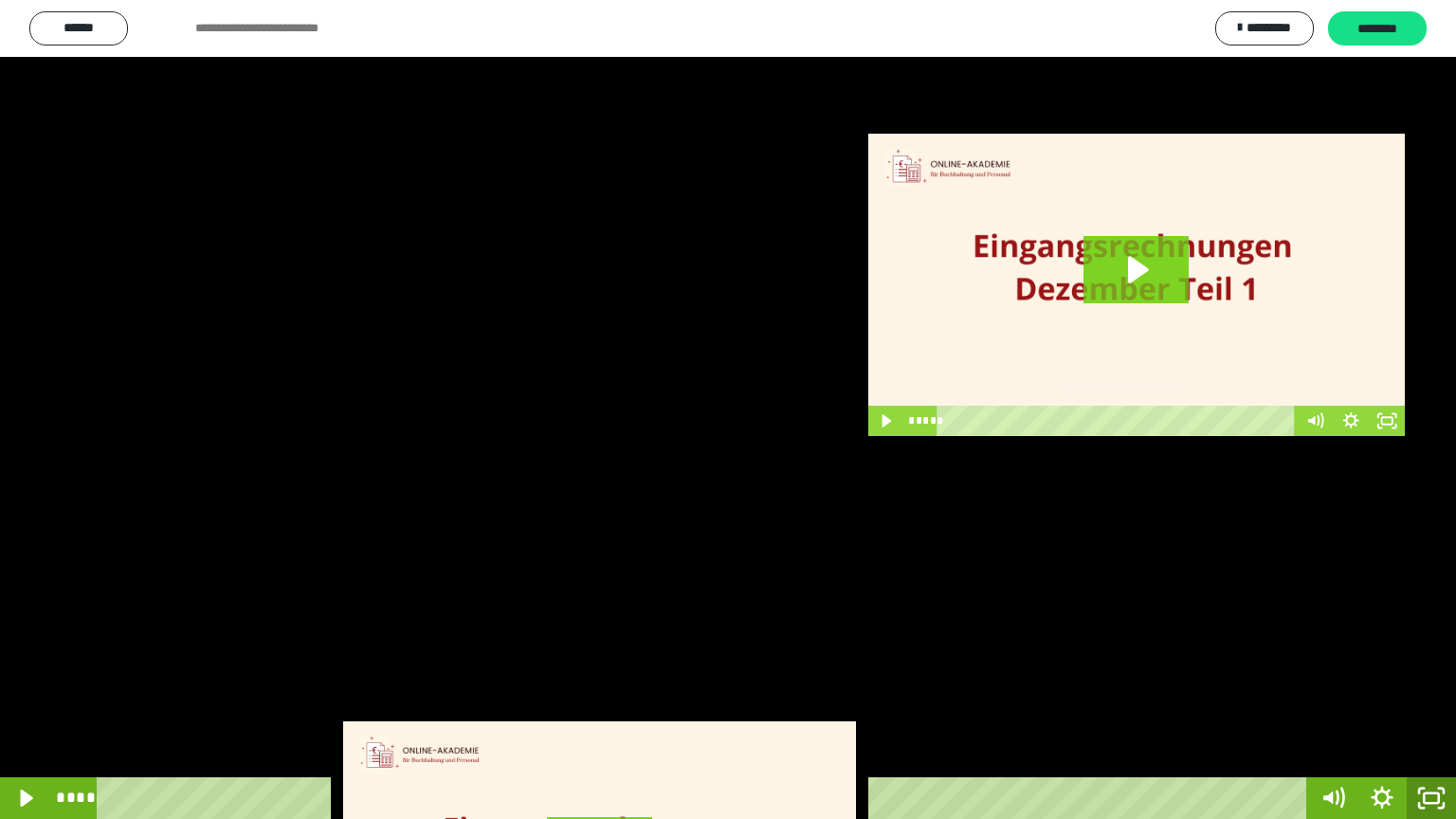 click 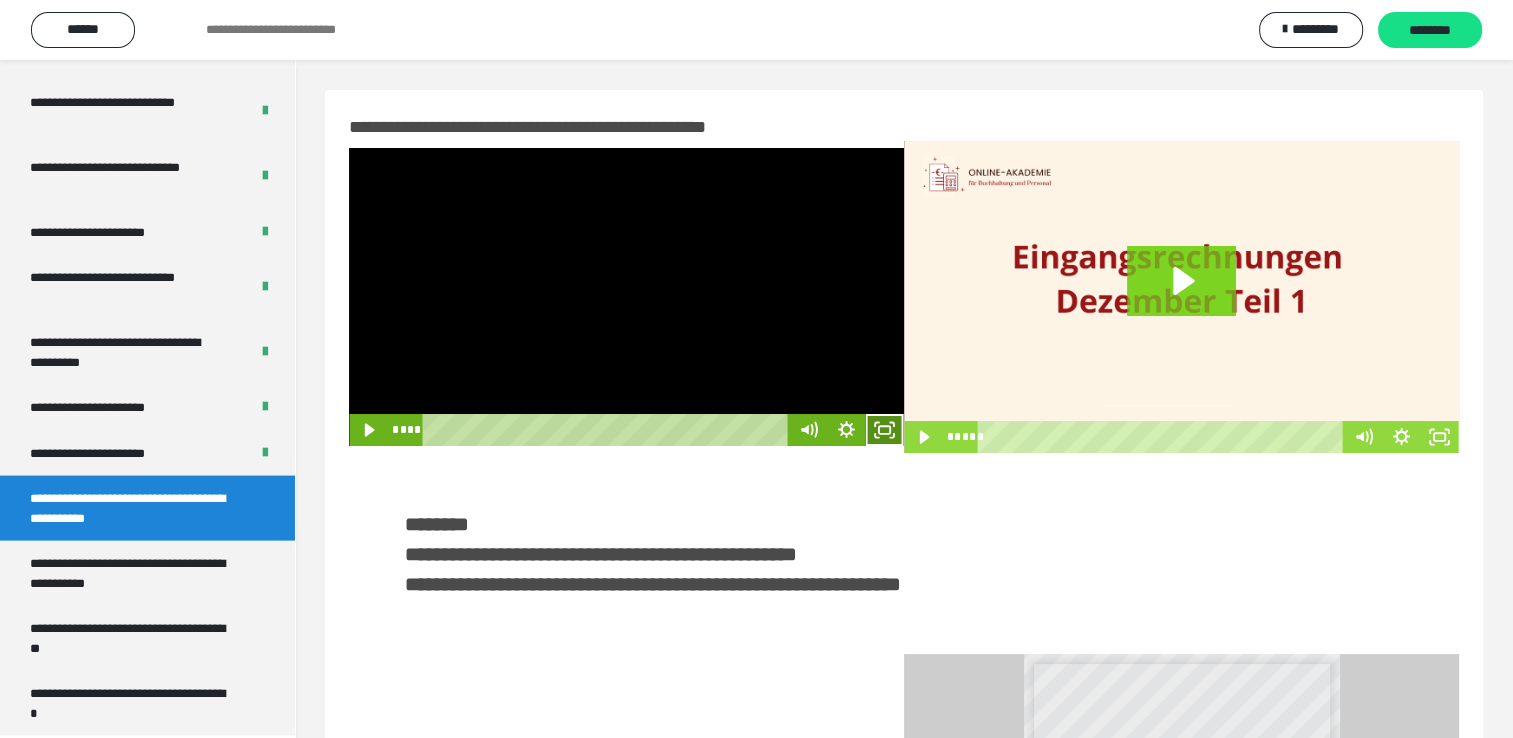 click 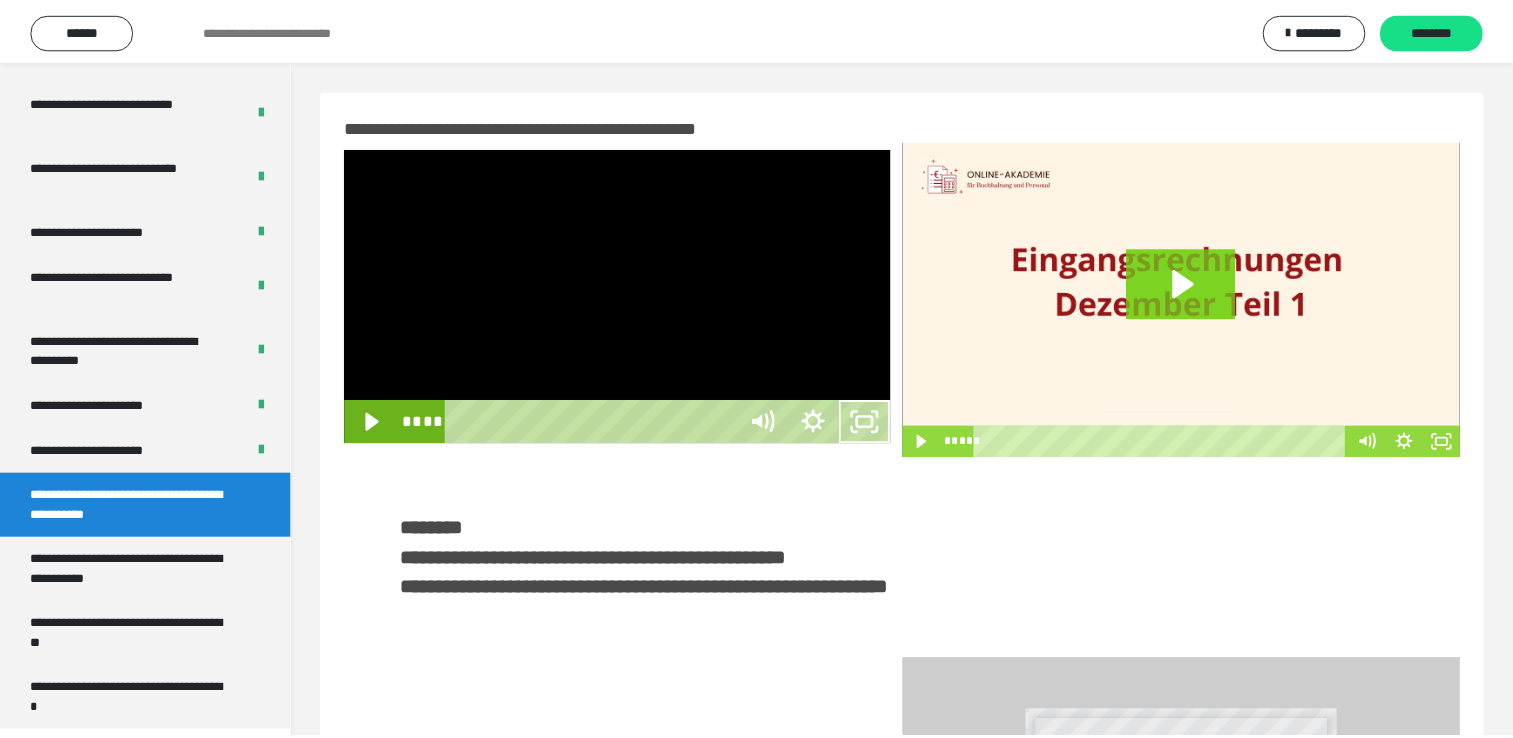 scroll, scrollTop: 3823, scrollLeft: 0, axis: vertical 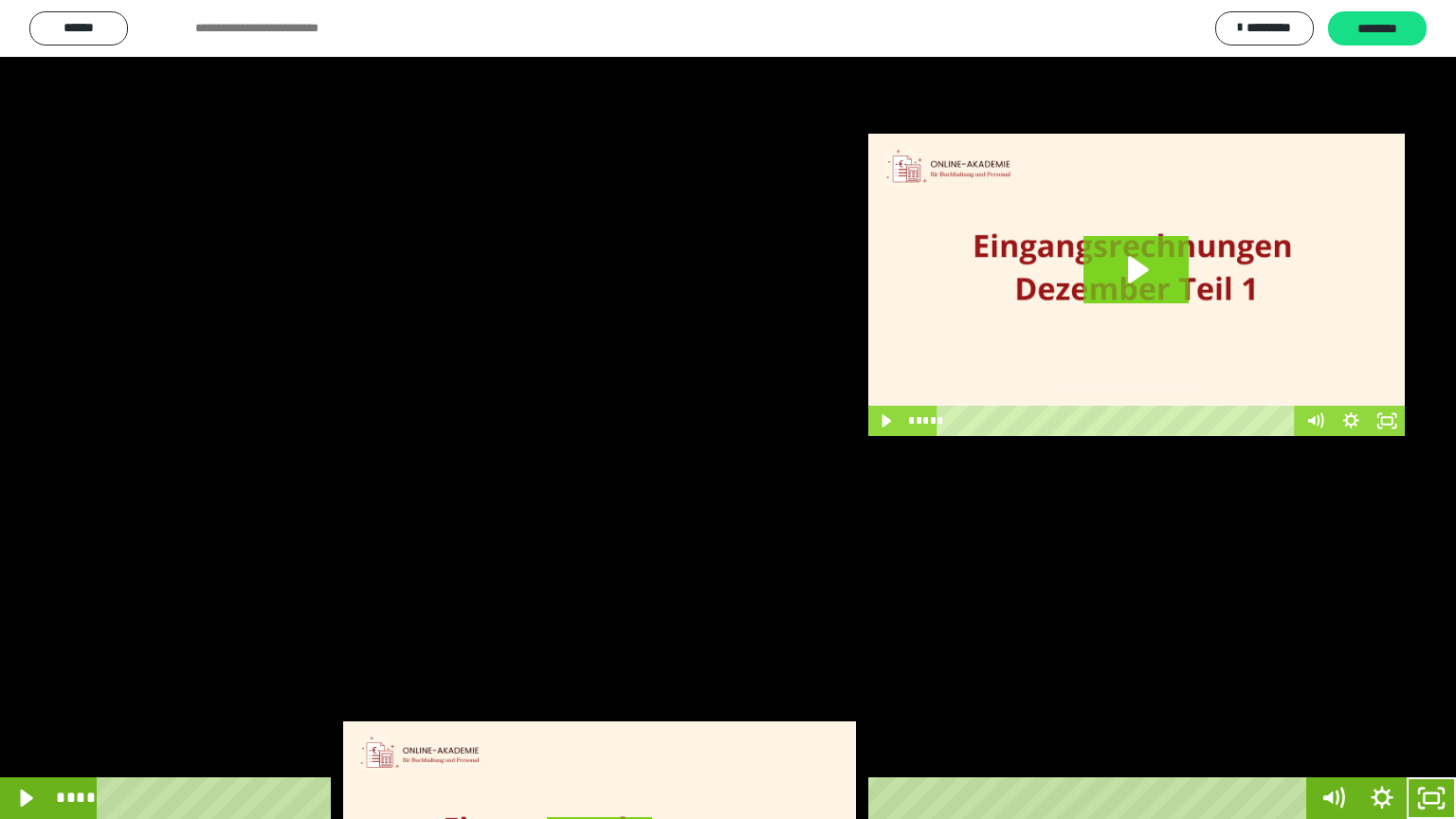 click at bounding box center [728, 410] 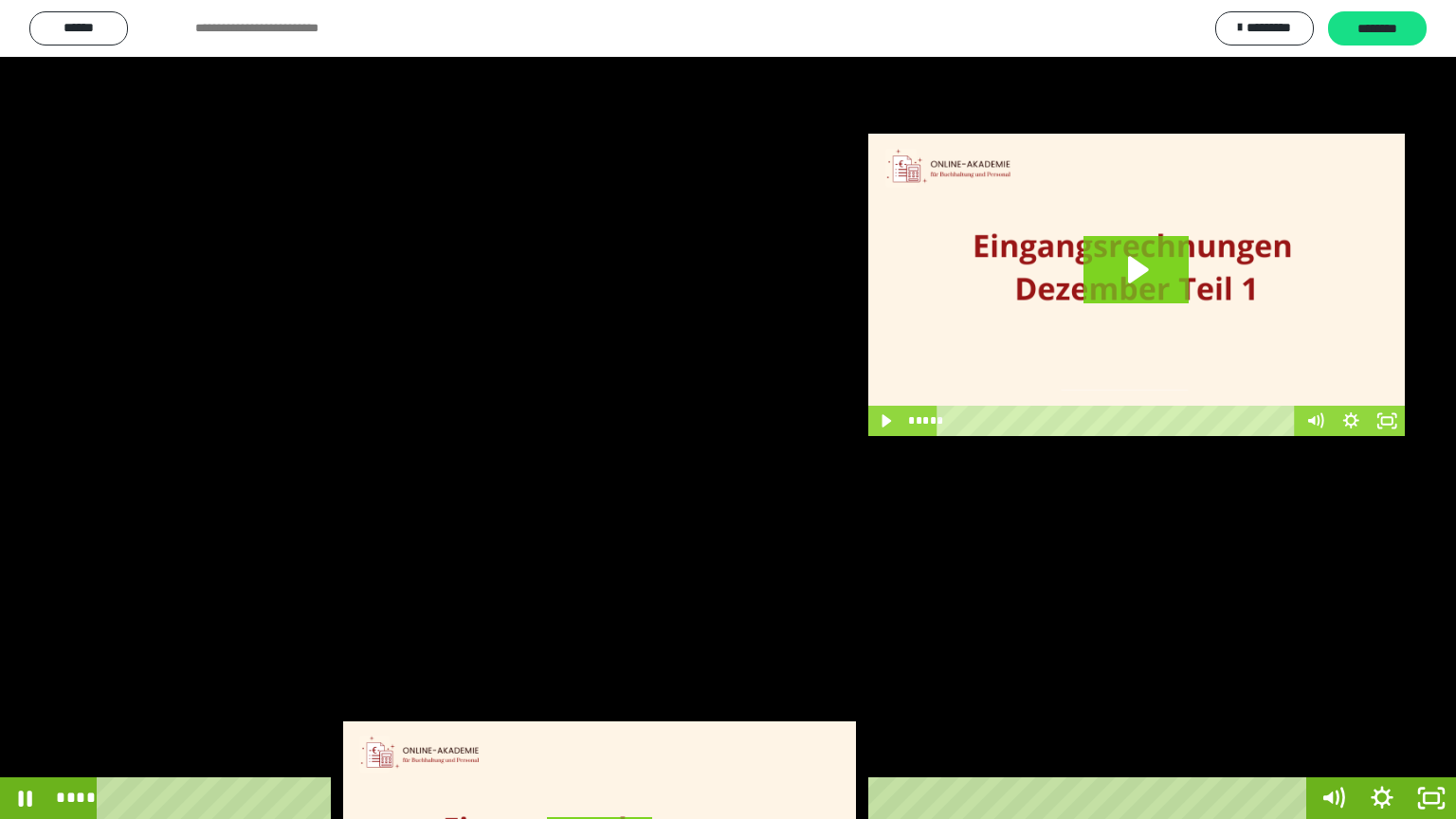click at bounding box center (728, 410) 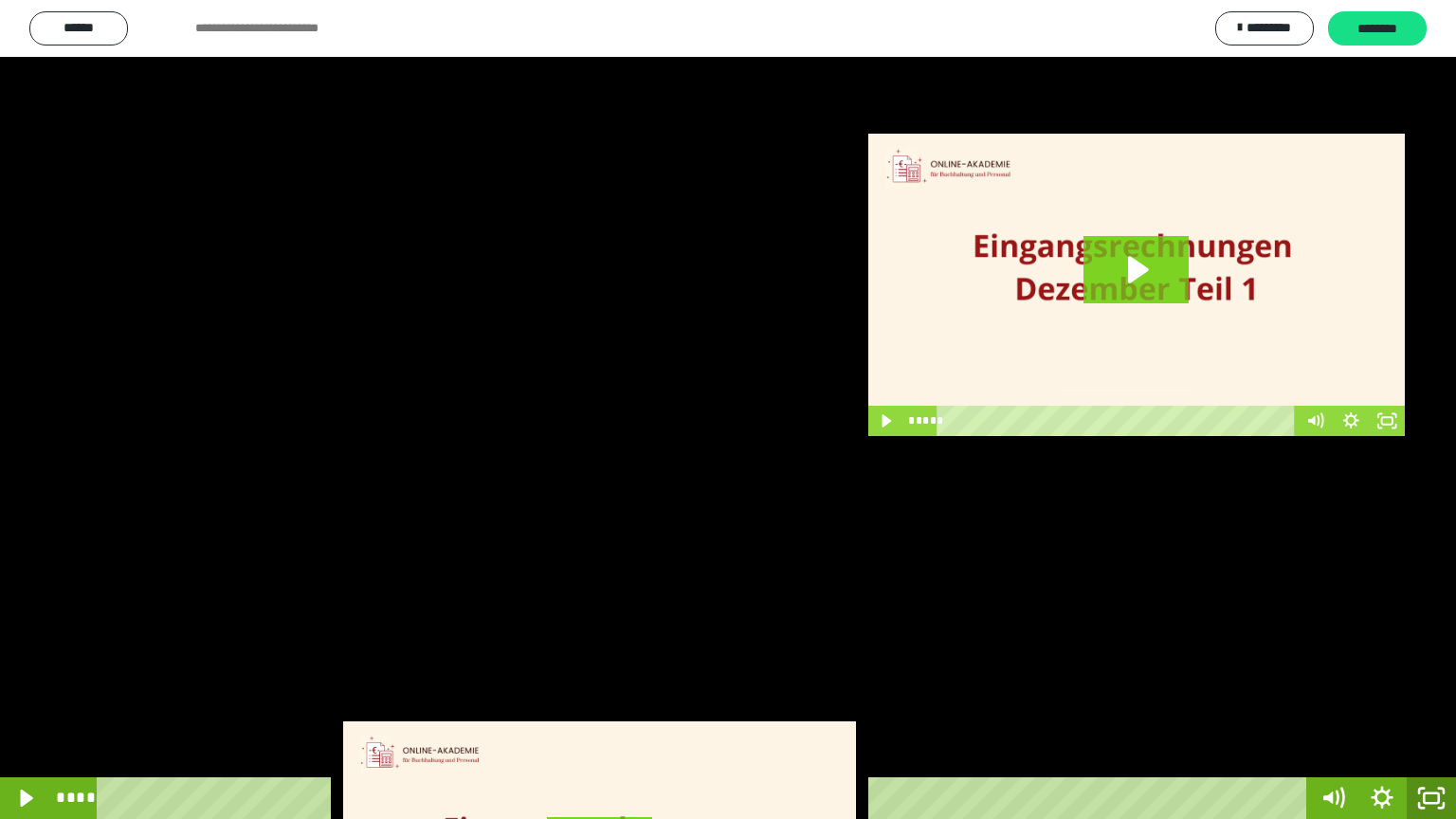 click 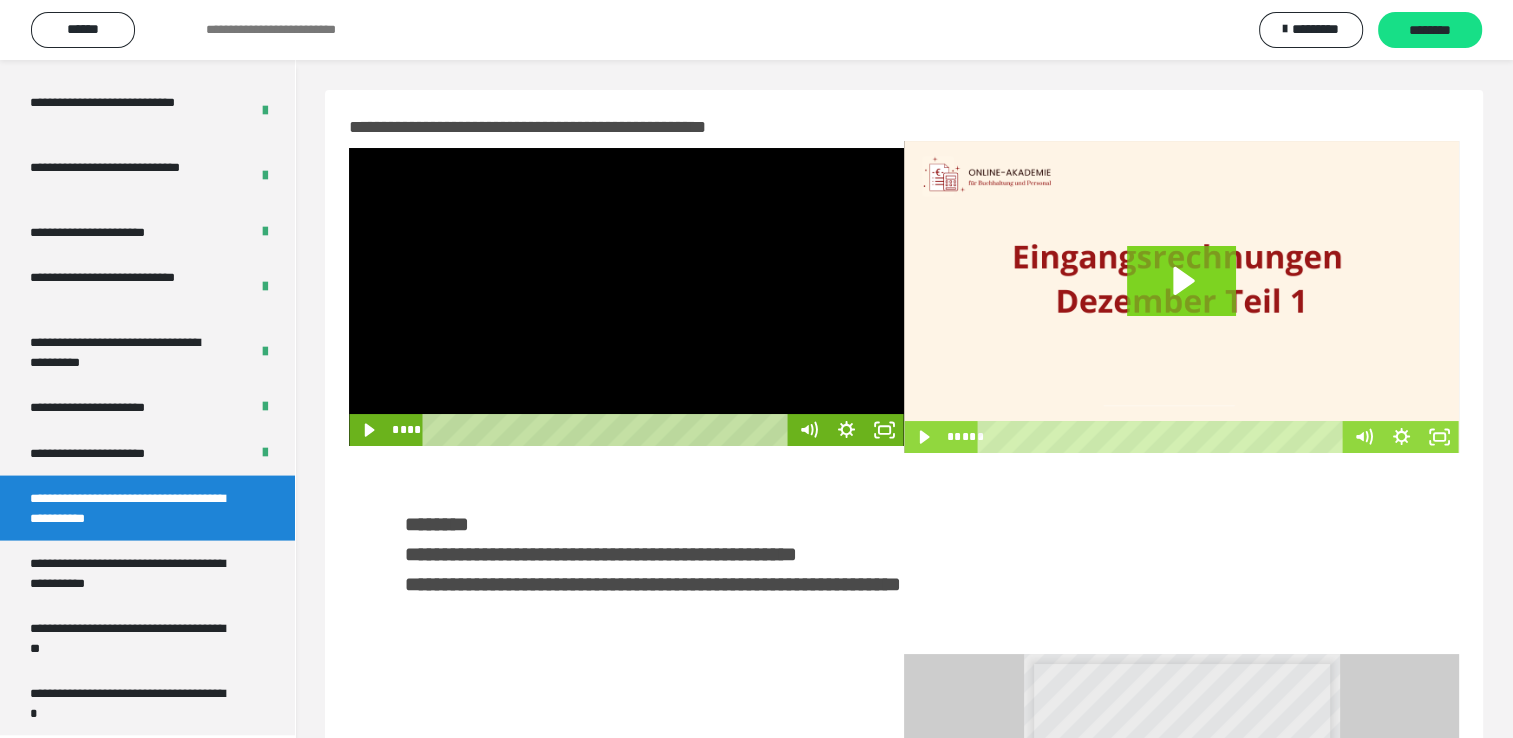 click at bounding box center (626, 297) 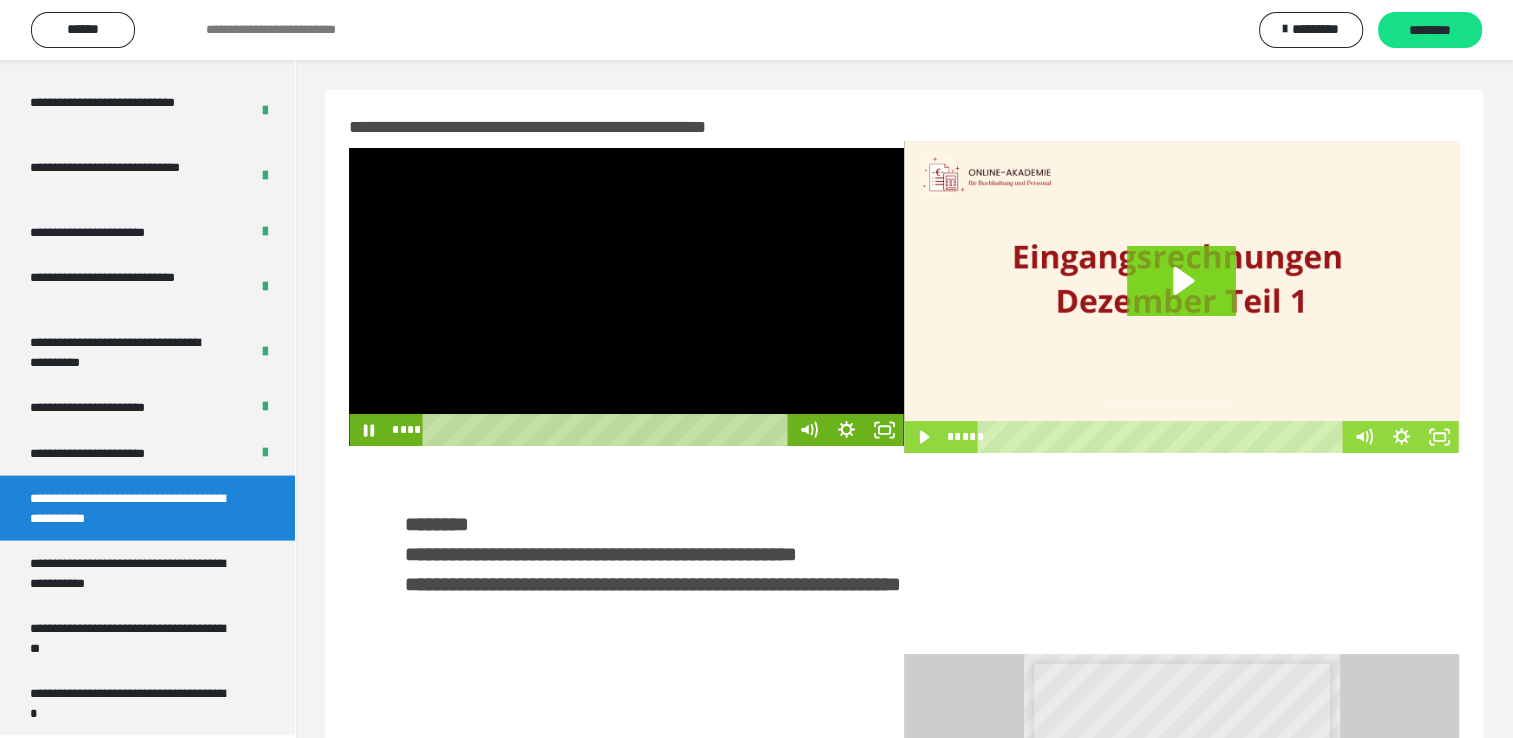 click at bounding box center [626, 297] 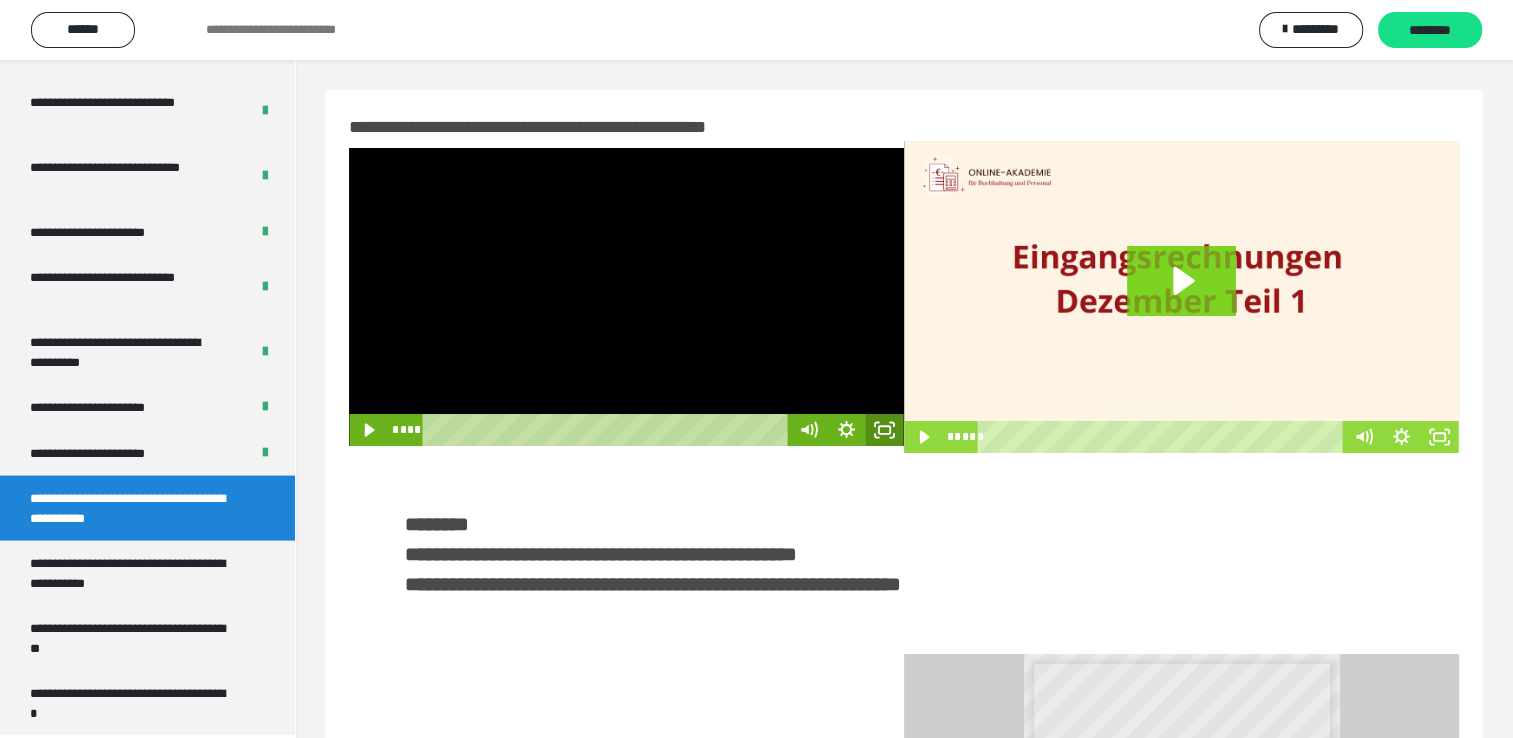 click 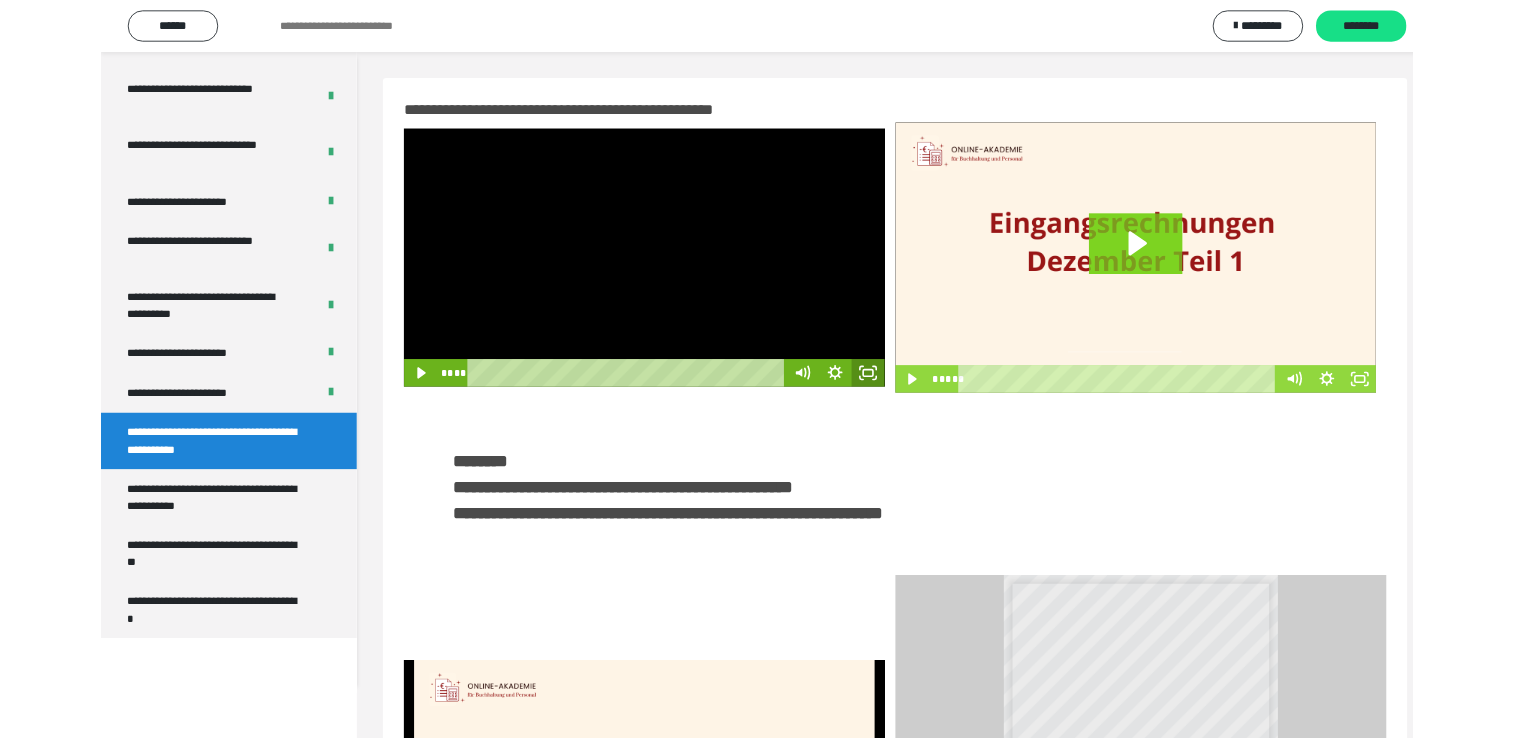 scroll, scrollTop: 3823, scrollLeft: 0, axis: vertical 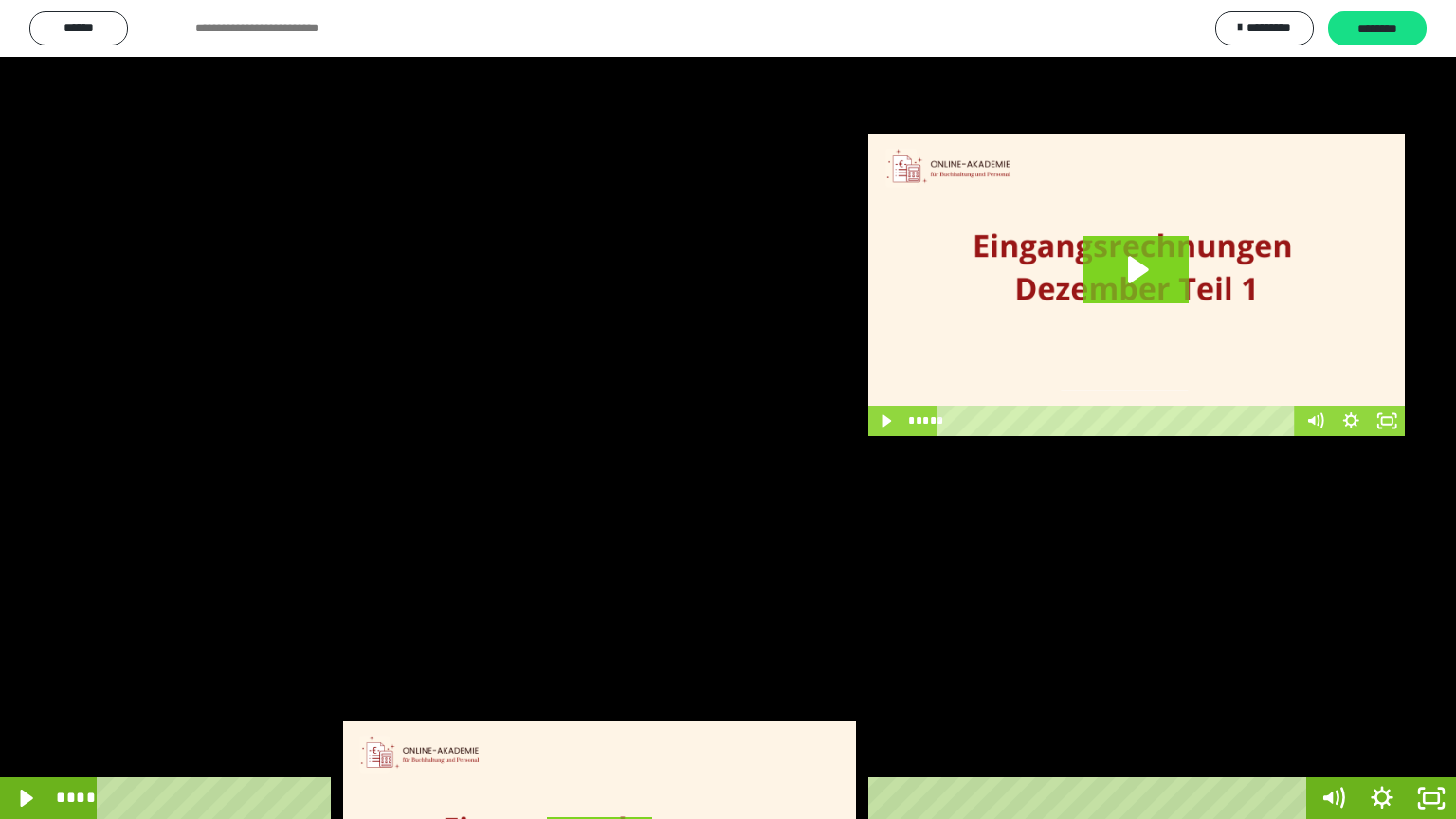 click at bounding box center (728, 410) 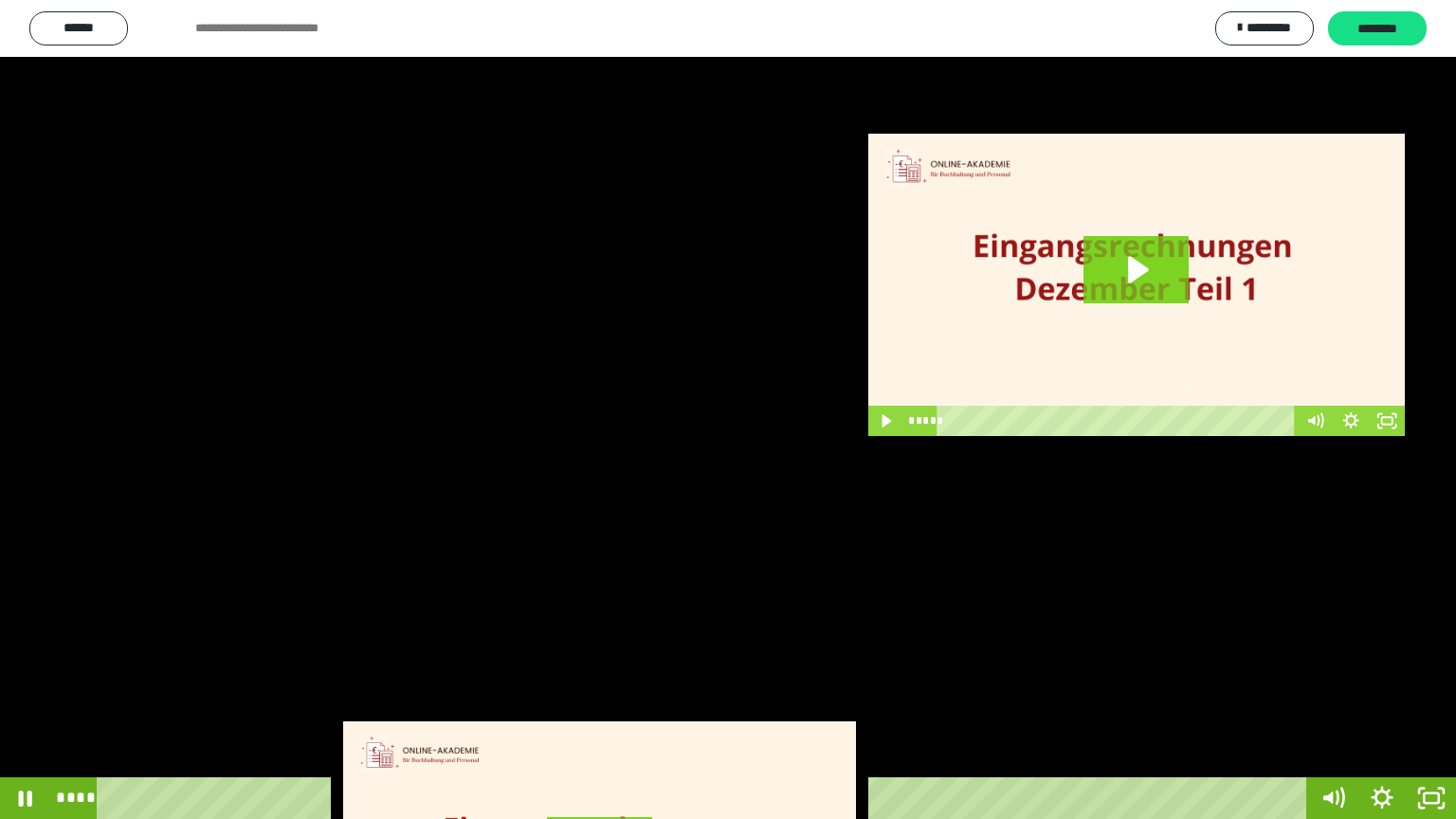 click at bounding box center [728, 410] 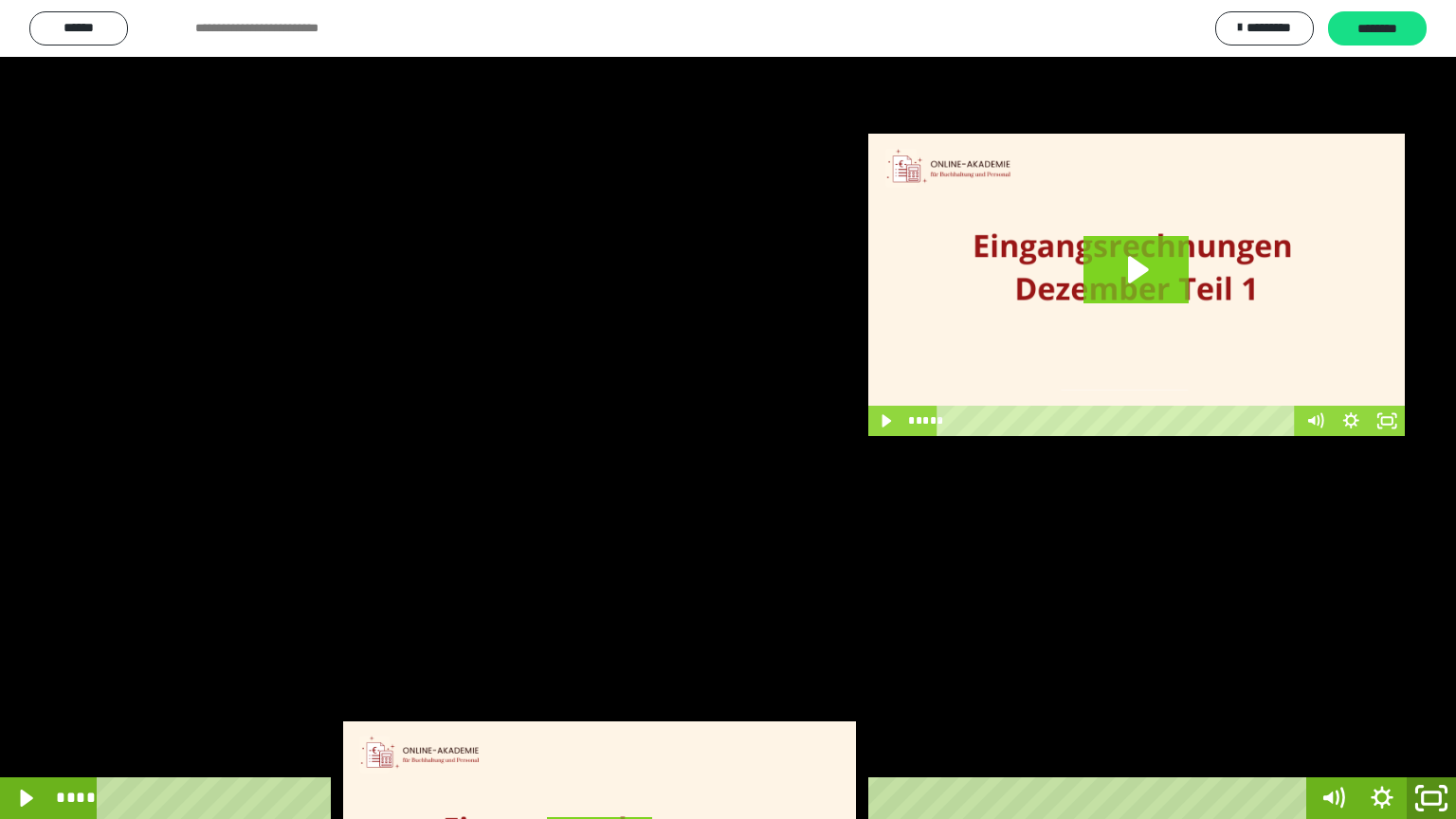 click 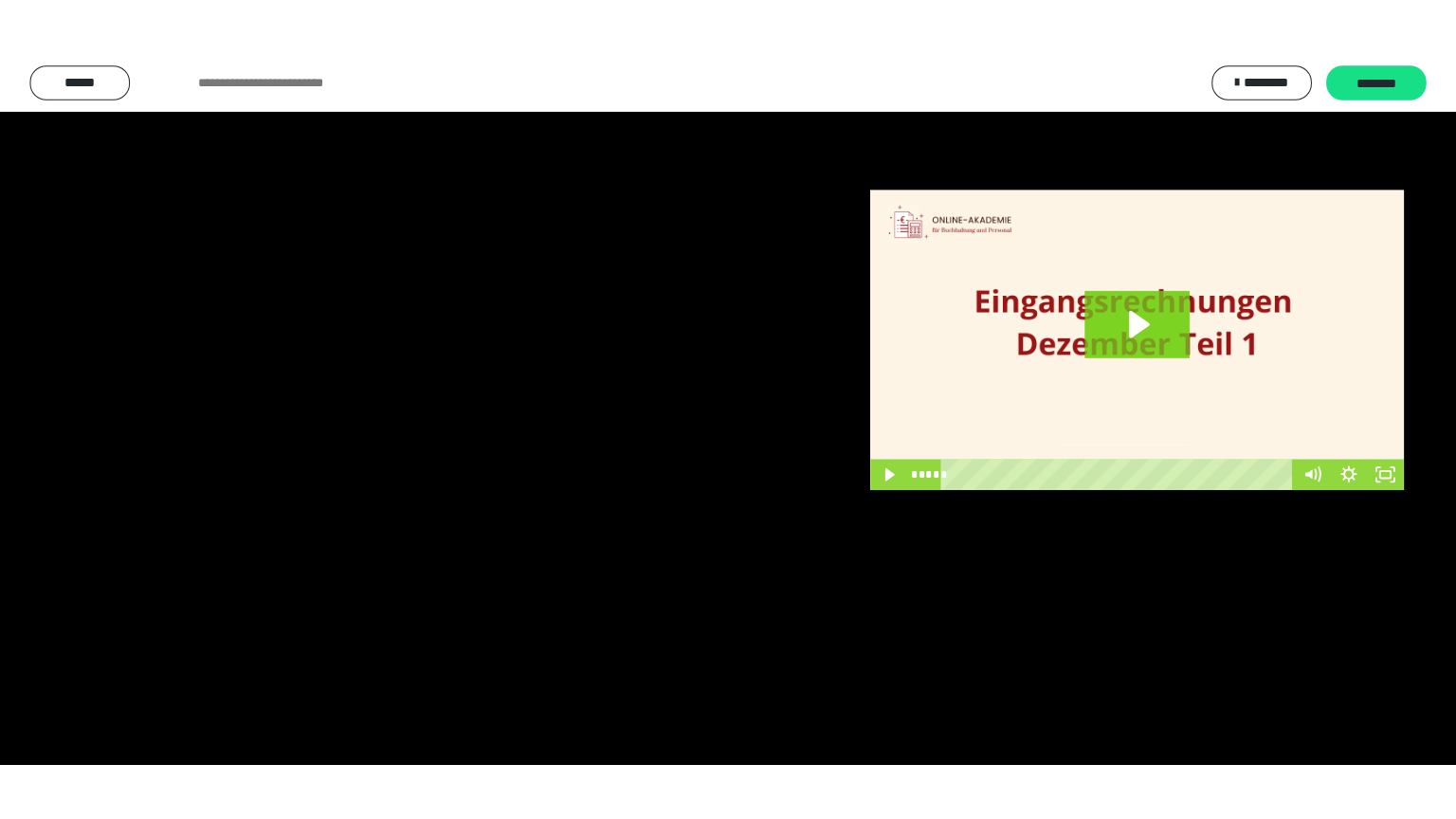 scroll, scrollTop: 3742, scrollLeft: 0, axis: vertical 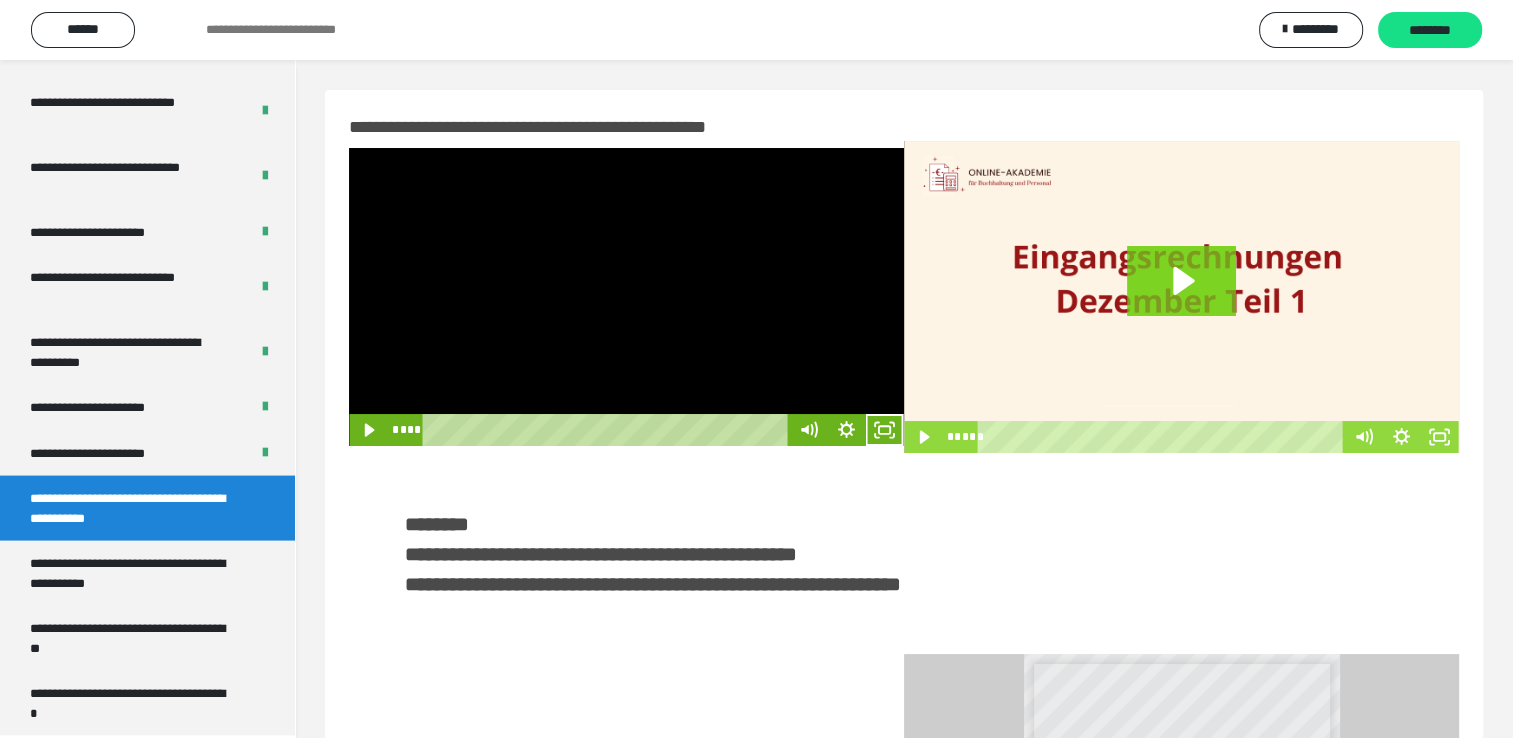 click at bounding box center (626, 297) 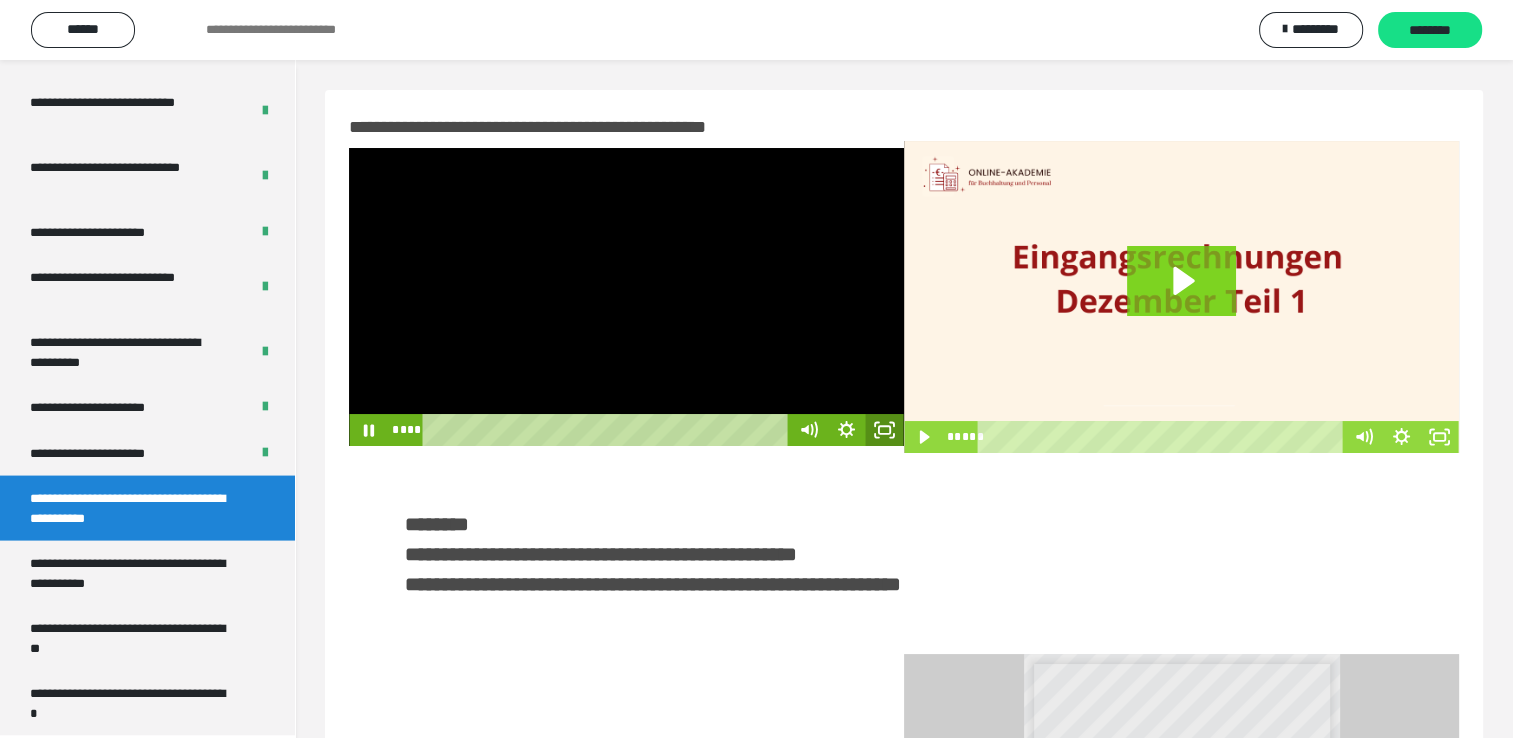 click 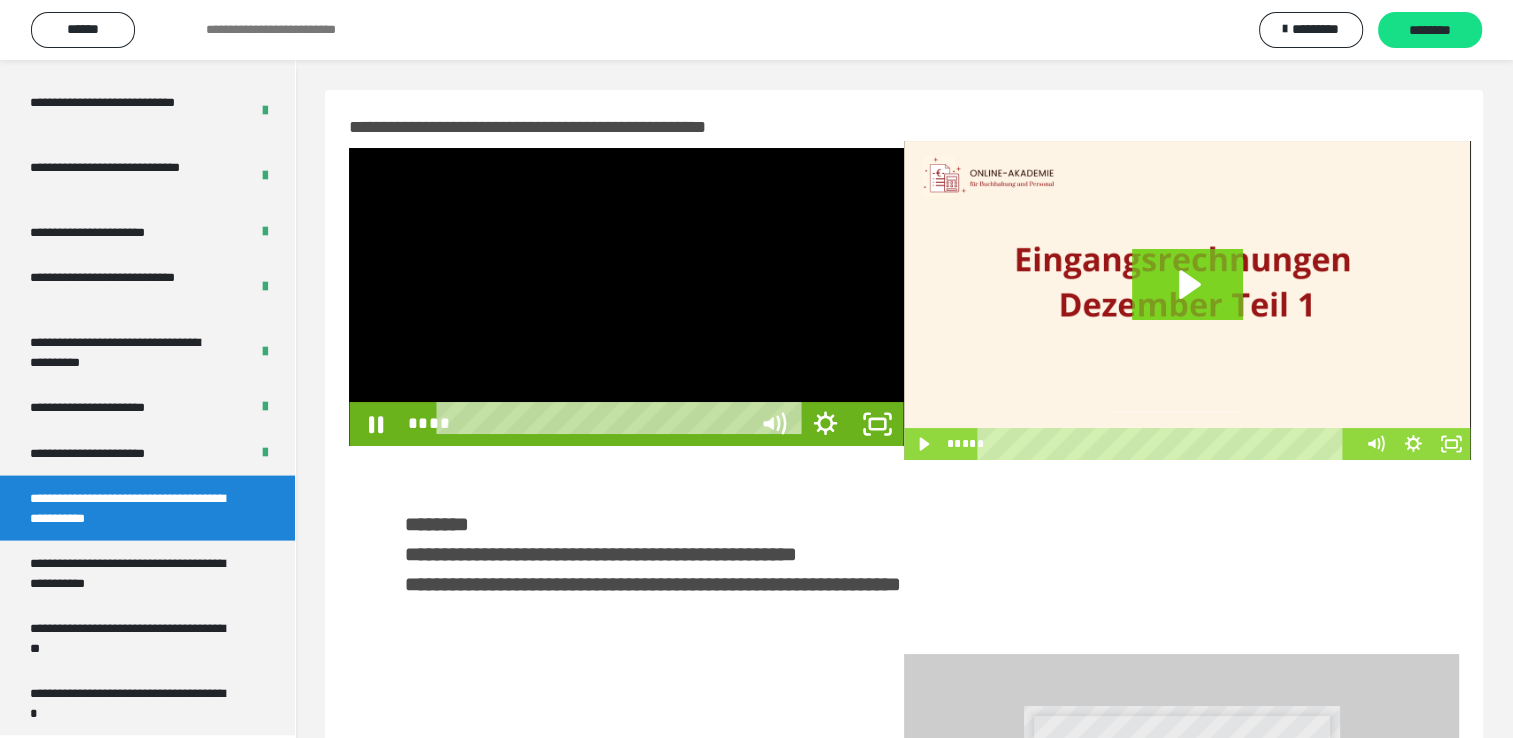 scroll, scrollTop: 3823, scrollLeft: 0, axis: vertical 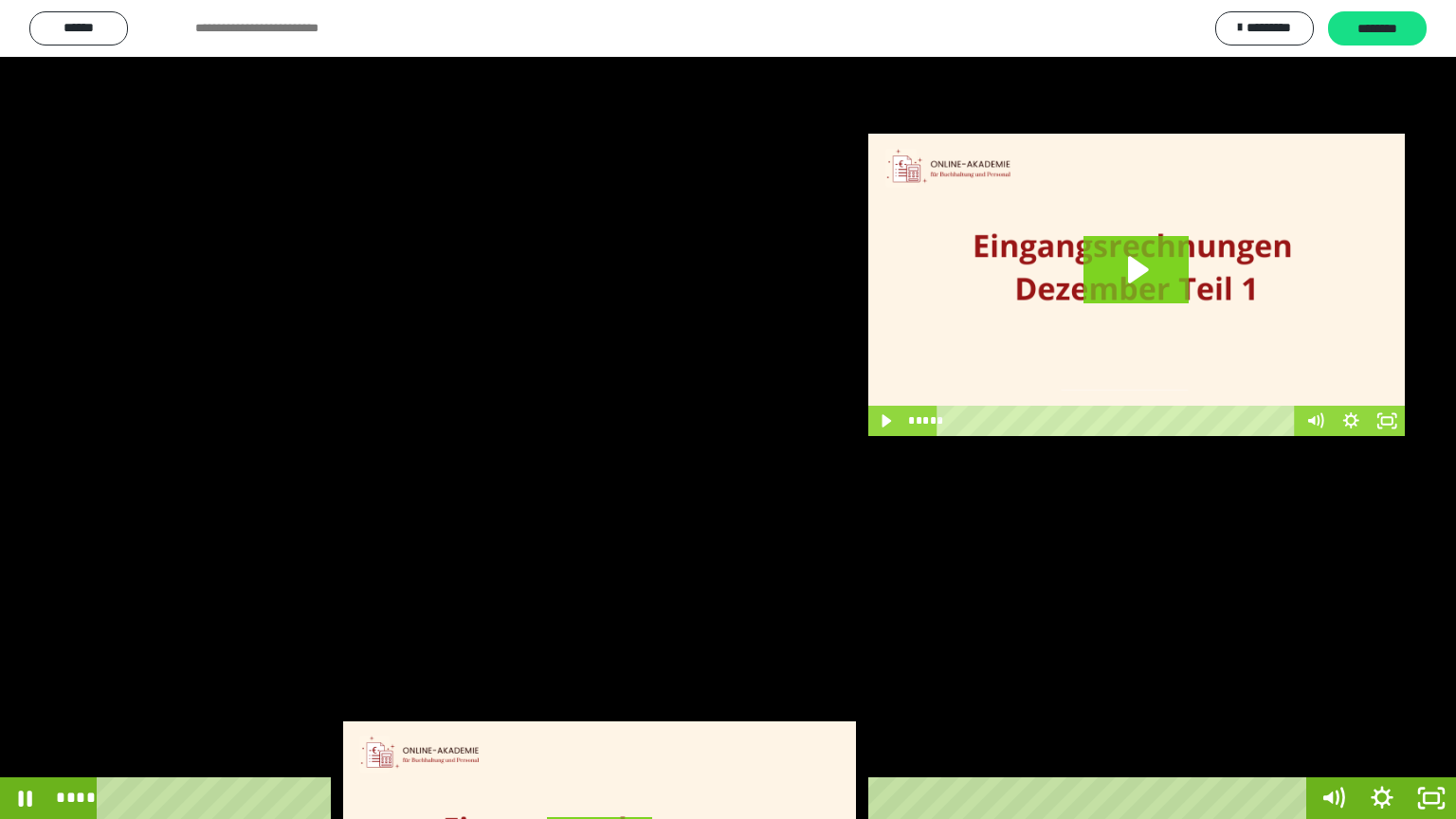 click at bounding box center [728, 410] 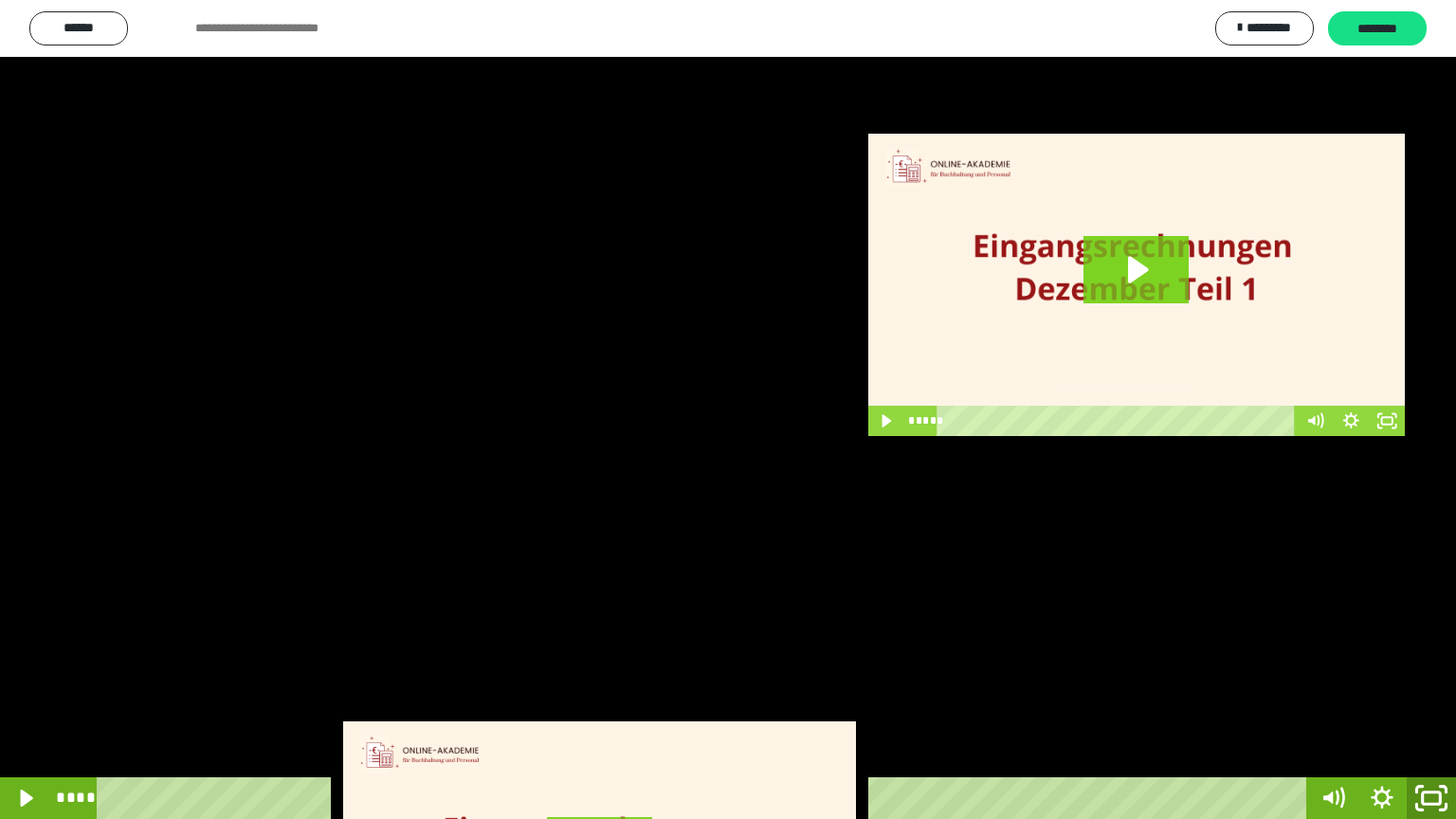 click 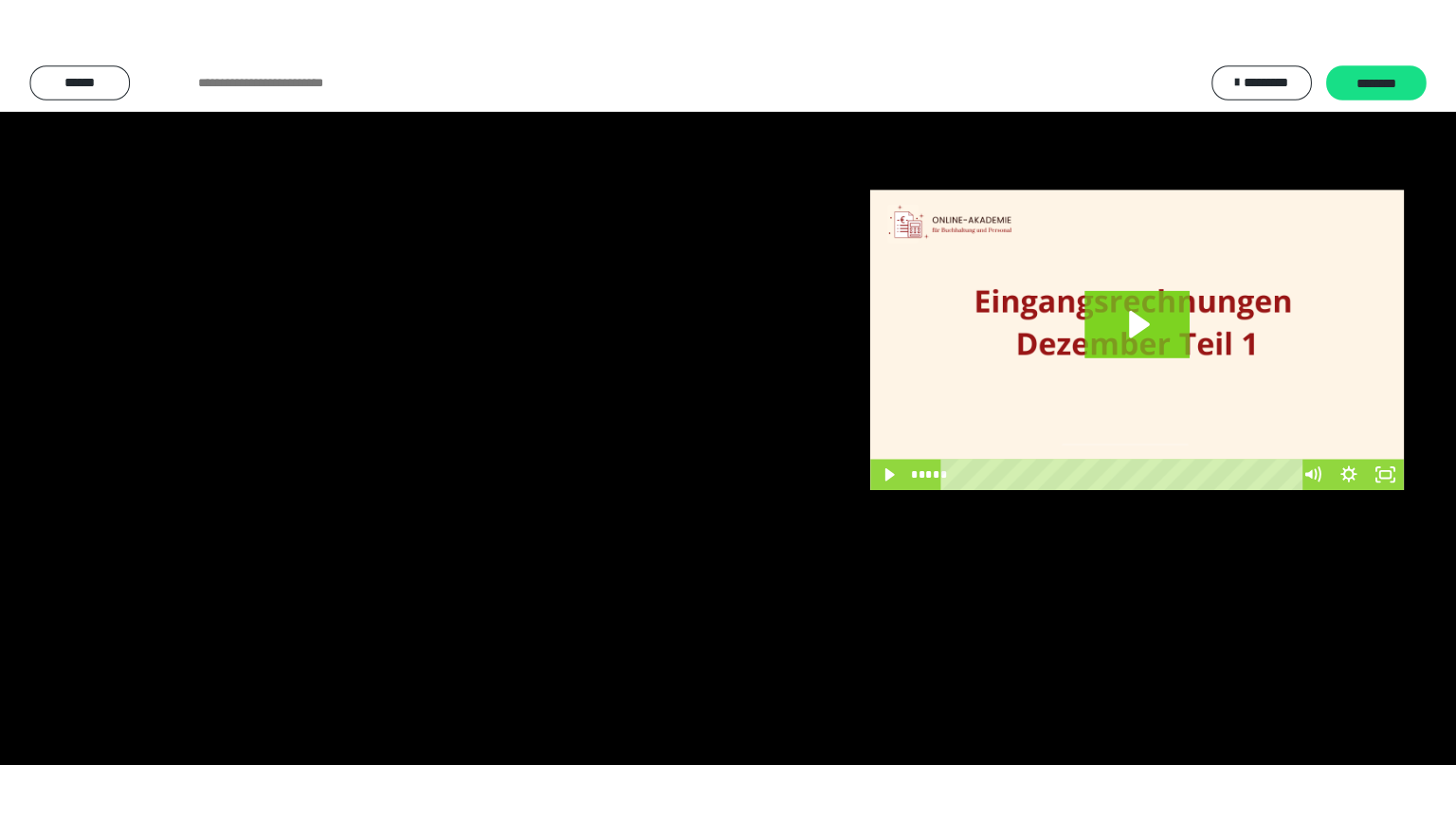 scroll, scrollTop: 3742, scrollLeft: 0, axis: vertical 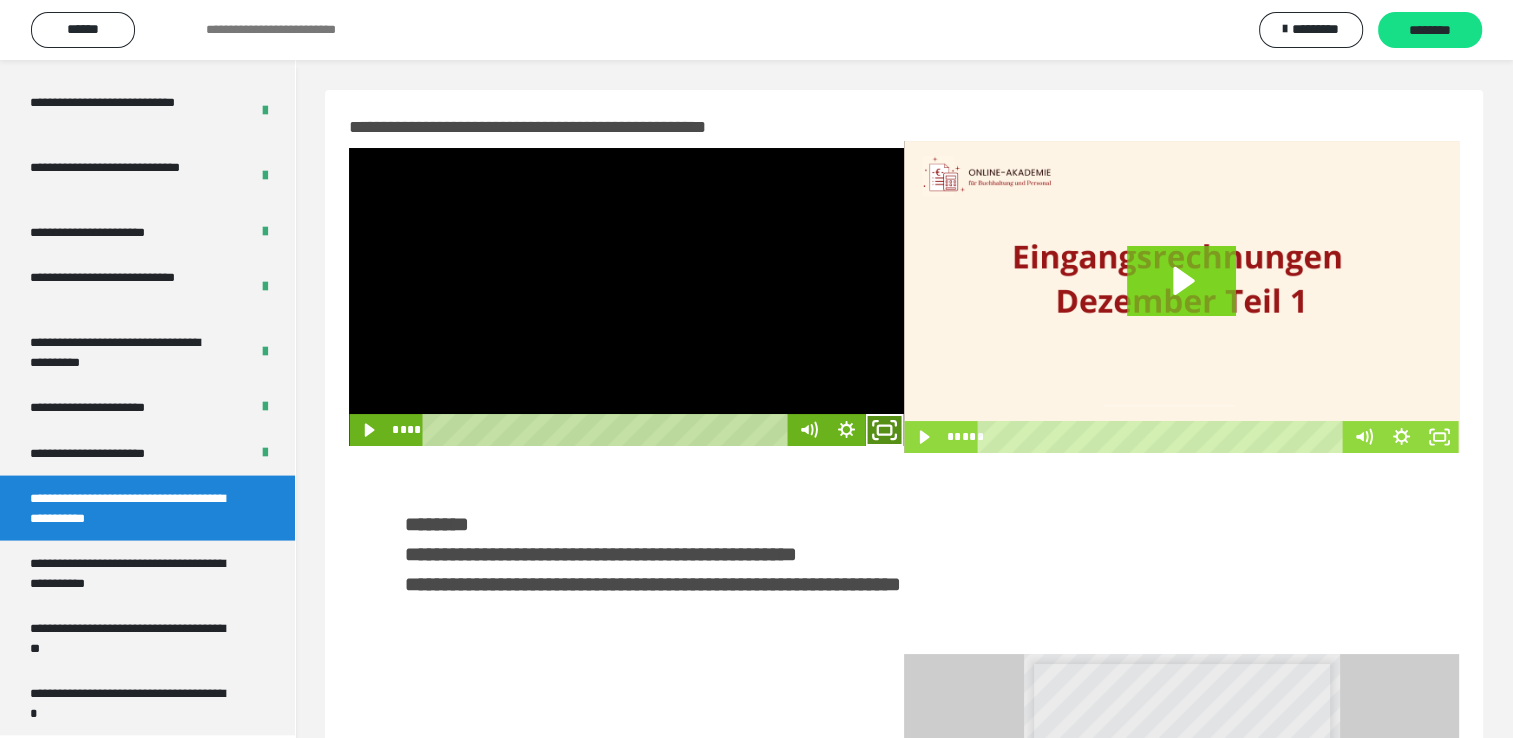 click 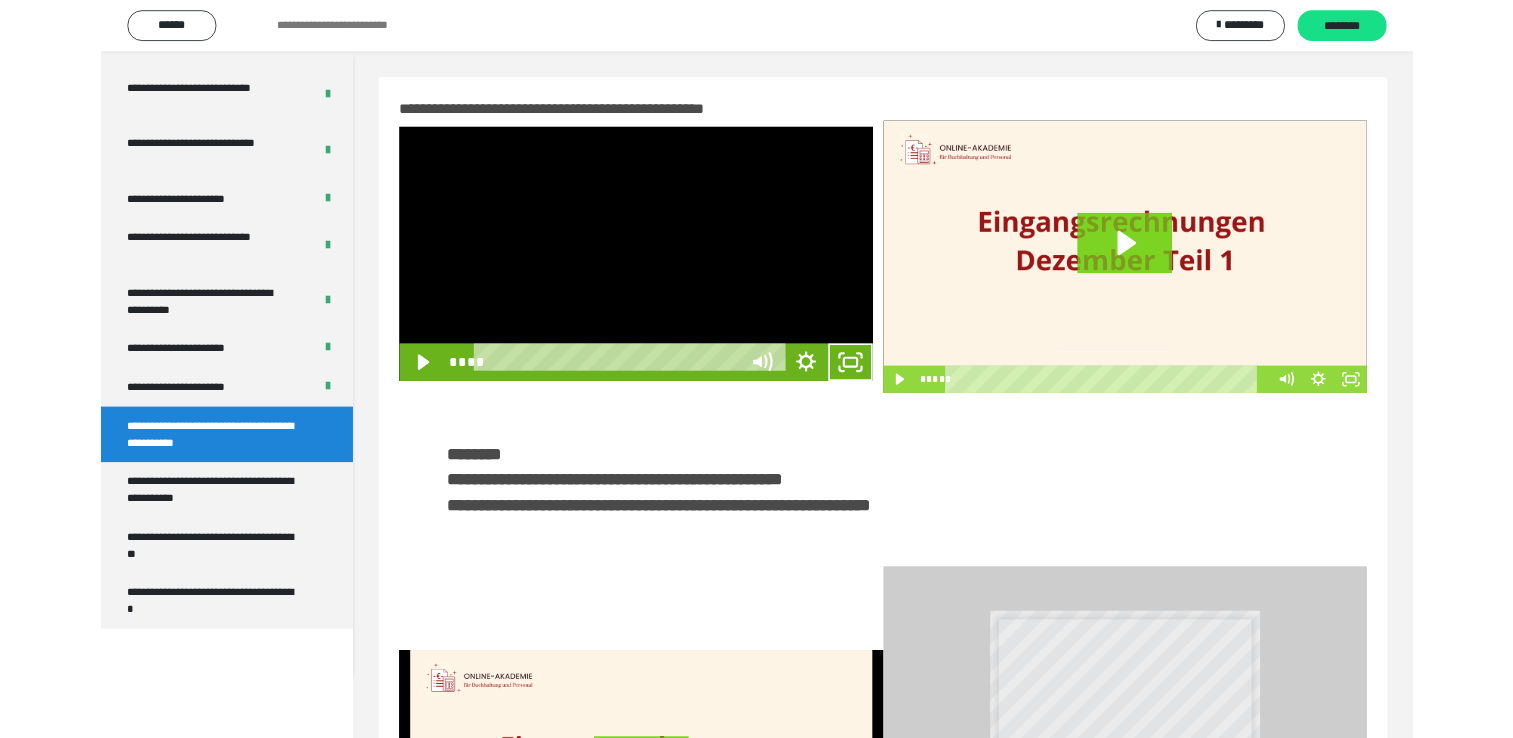 scroll, scrollTop: 3823, scrollLeft: 0, axis: vertical 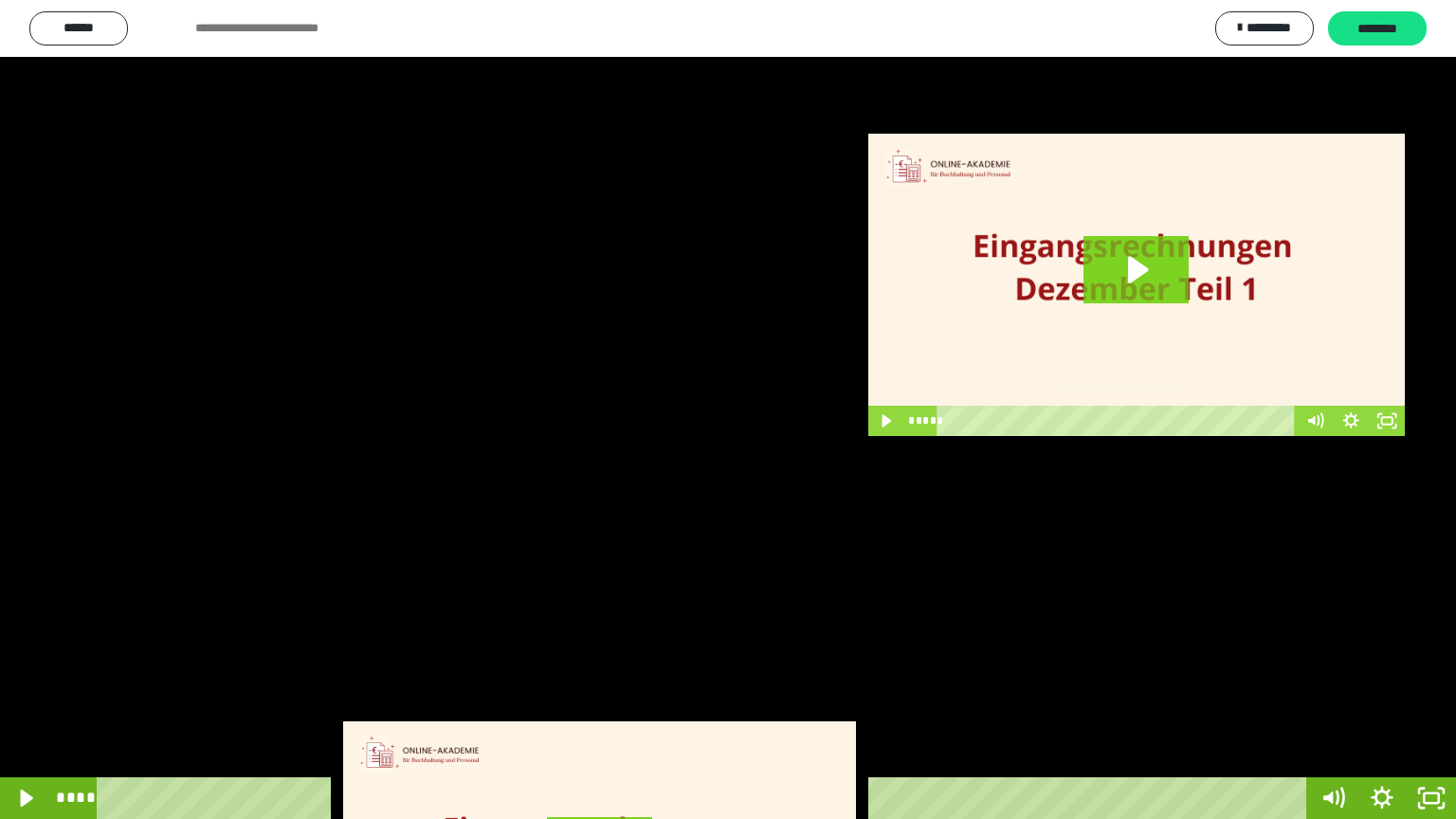 click at bounding box center (728, 410) 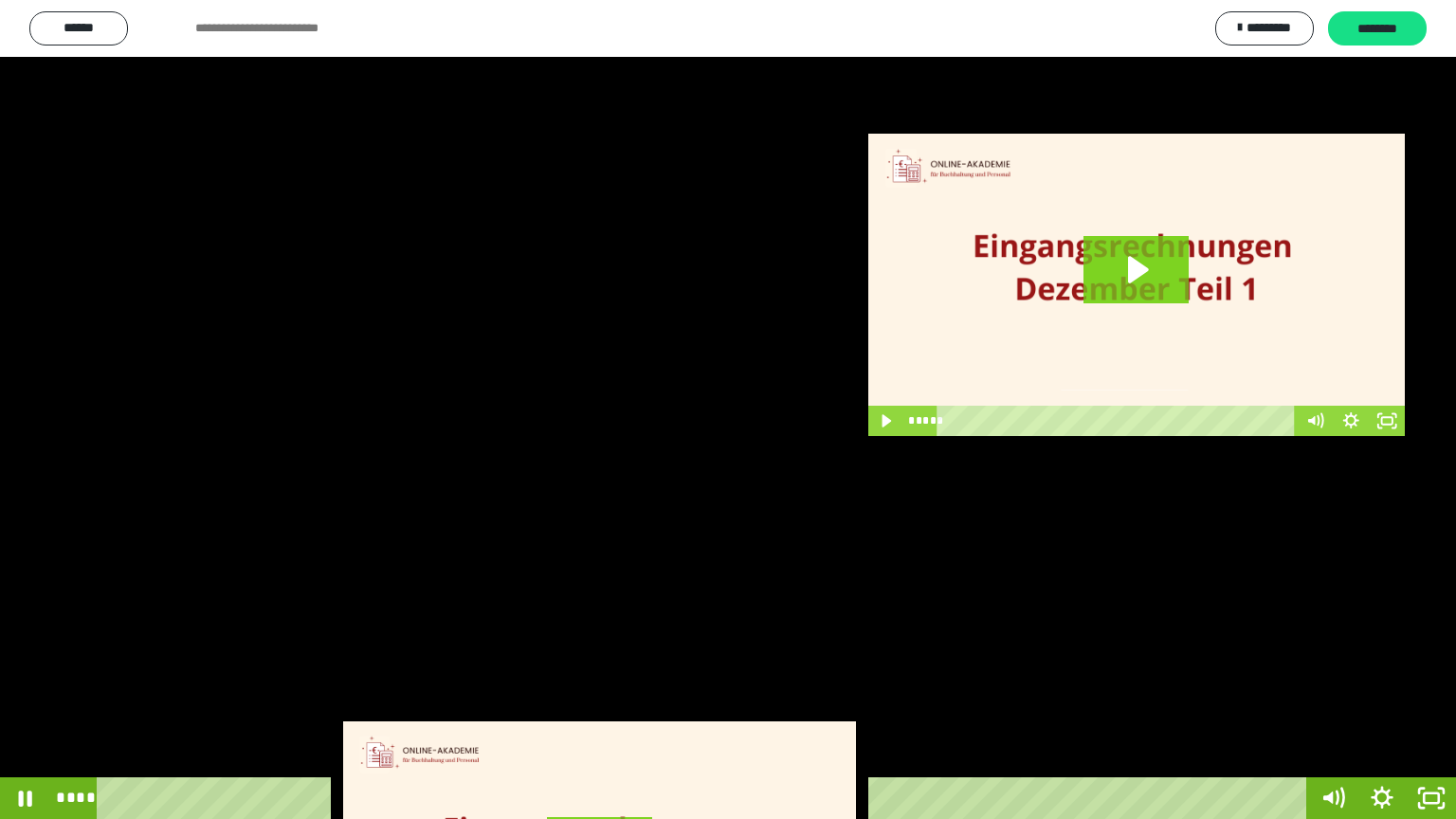 click at bounding box center [728, 410] 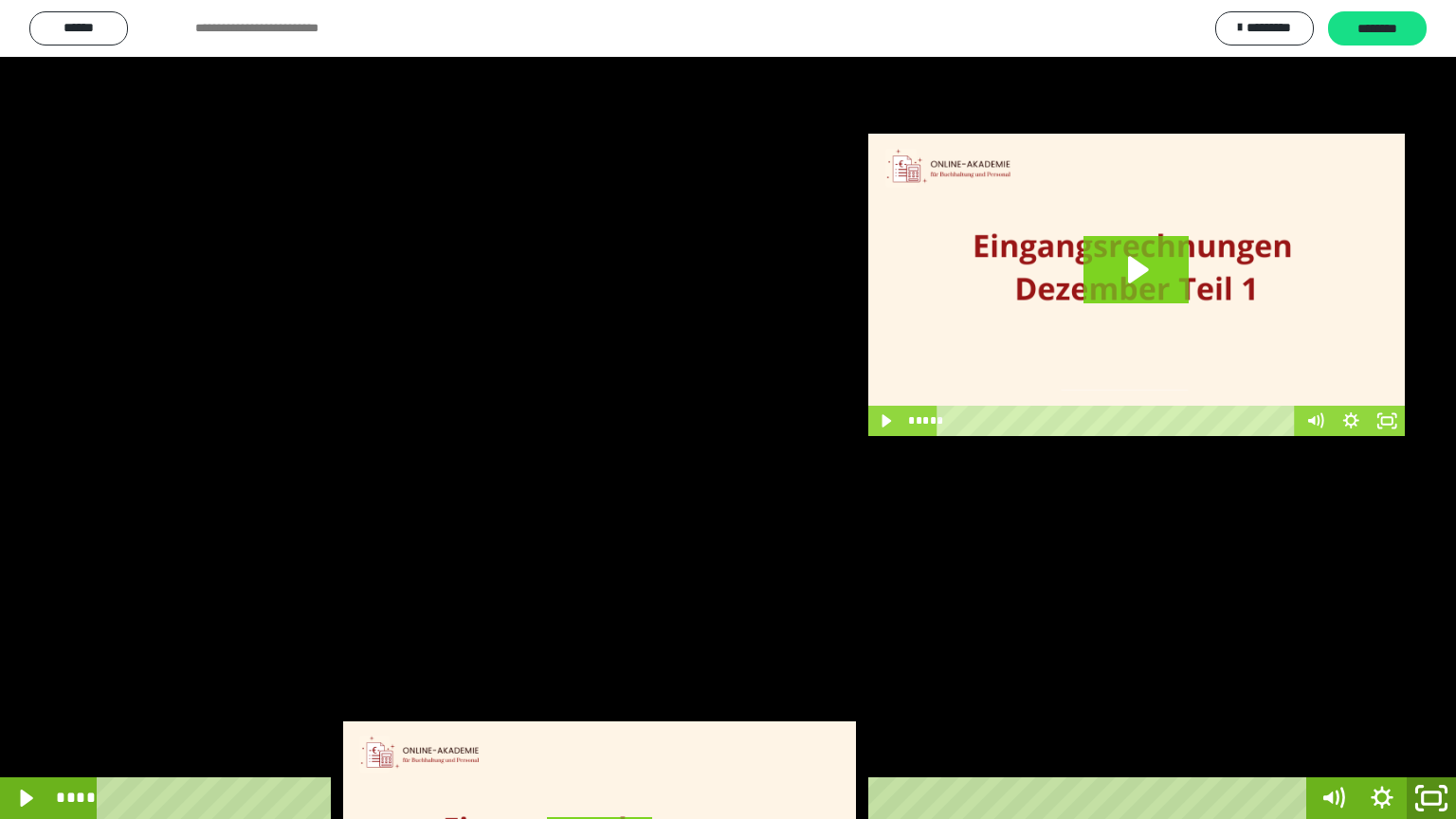 click 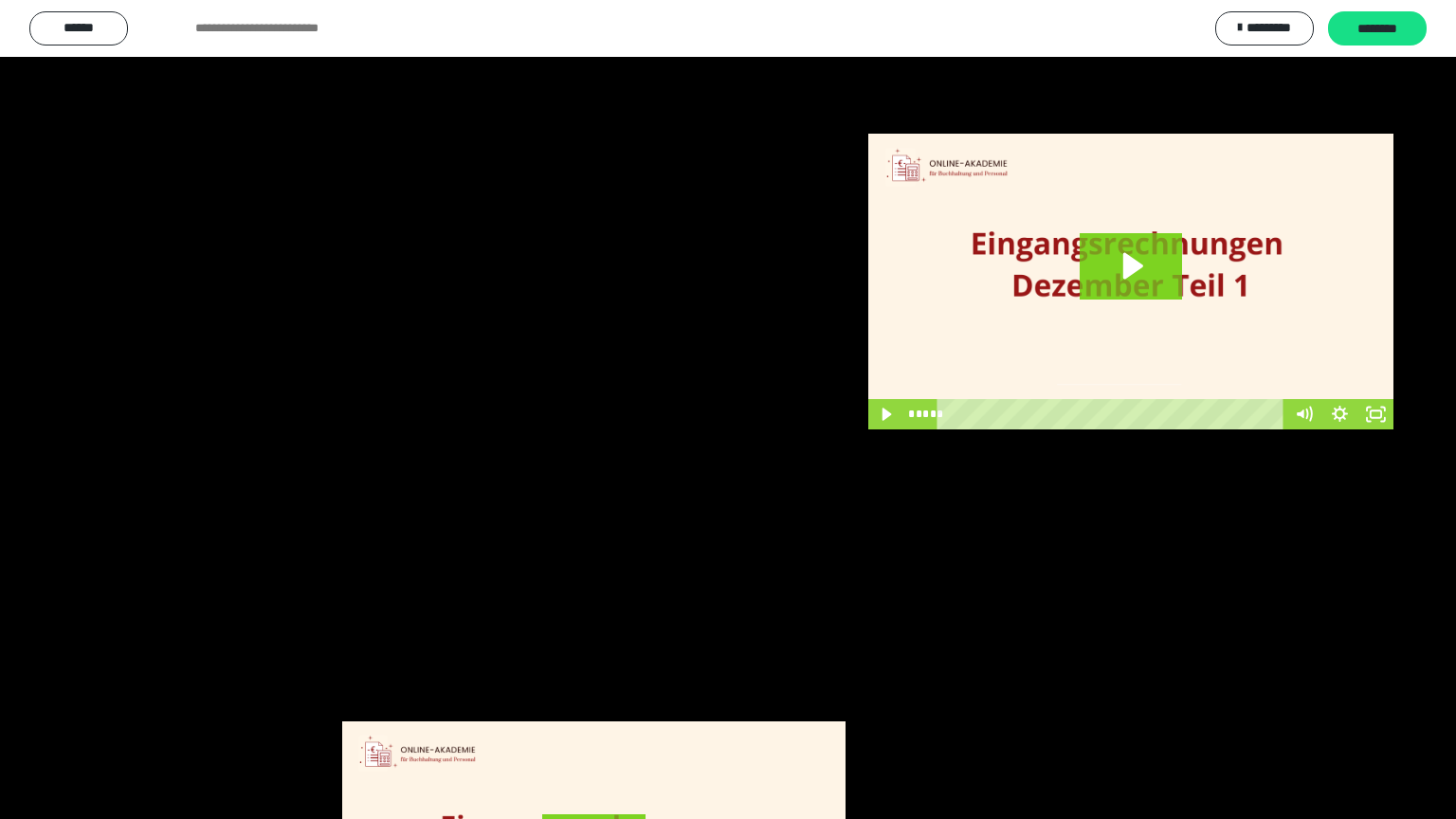 scroll, scrollTop: 3742, scrollLeft: 0, axis: vertical 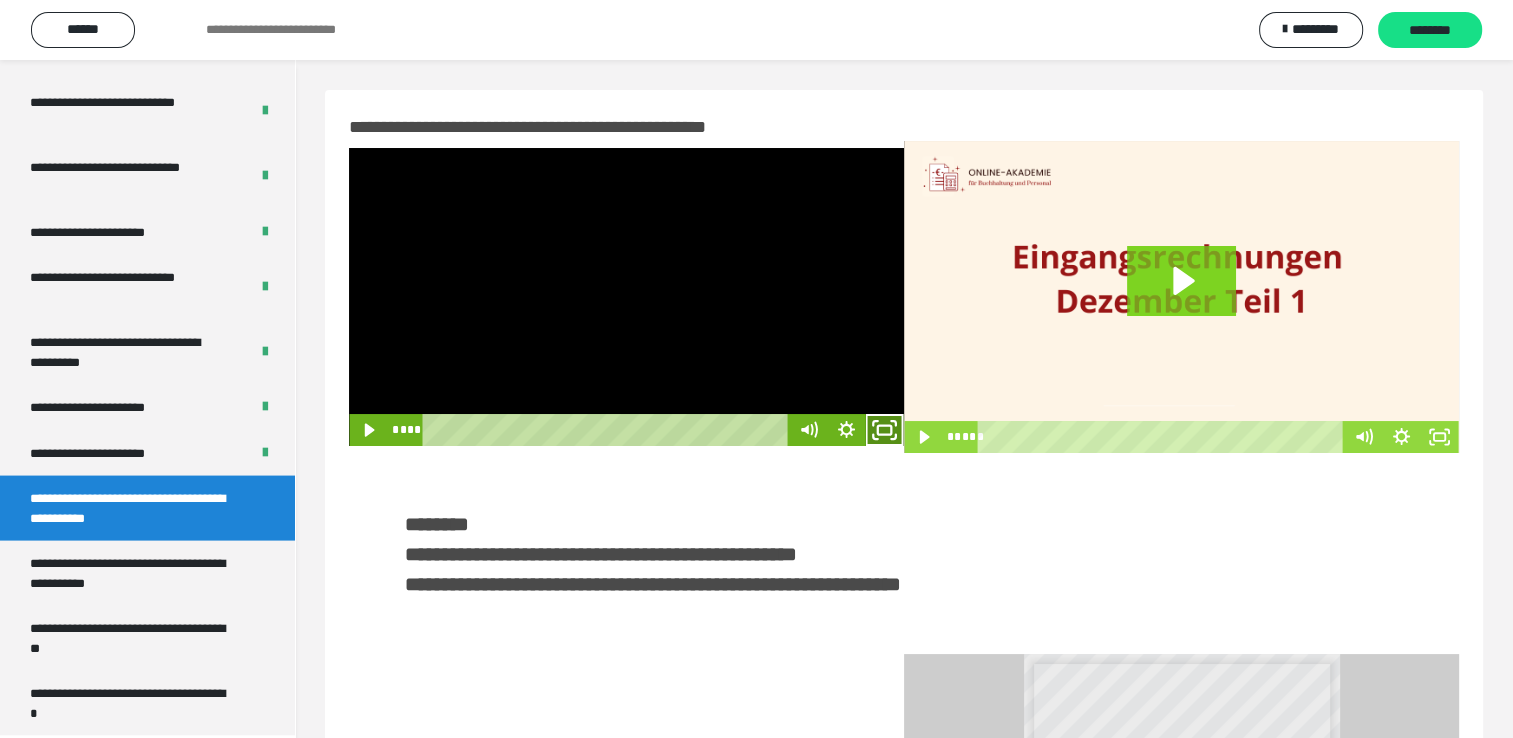 click 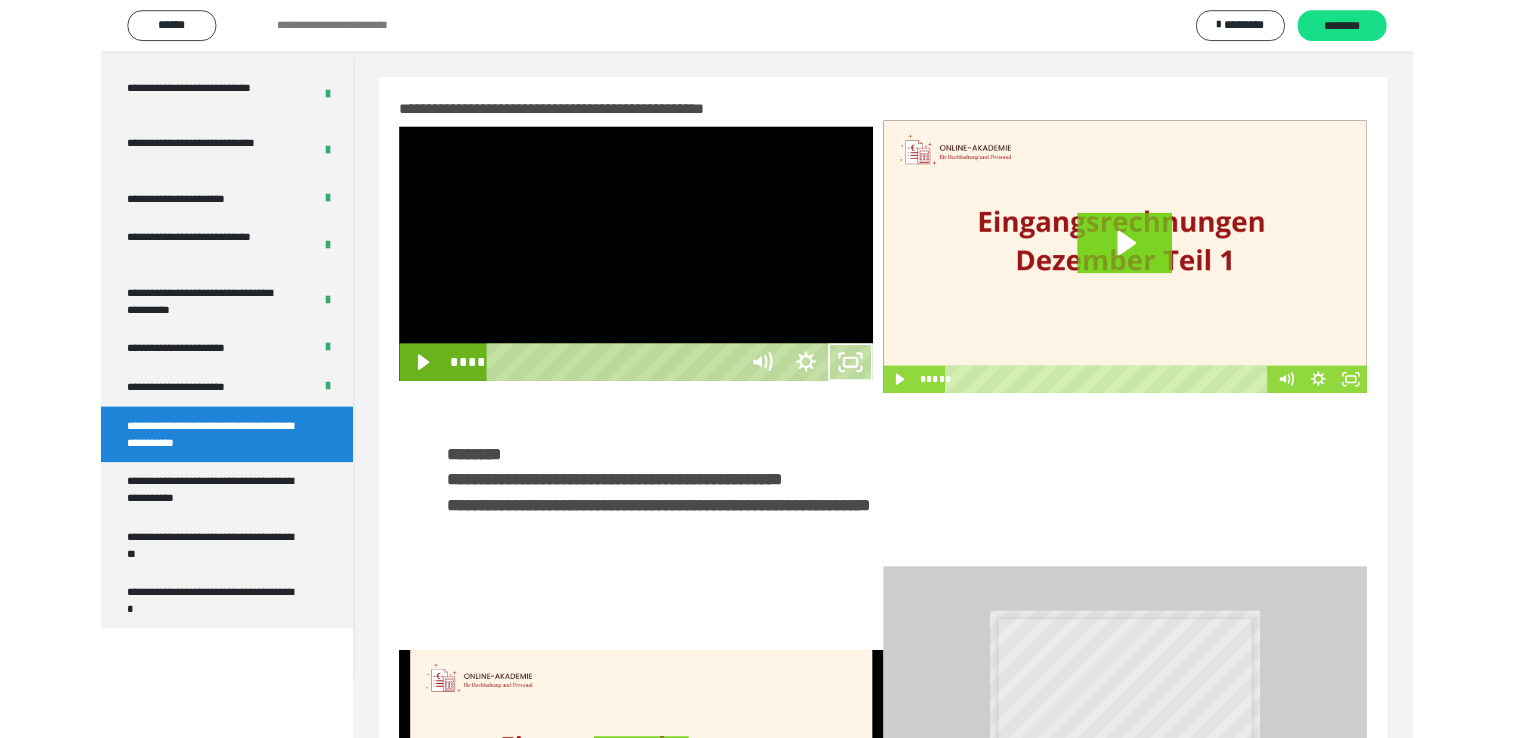 scroll, scrollTop: 3823, scrollLeft: 0, axis: vertical 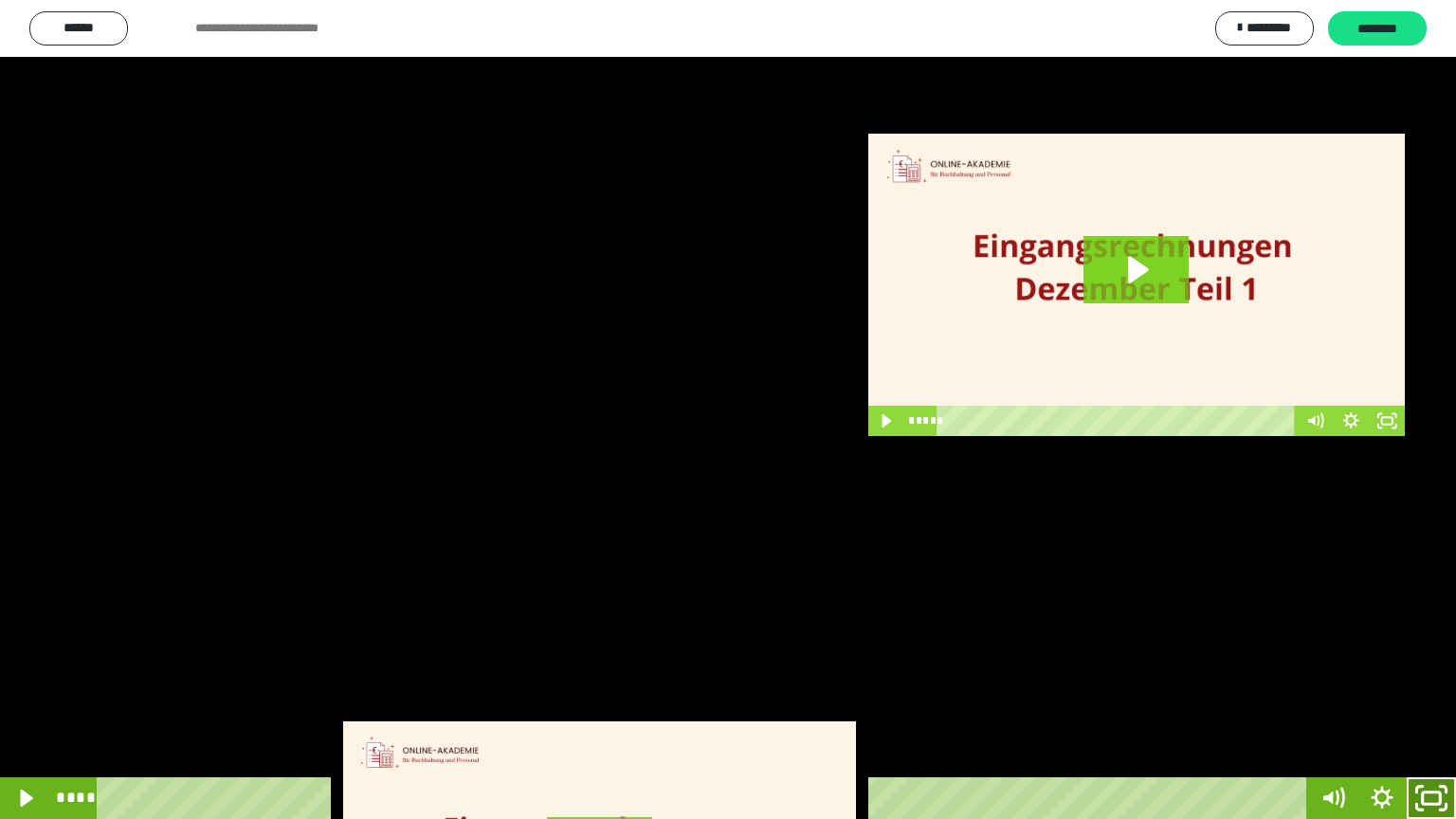 click 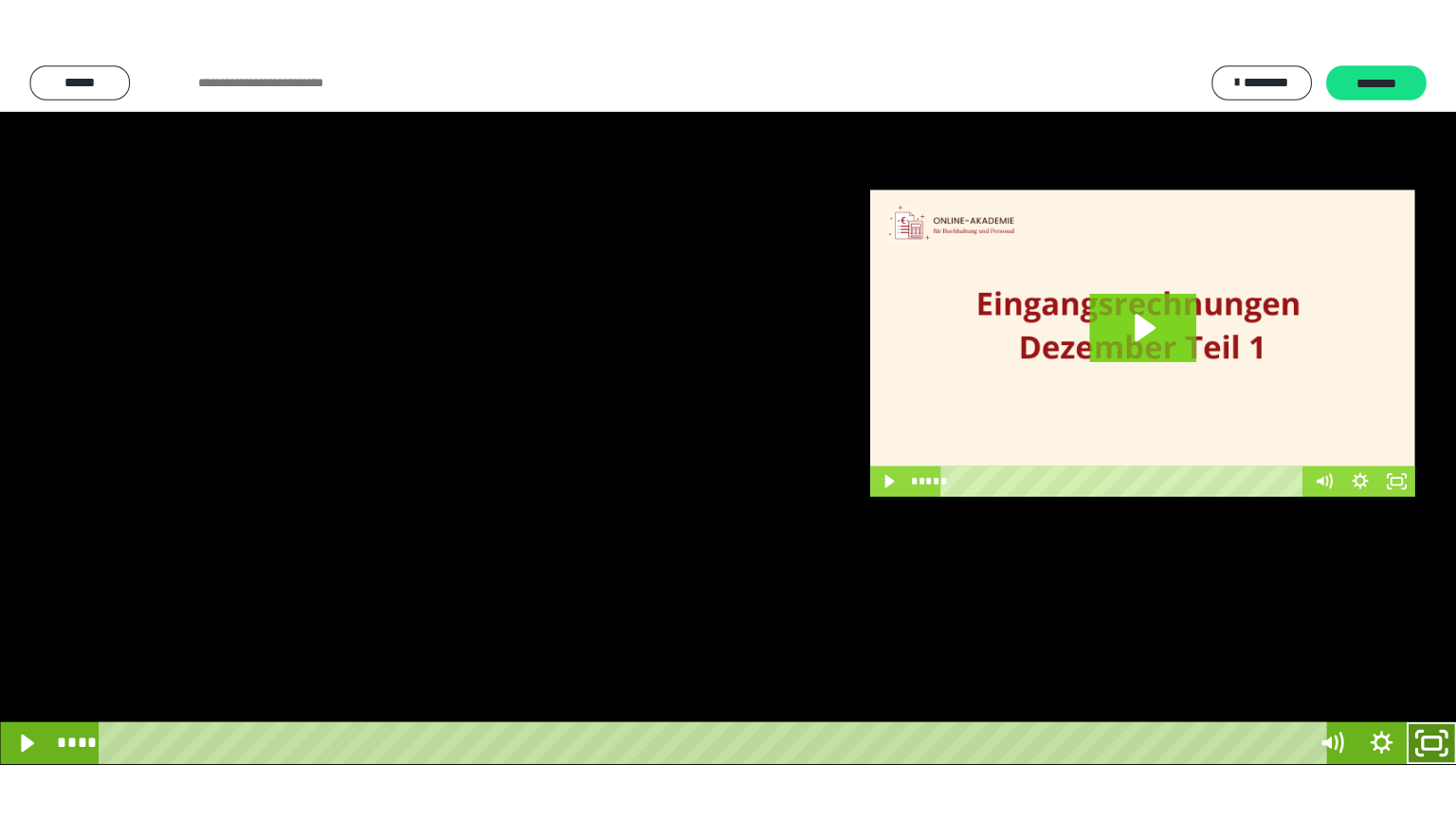 scroll, scrollTop: 3742, scrollLeft: 0, axis: vertical 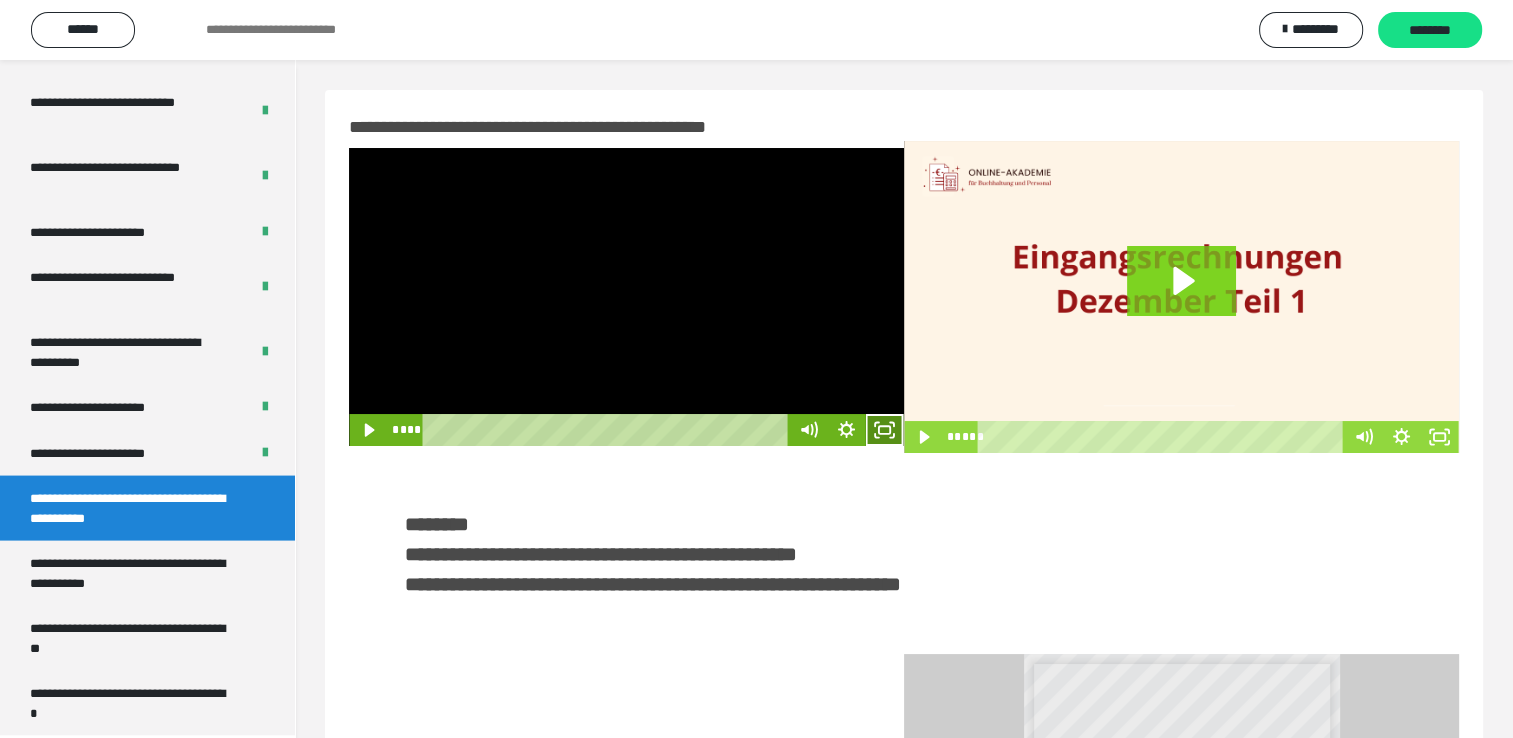 click 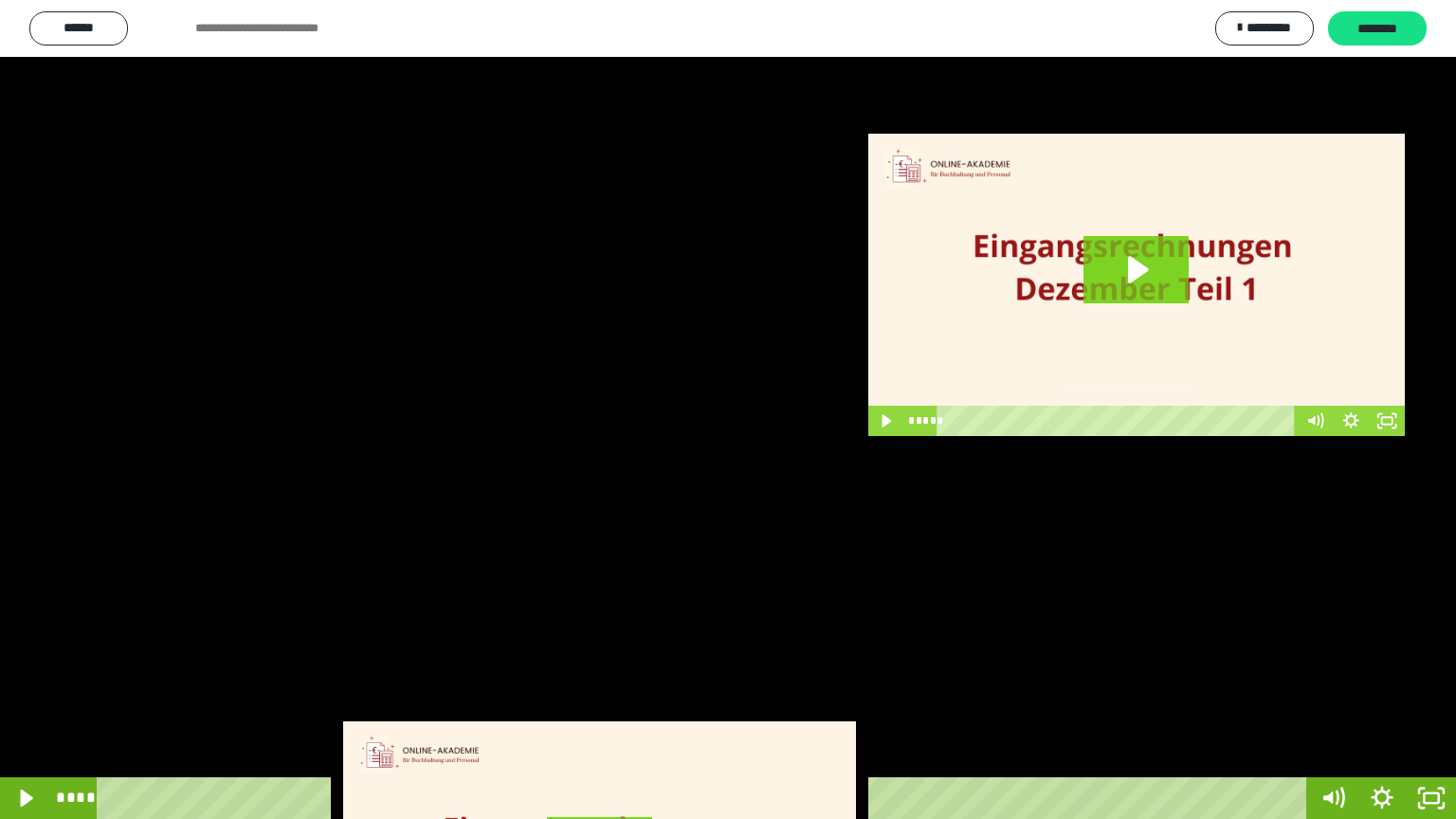 click at bounding box center (728, 410) 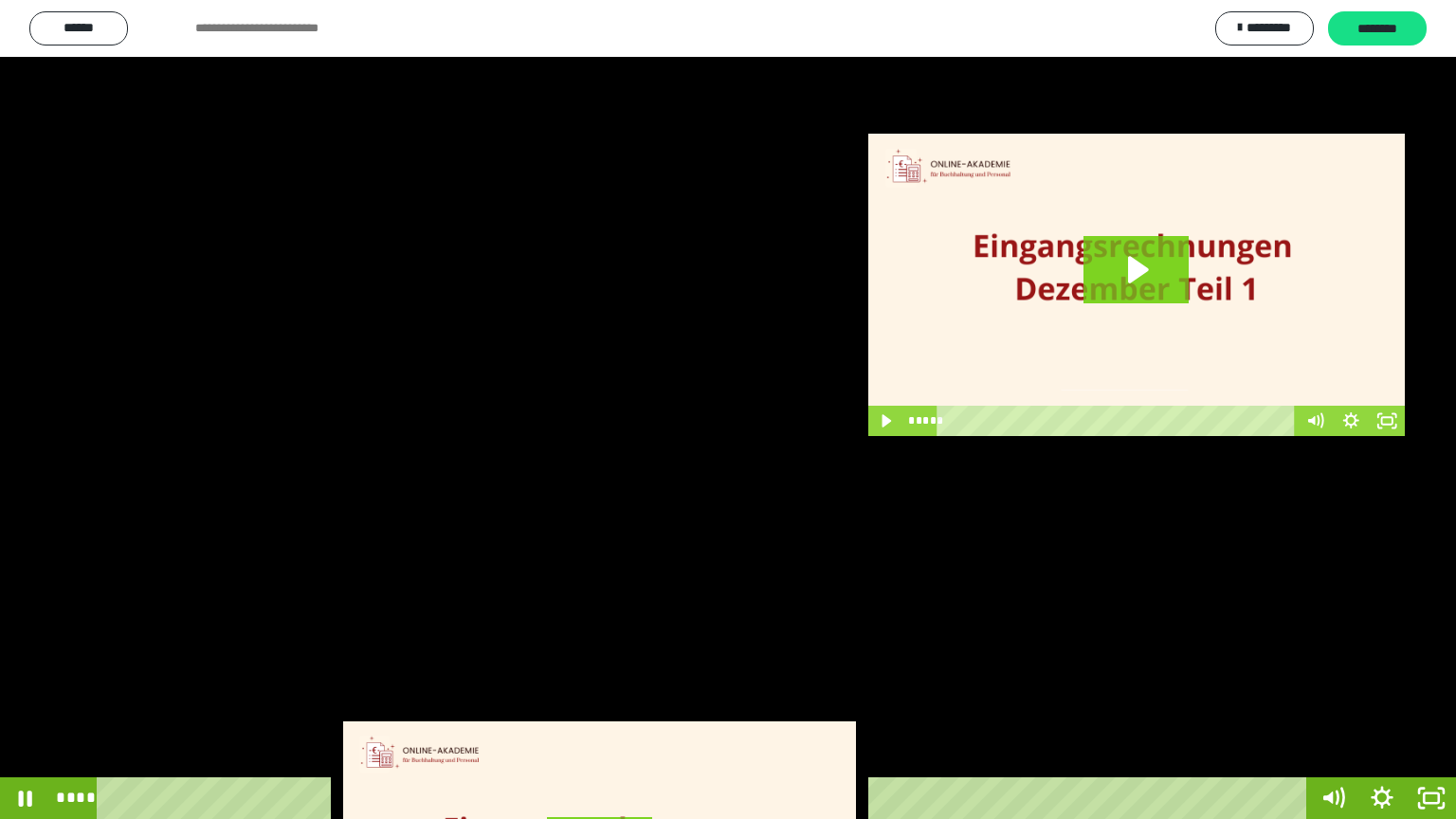 click at bounding box center [728, 410] 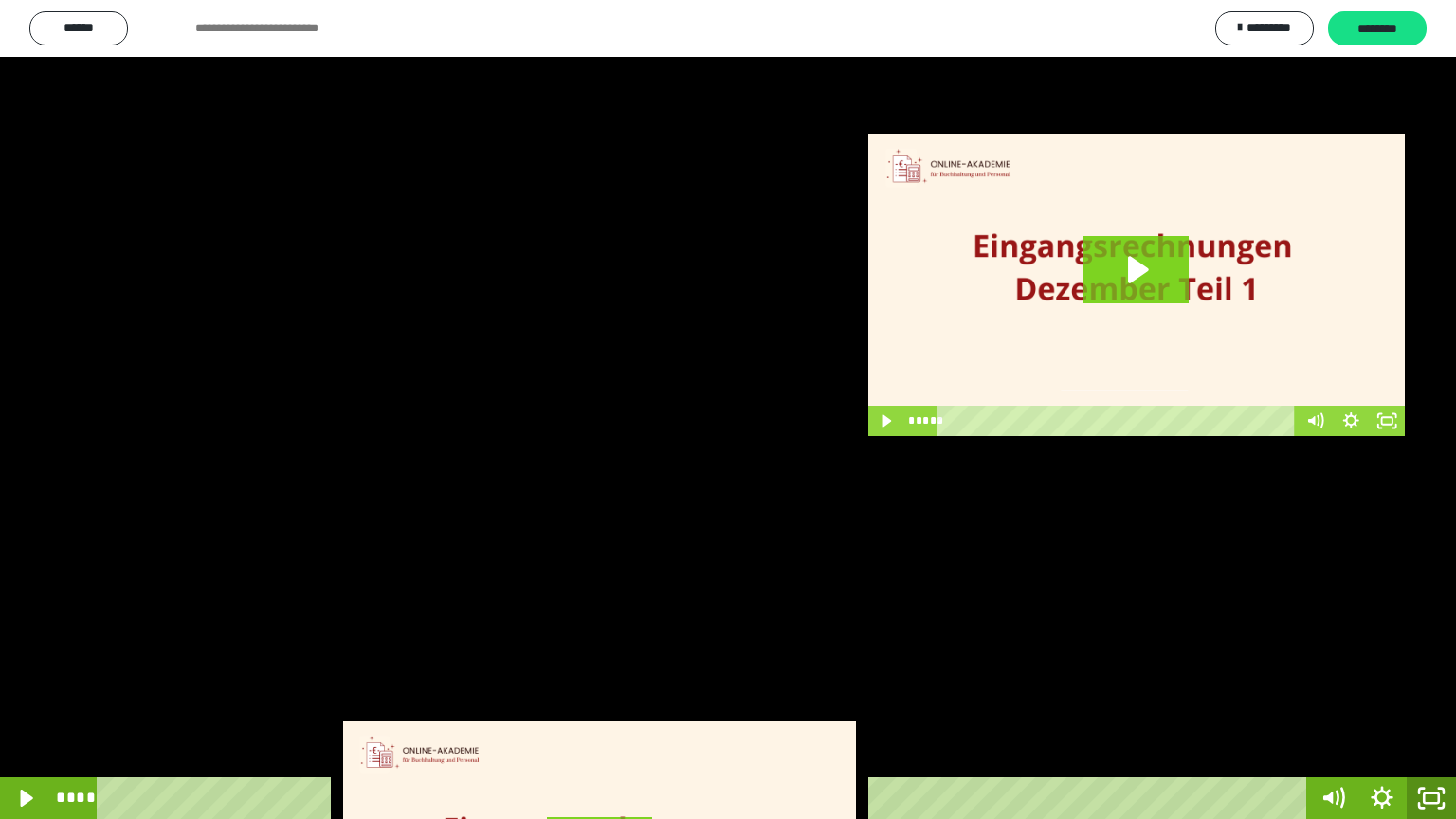 click 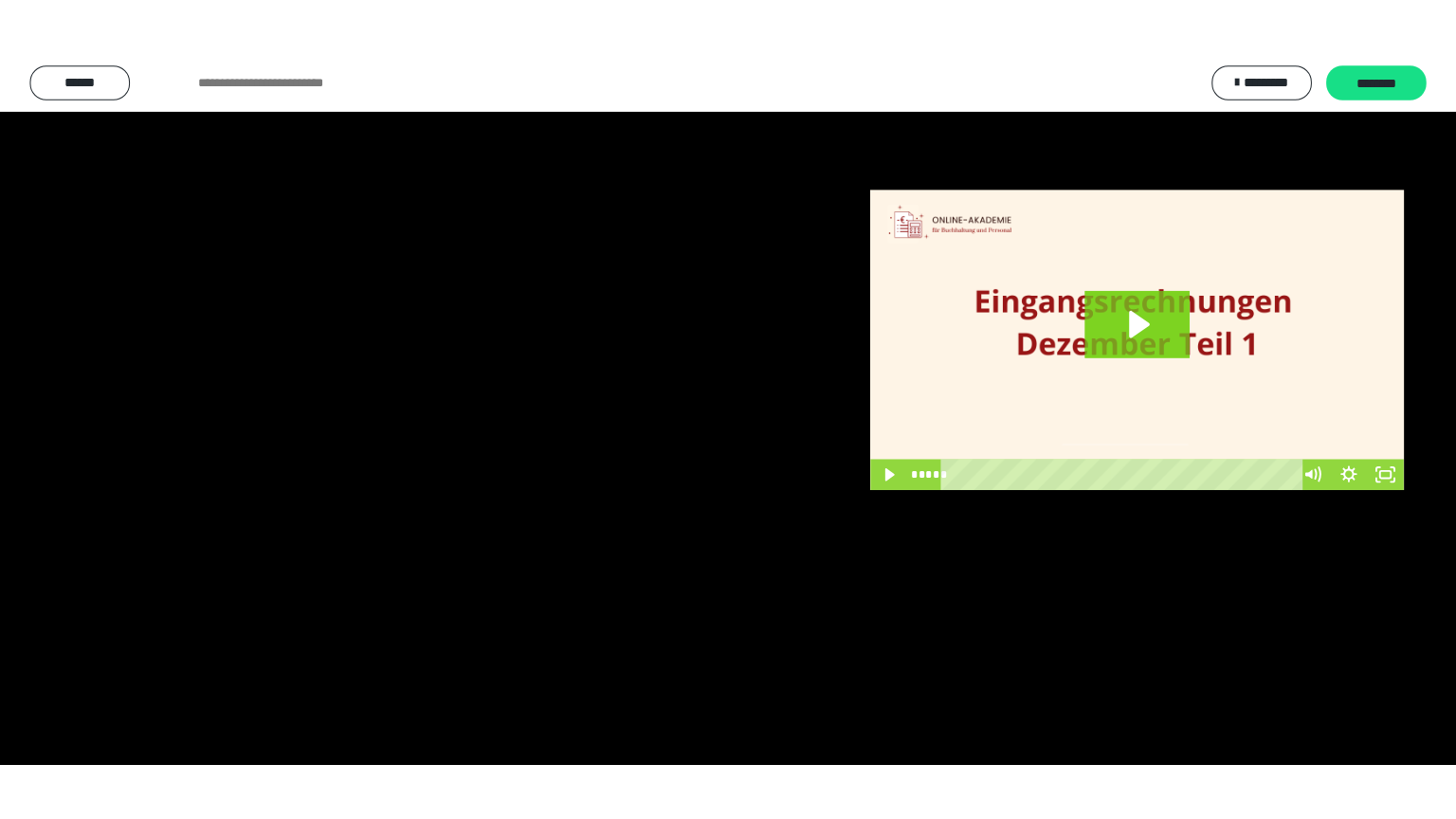 scroll, scrollTop: 3742, scrollLeft: 0, axis: vertical 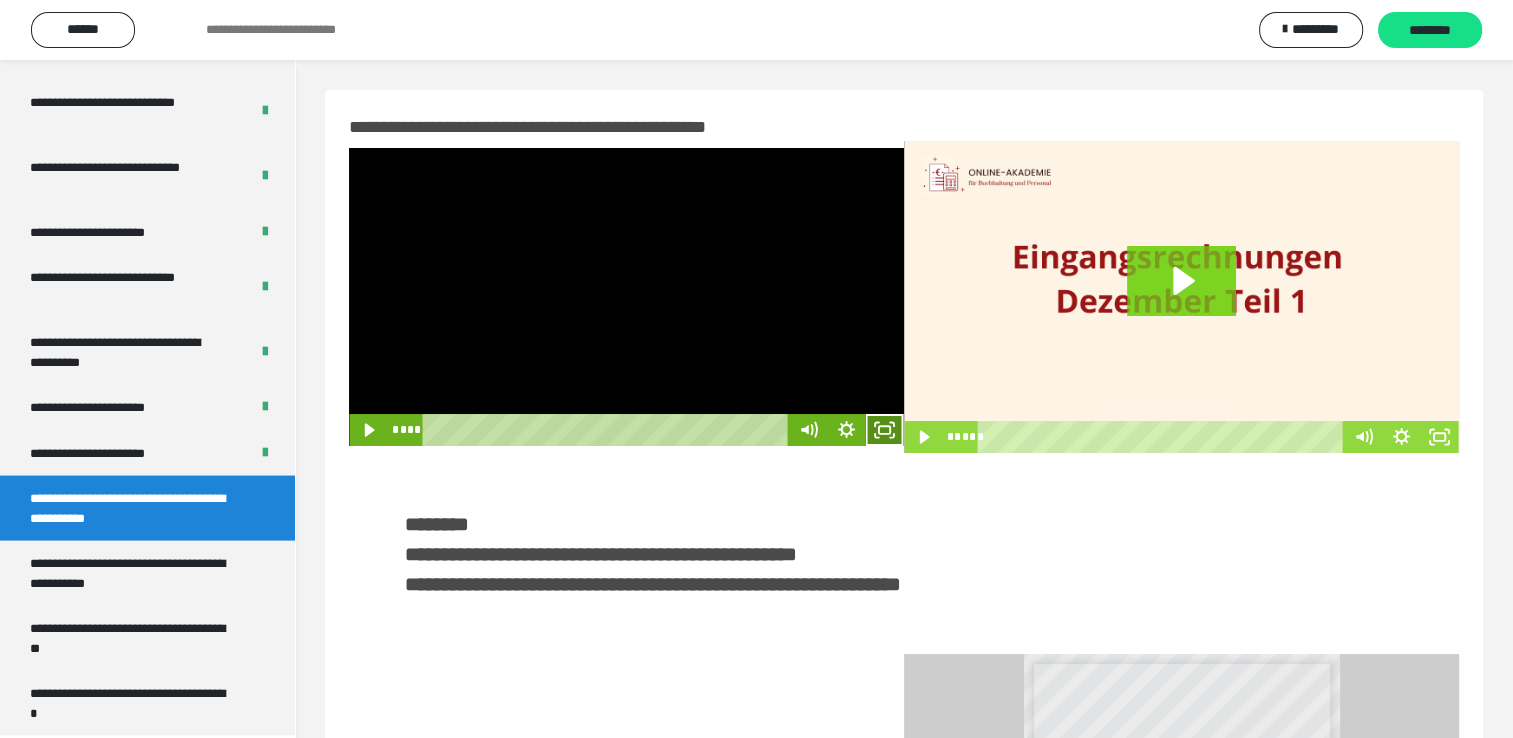 click 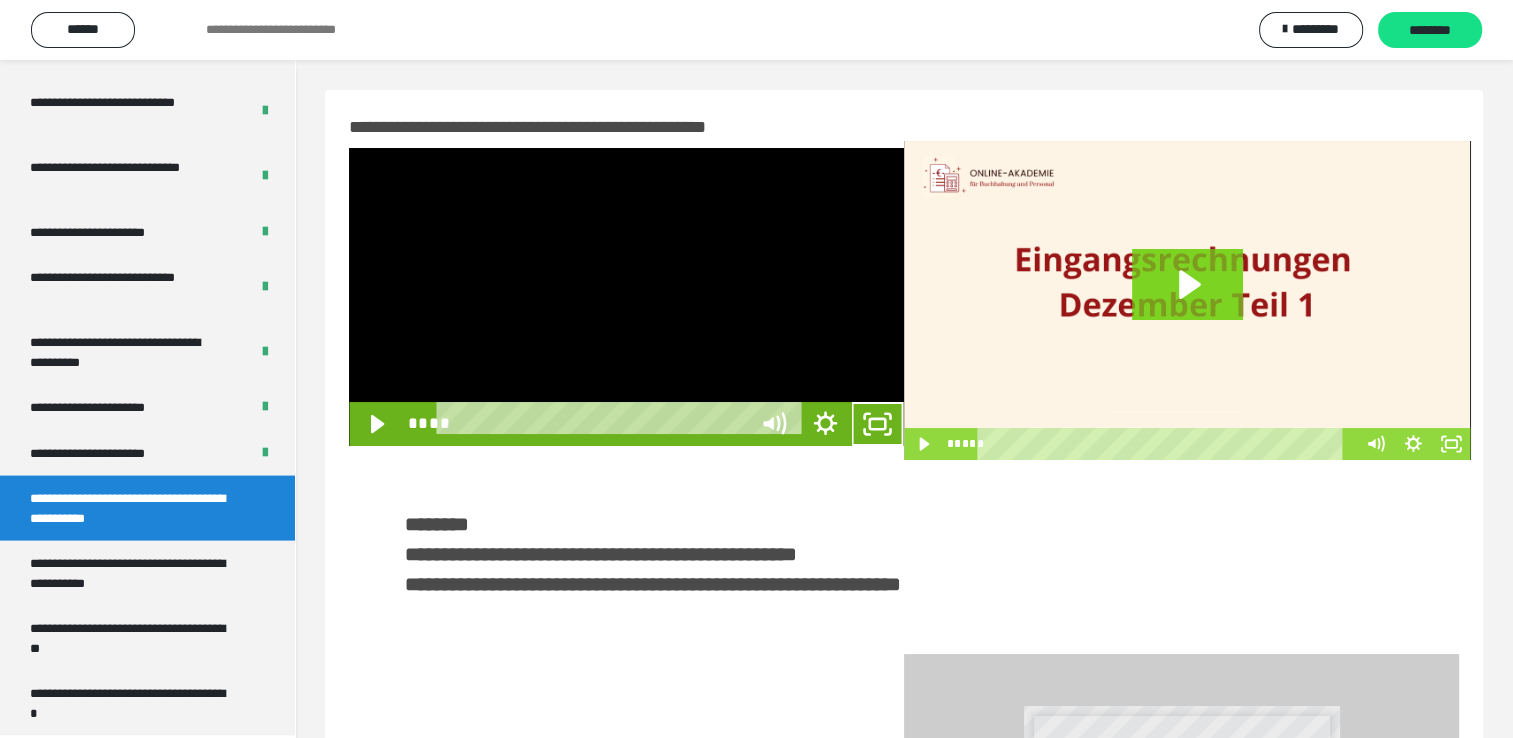 scroll, scrollTop: 3823, scrollLeft: 0, axis: vertical 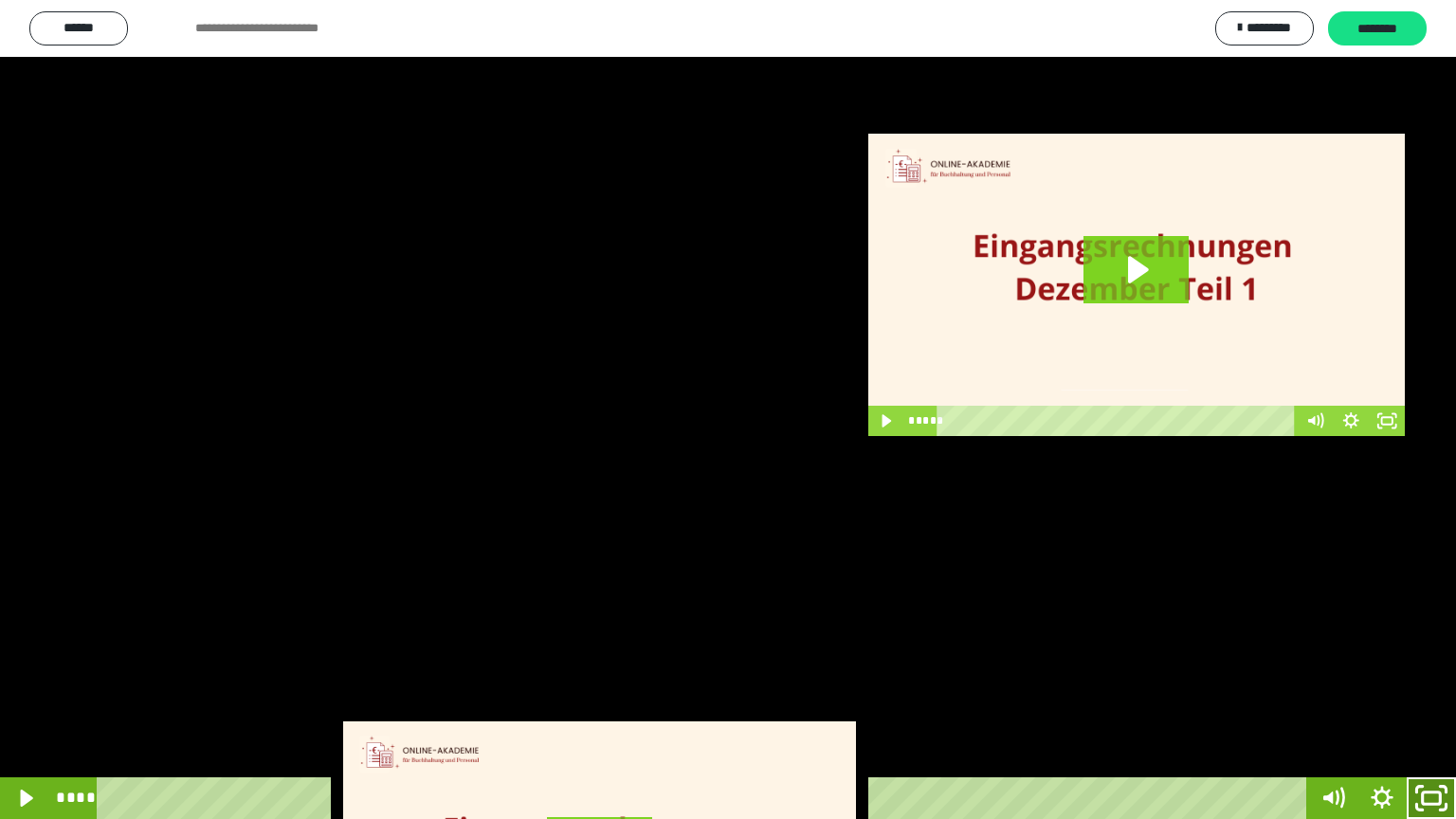 click 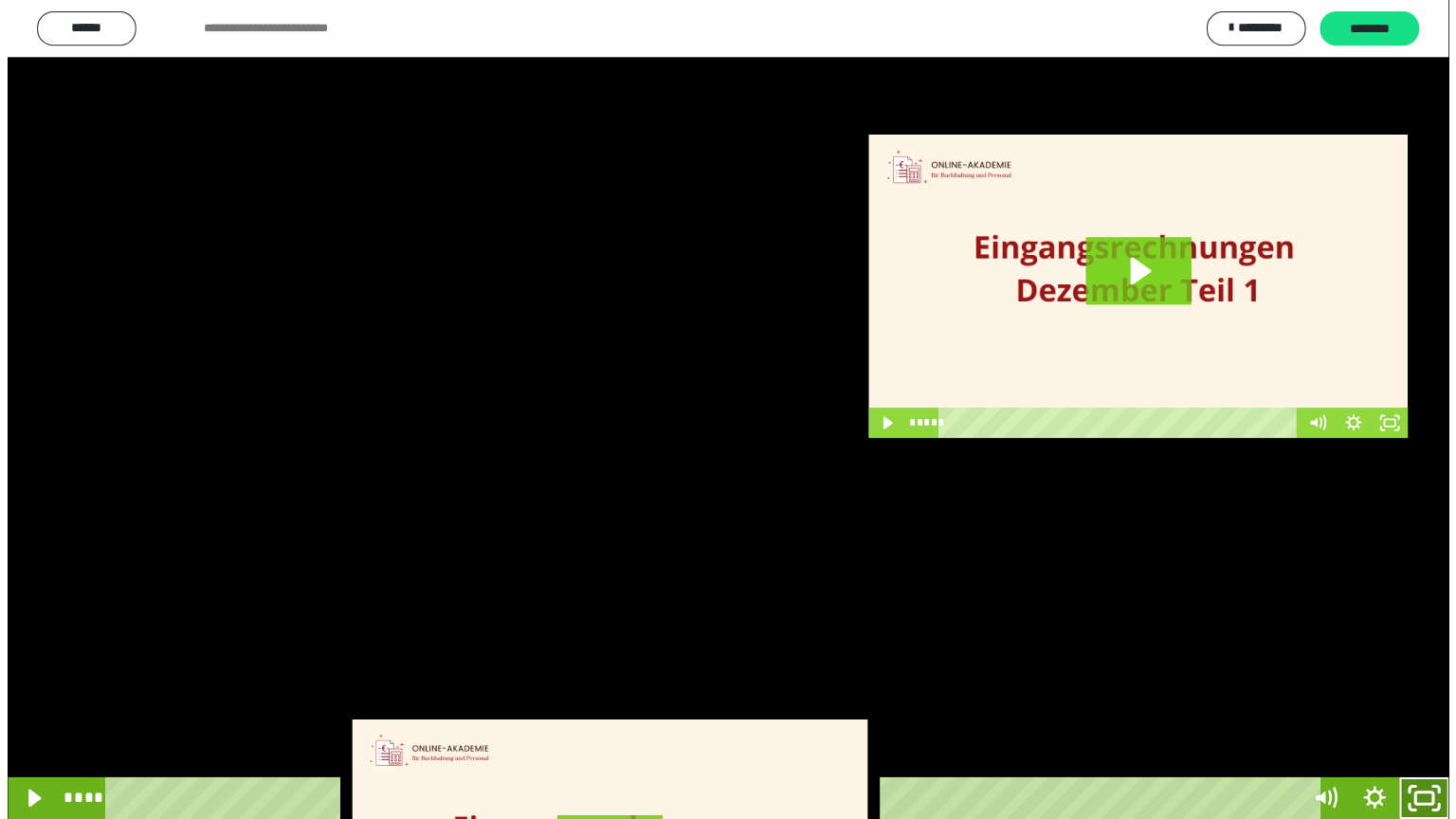 scroll, scrollTop: 3742, scrollLeft: 0, axis: vertical 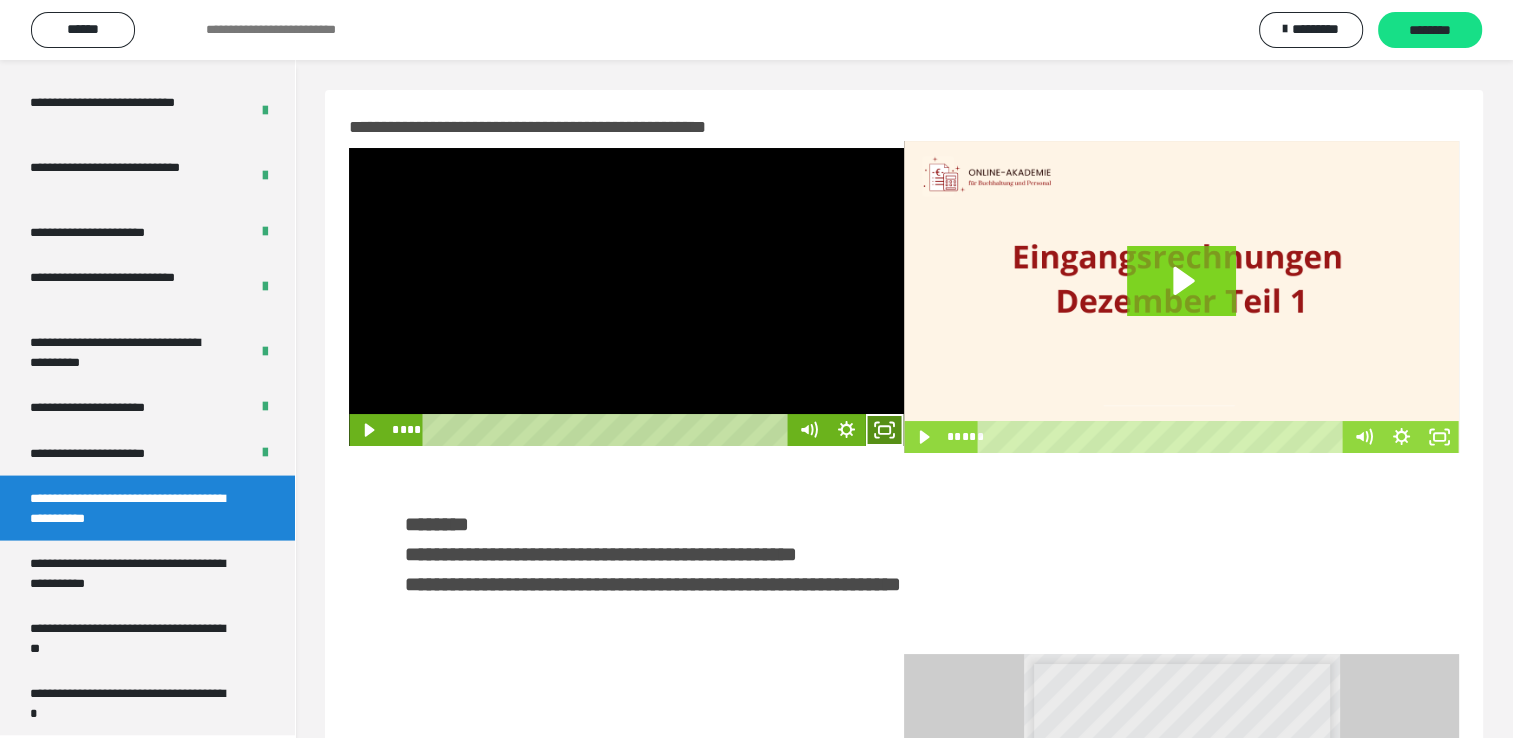click 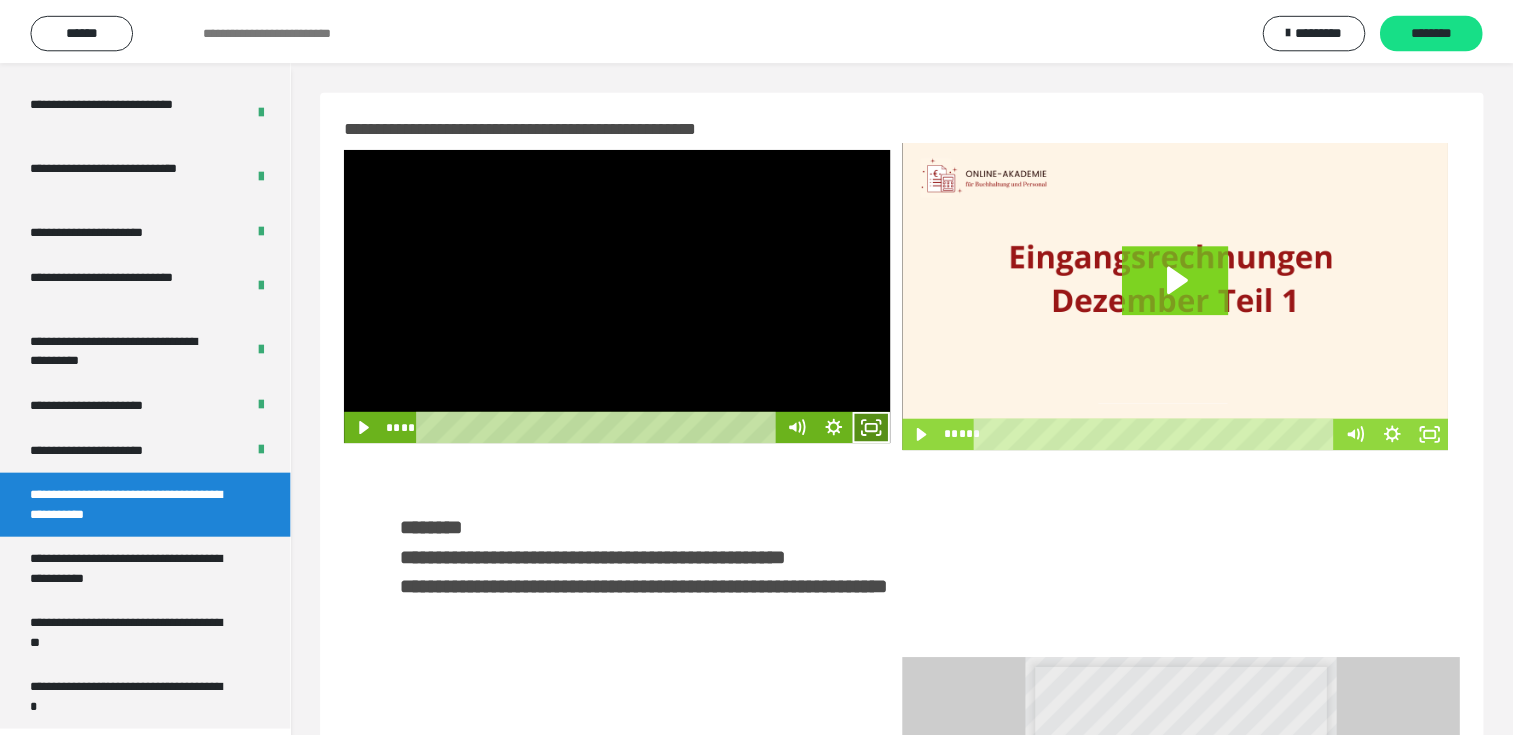scroll, scrollTop: 3823, scrollLeft: 0, axis: vertical 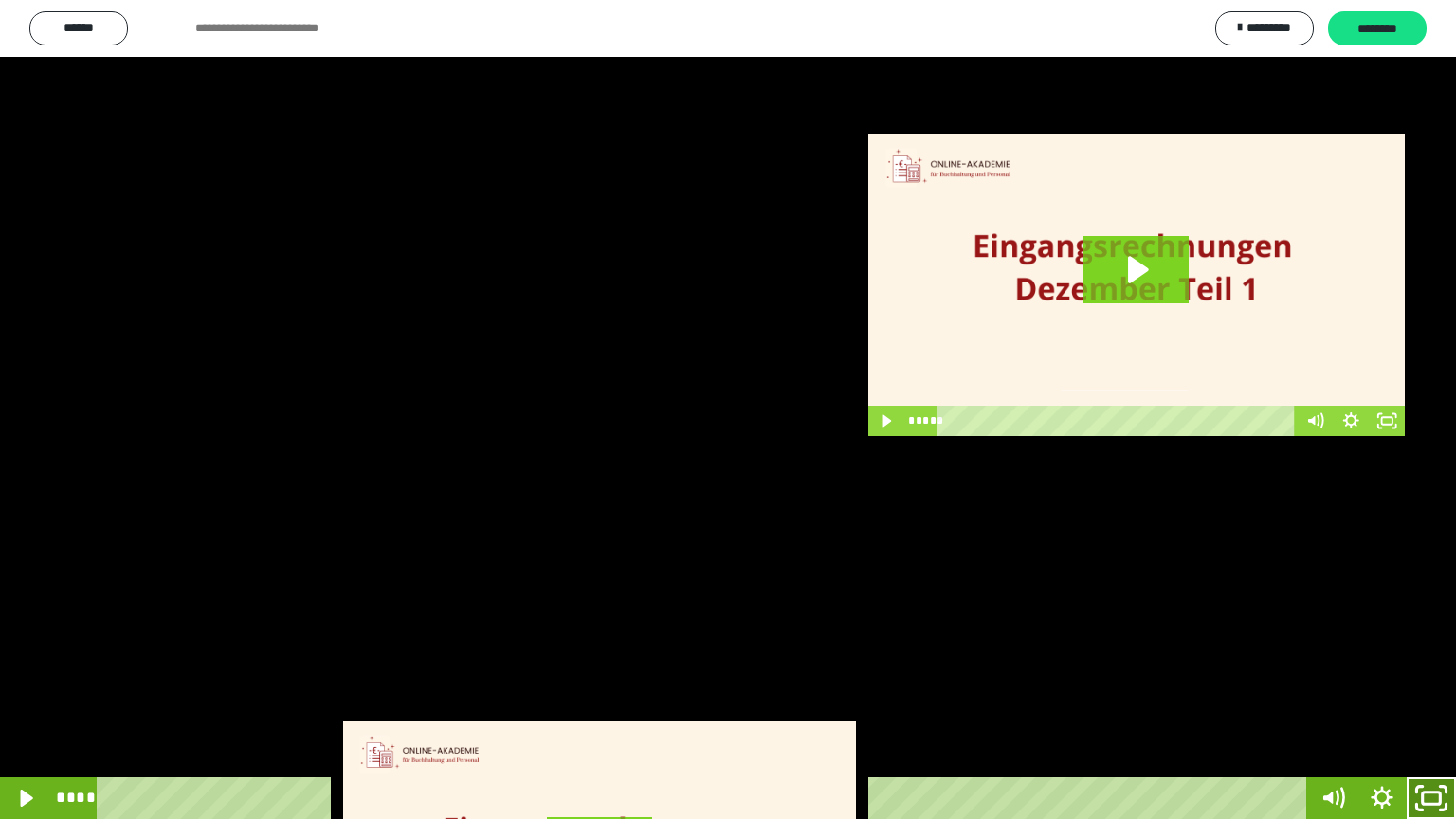click 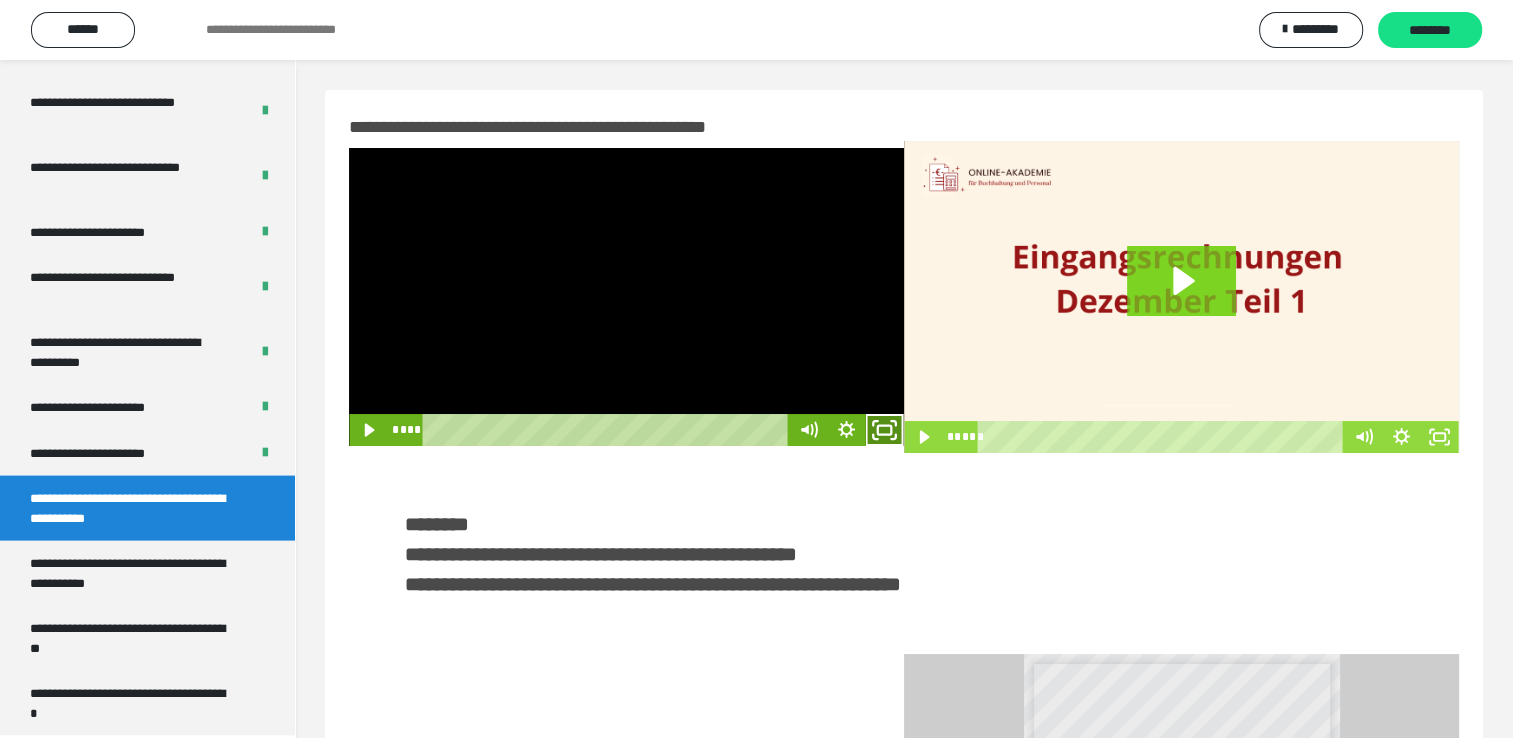 click 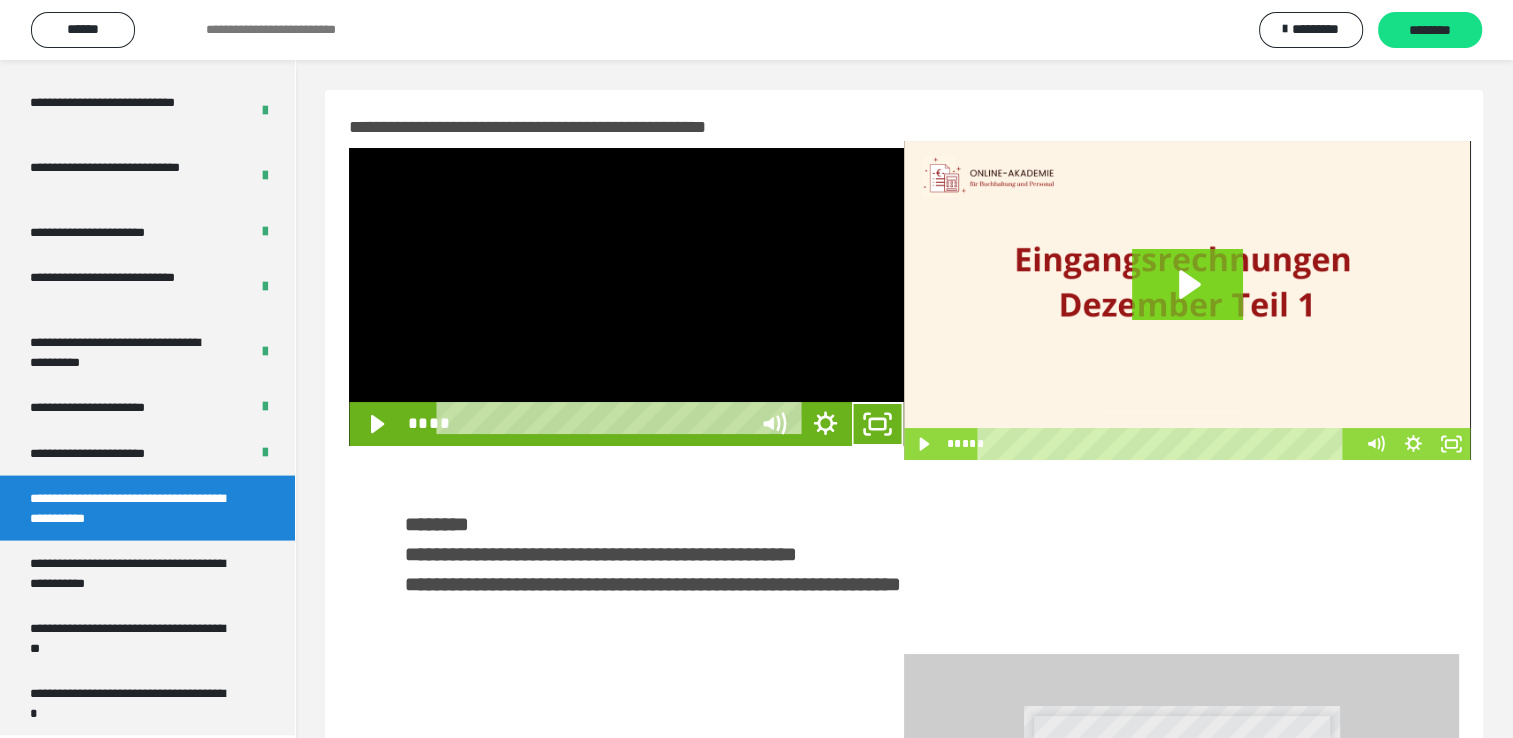 scroll, scrollTop: 3823, scrollLeft: 0, axis: vertical 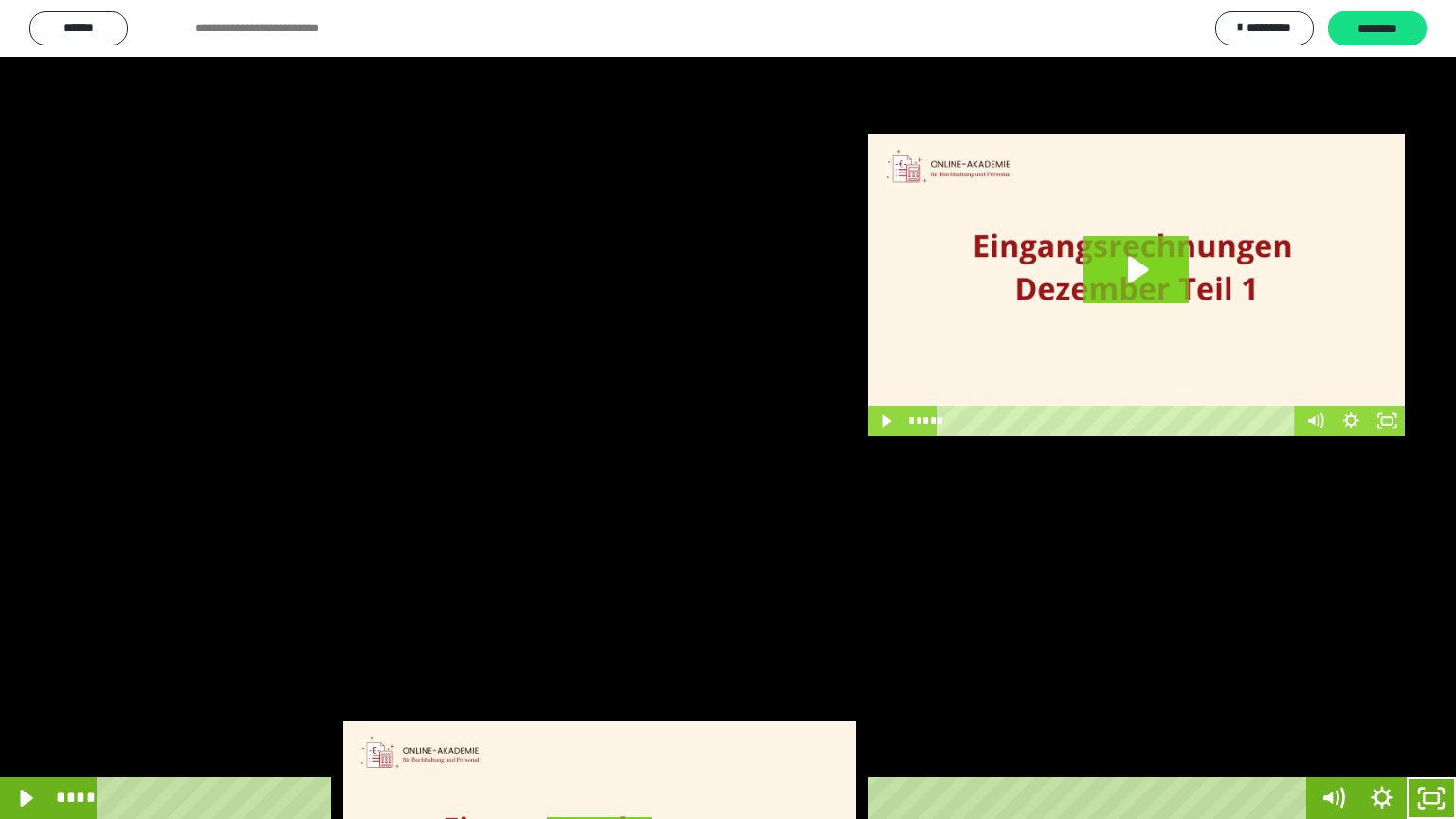 click at bounding box center [728, 410] 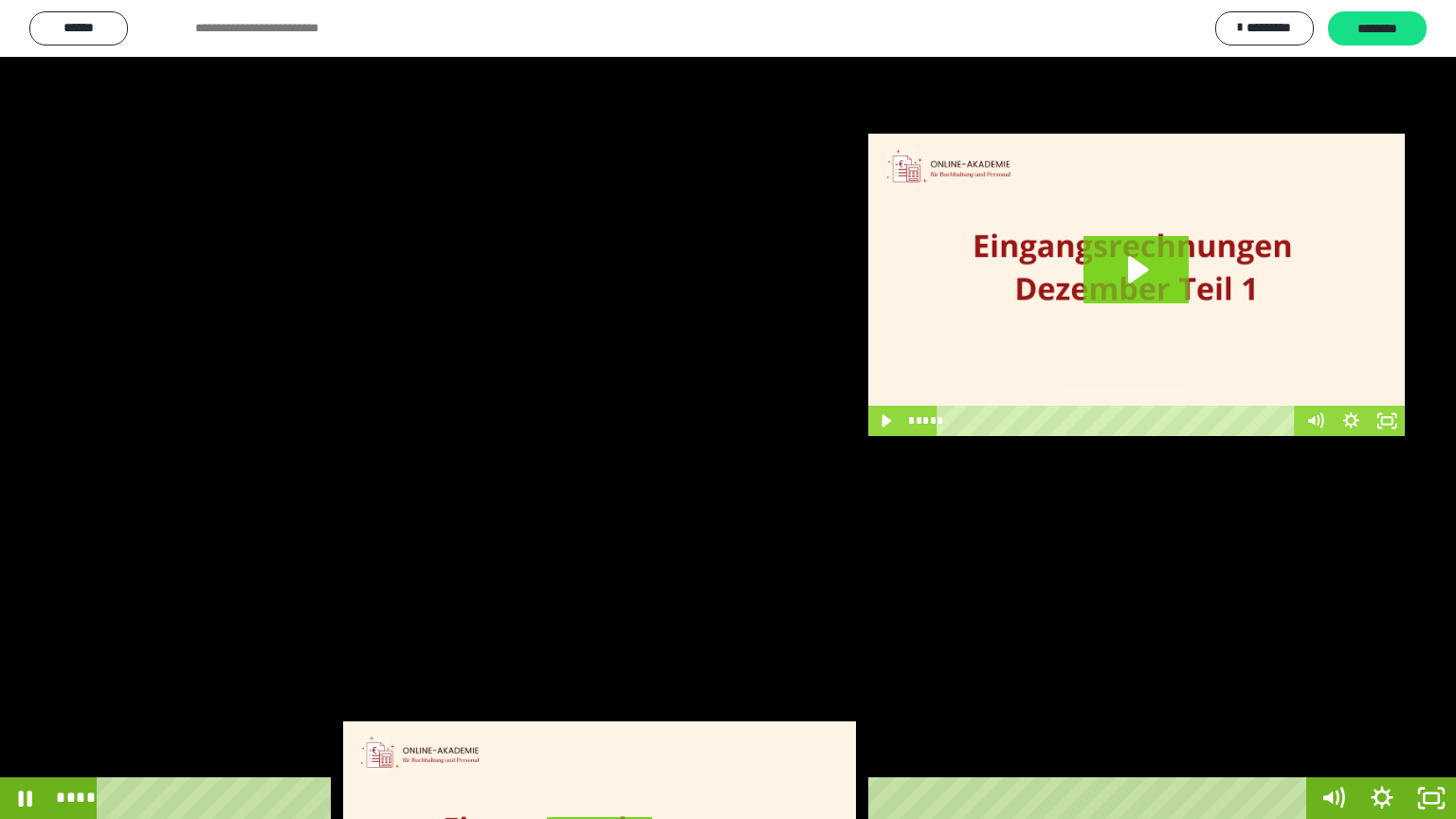 click at bounding box center (728, 410) 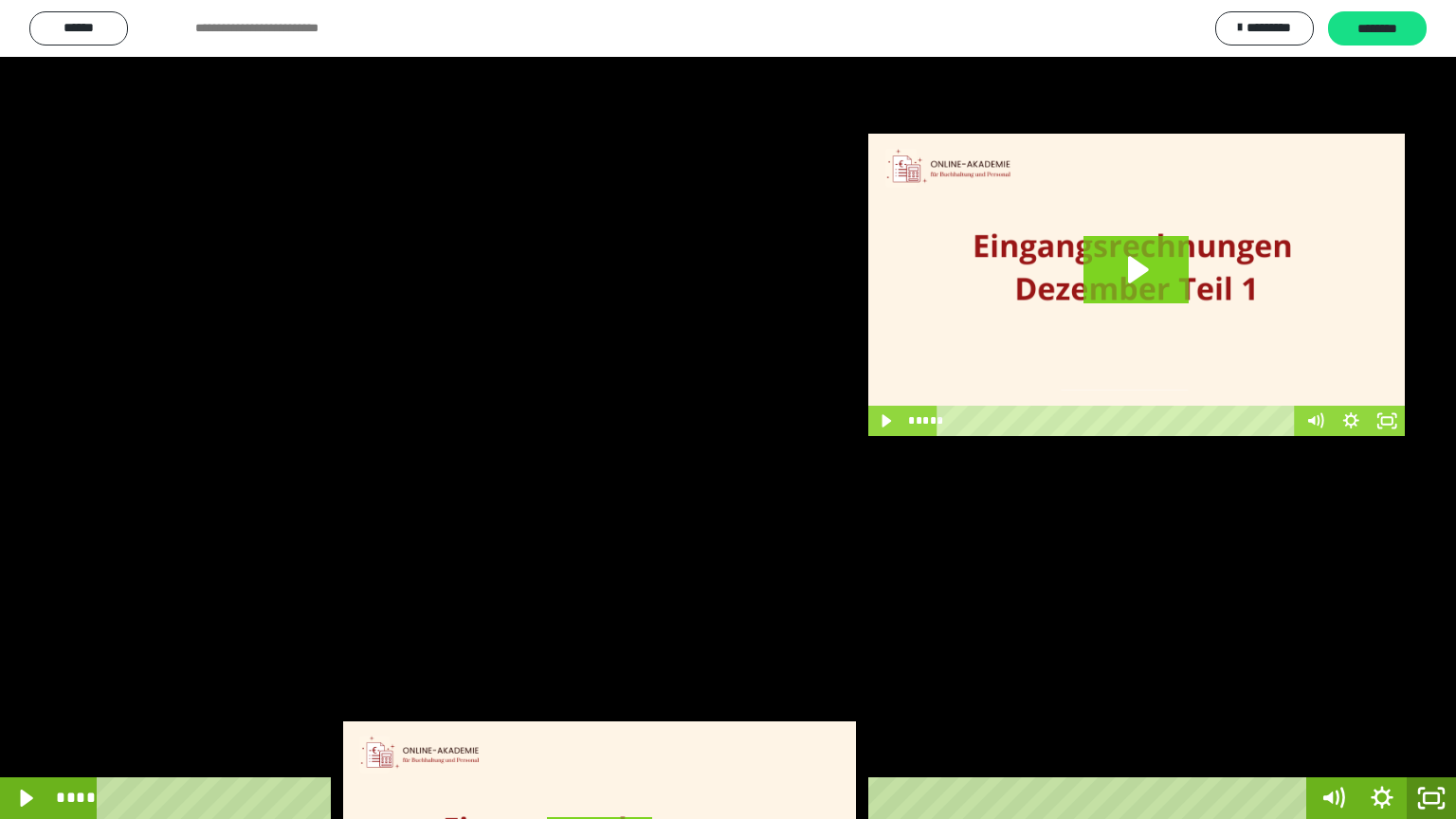 click 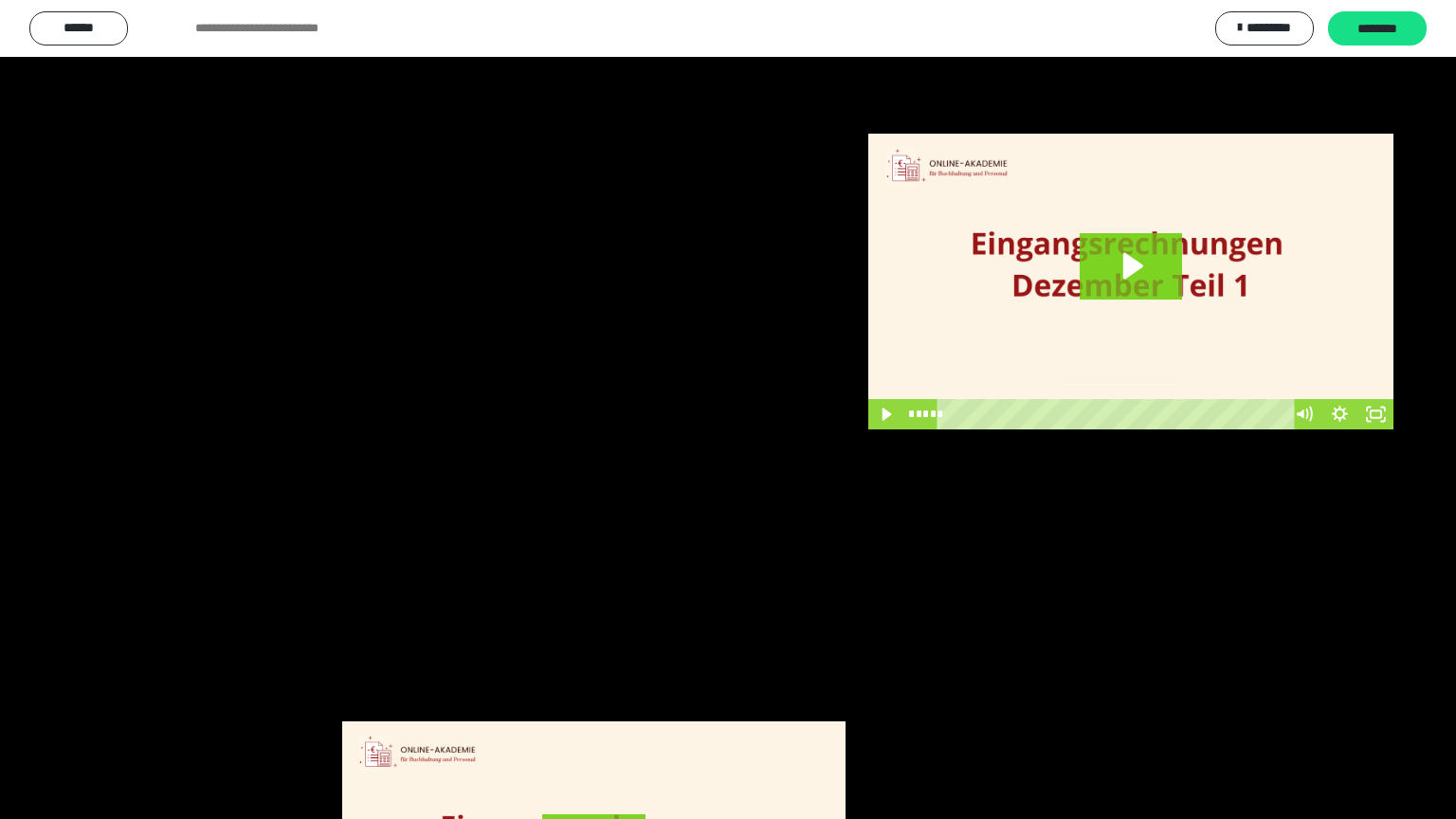 scroll, scrollTop: 3742, scrollLeft: 0, axis: vertical 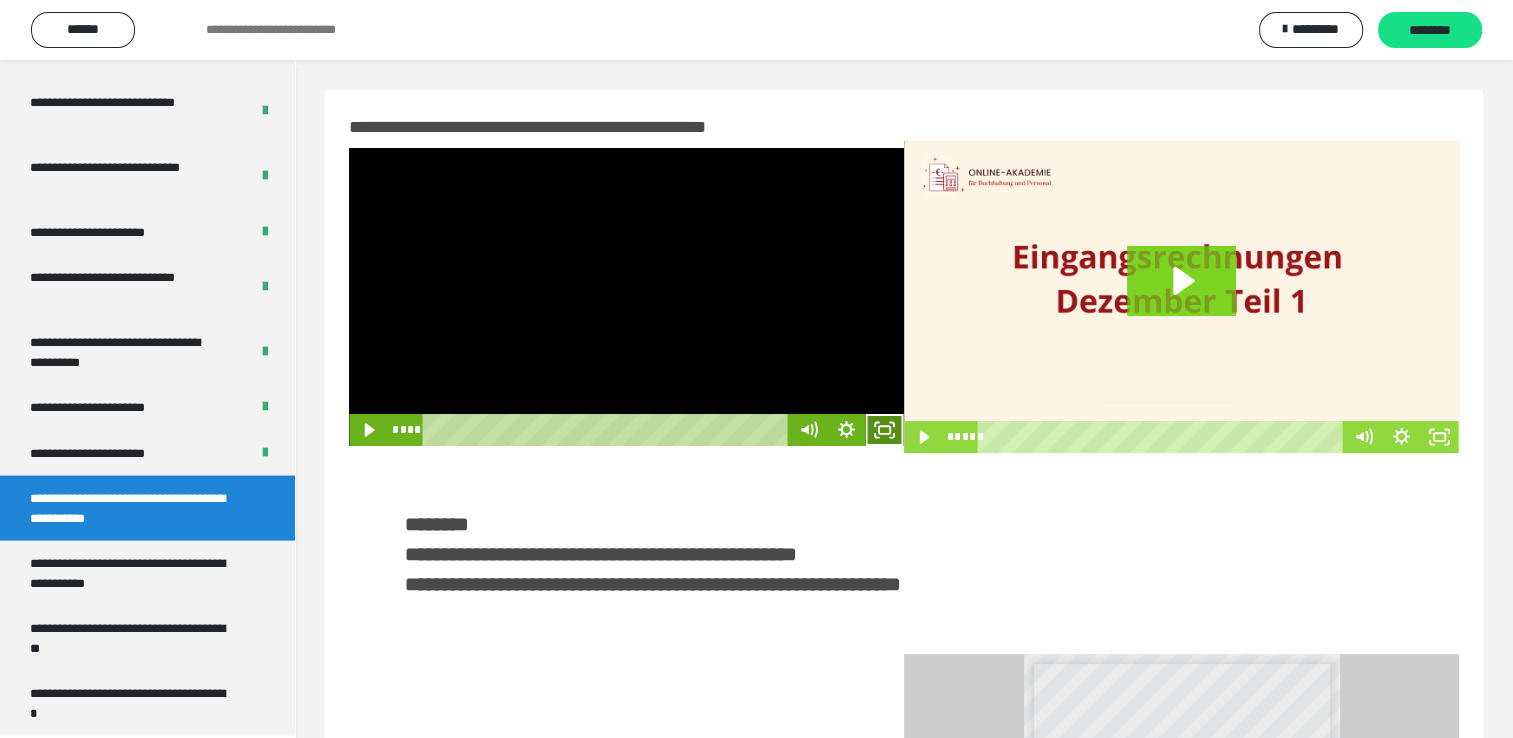 click 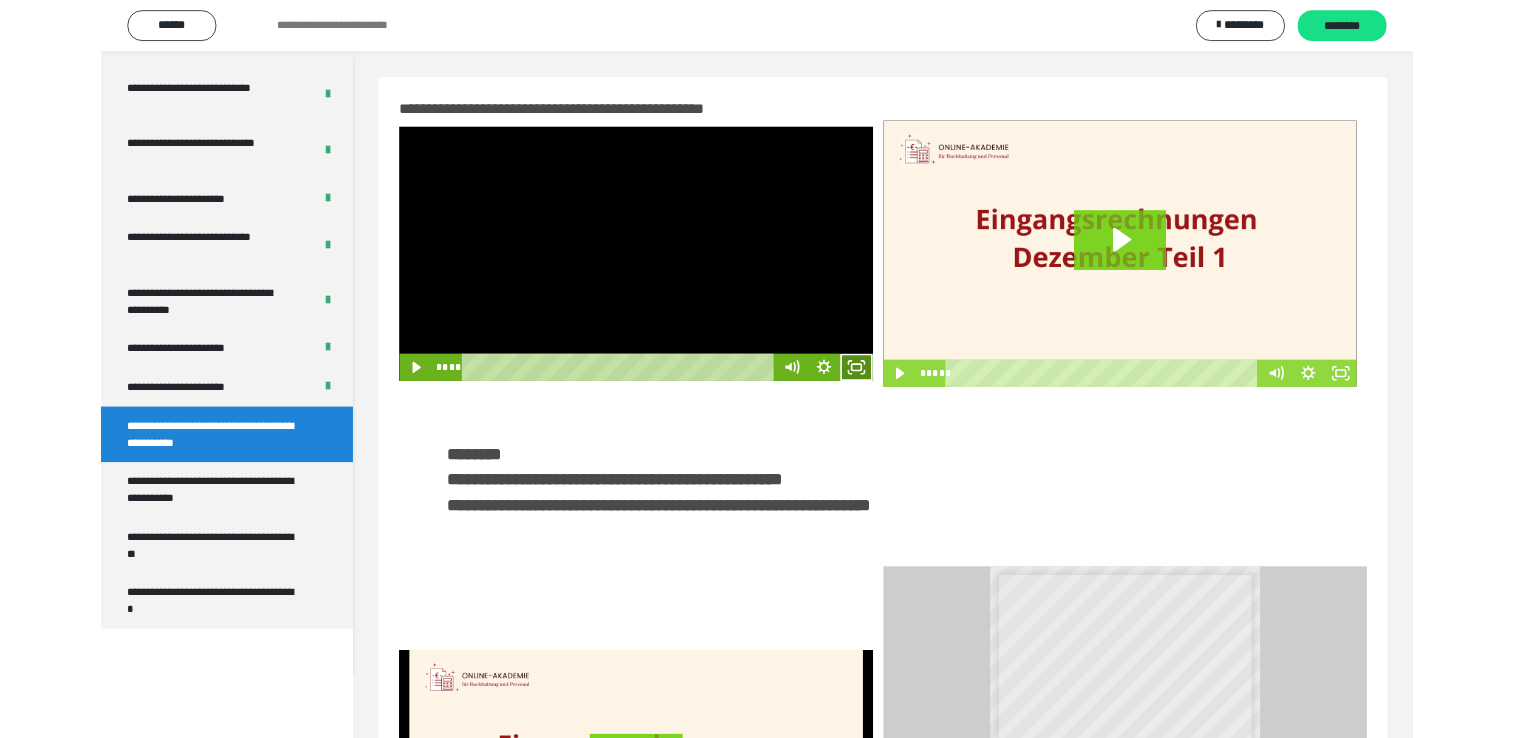 scroll, scrollTop: 3823, scrollLeft: 0, axis: vertical 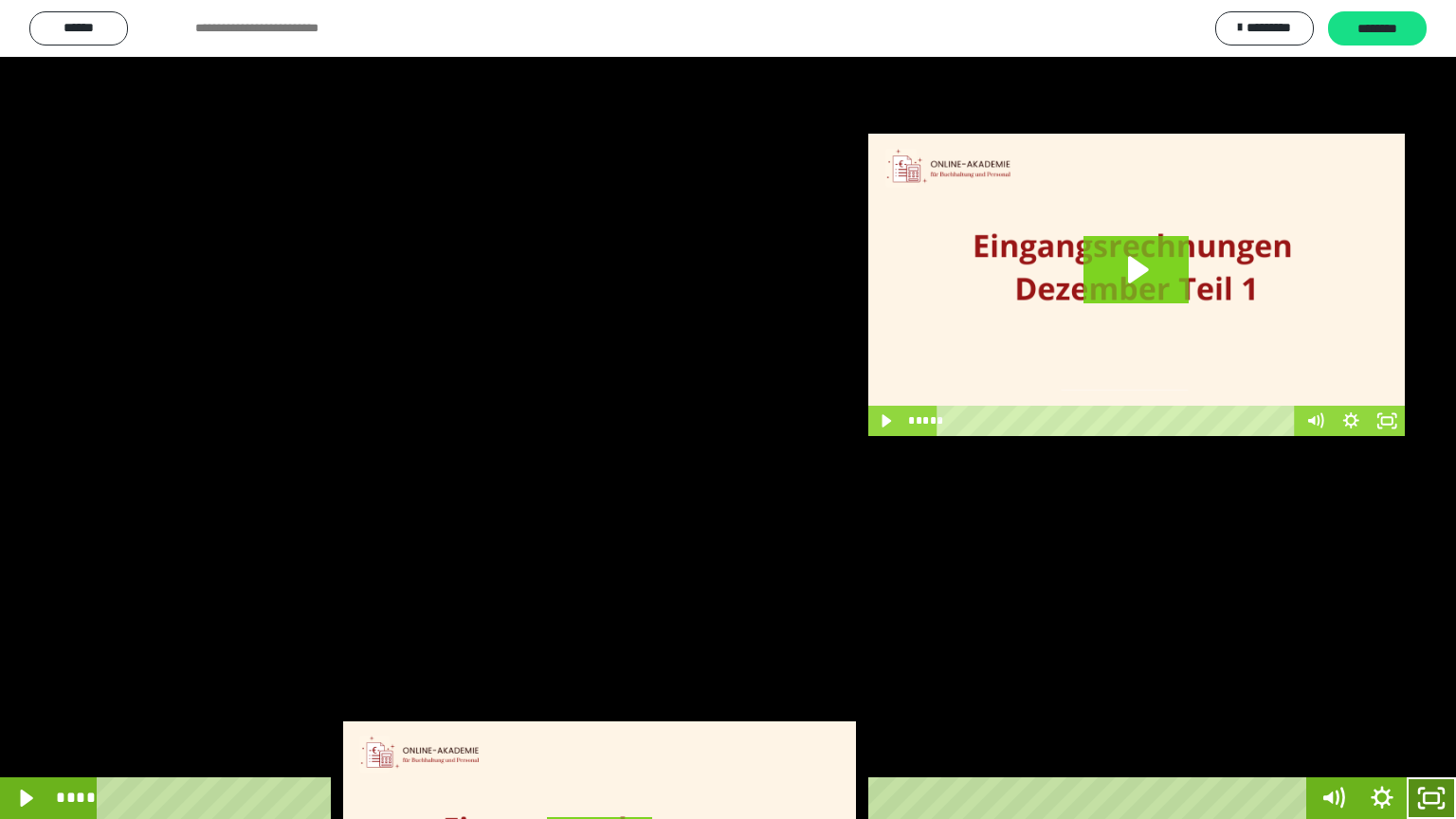 click 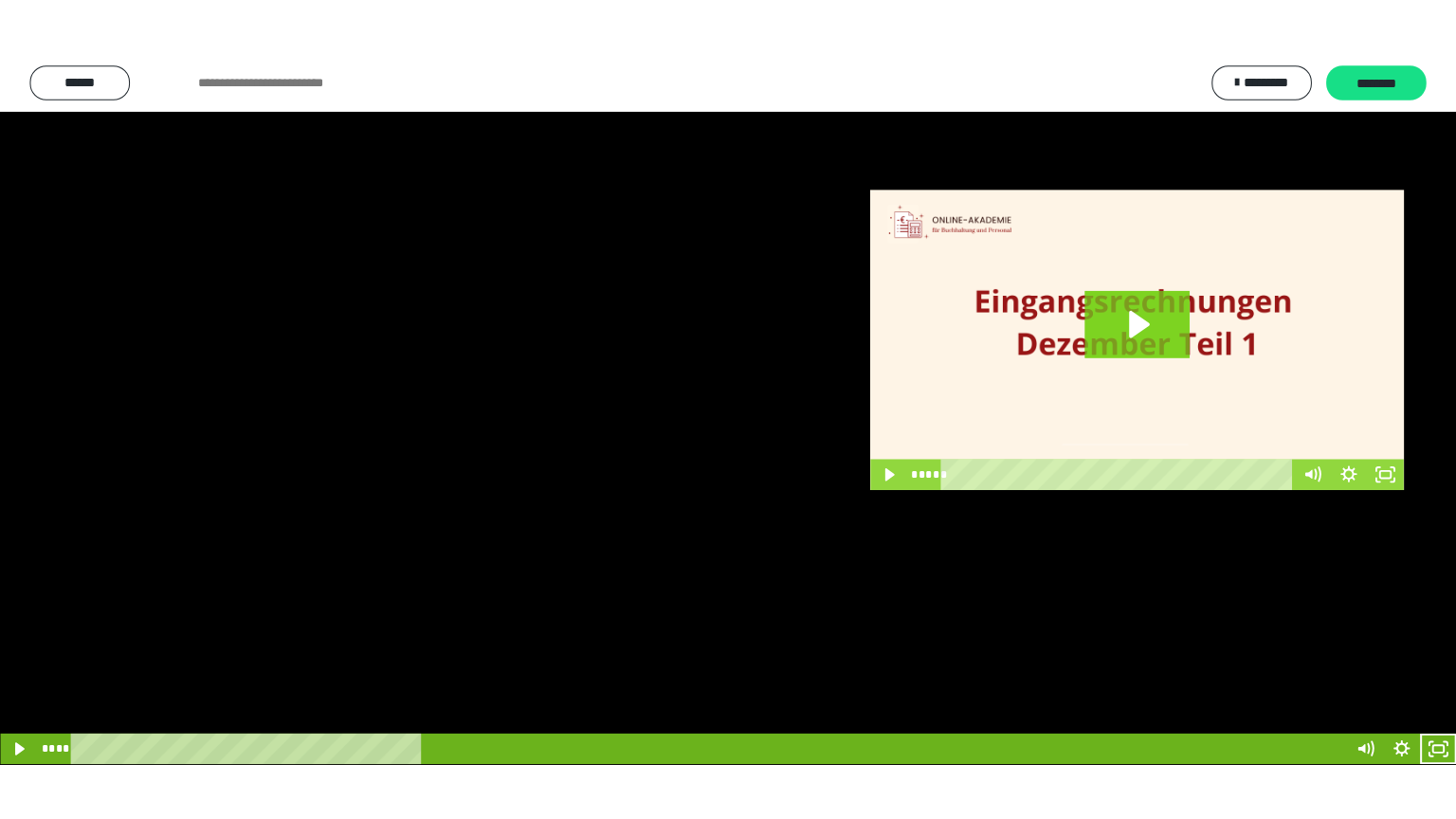 scroll, scrollTop: 3742, scrollLeft: 0, axis: vertical 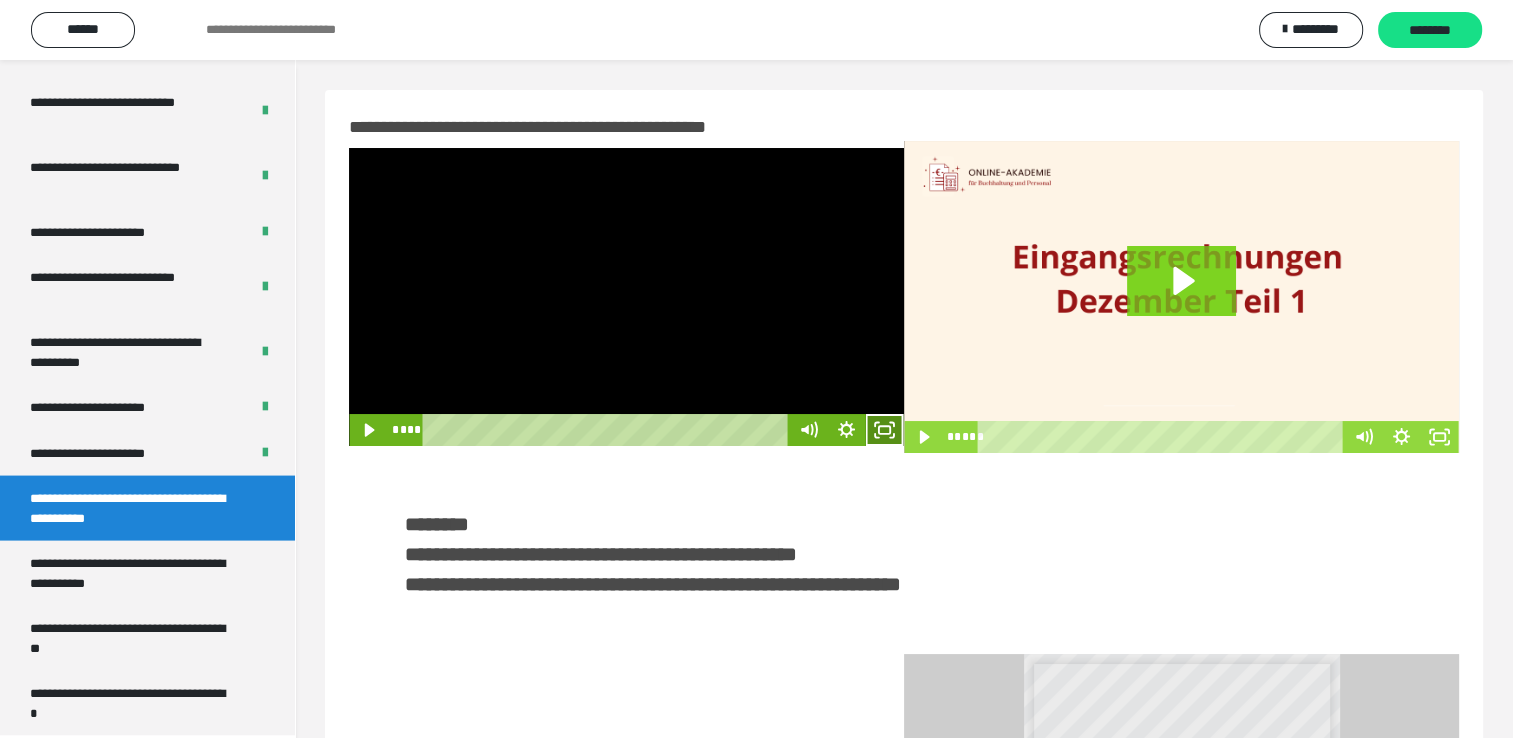 click 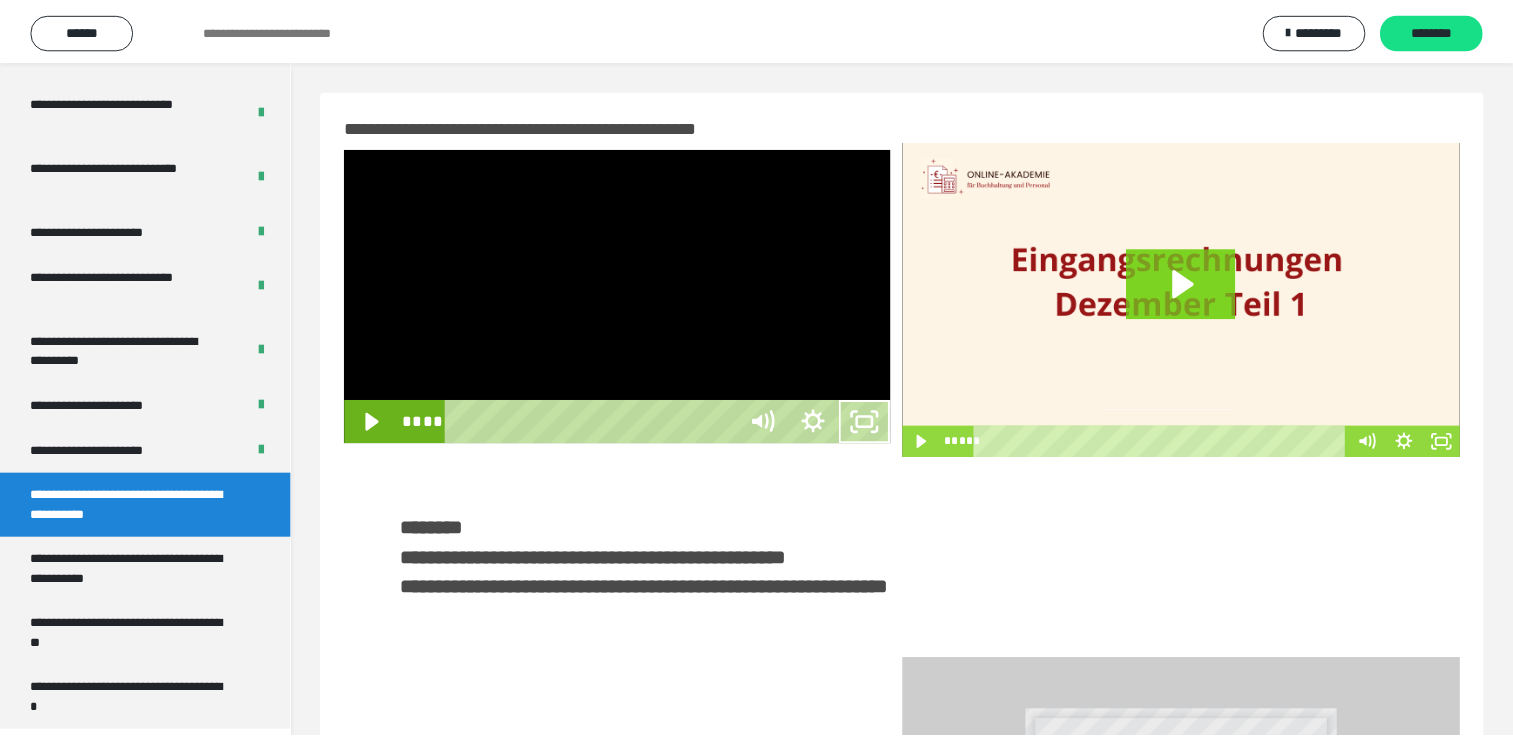 scroll, scrollTop: 3823, scrollLeft: 0, axis: vertical 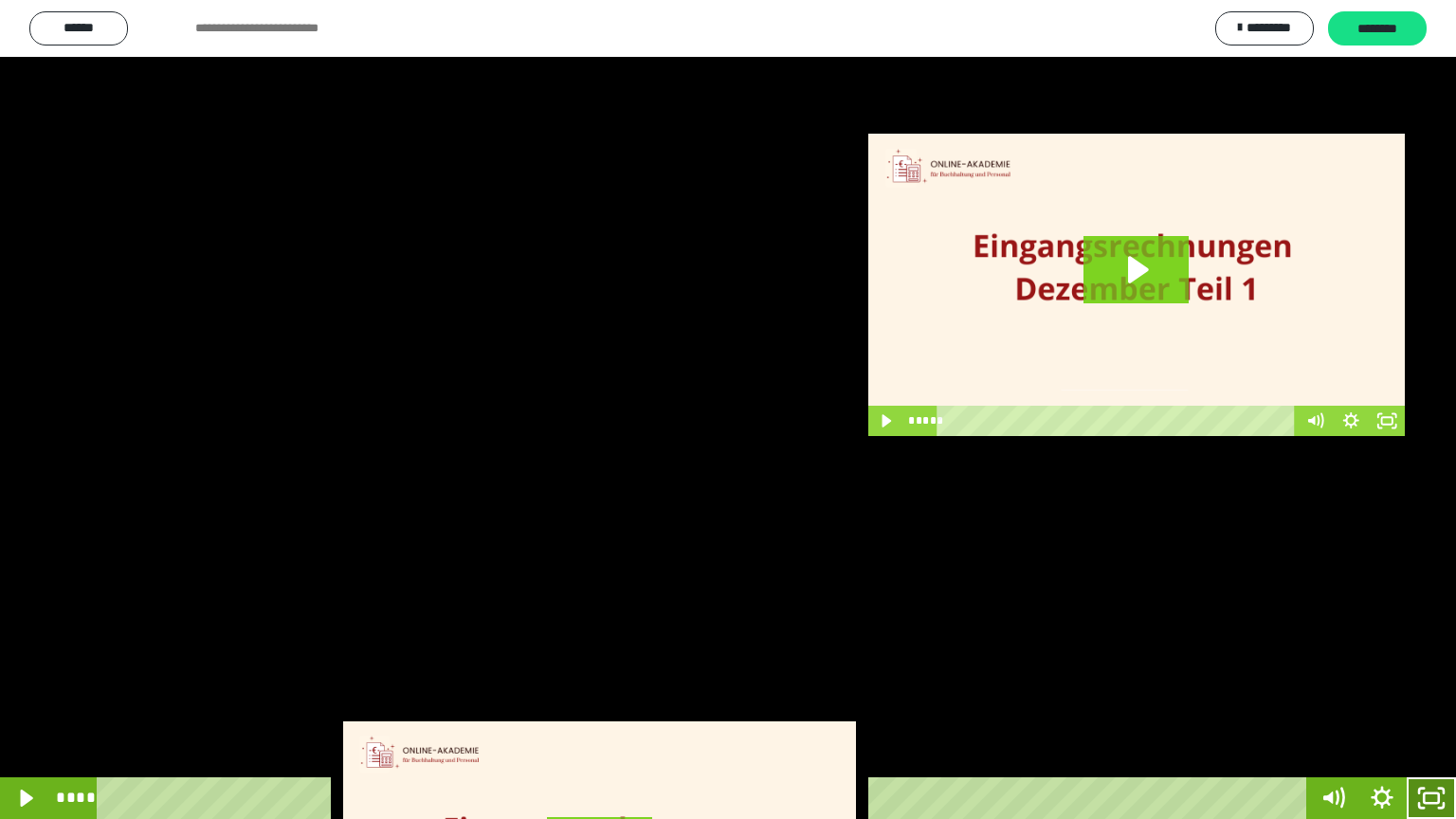 click 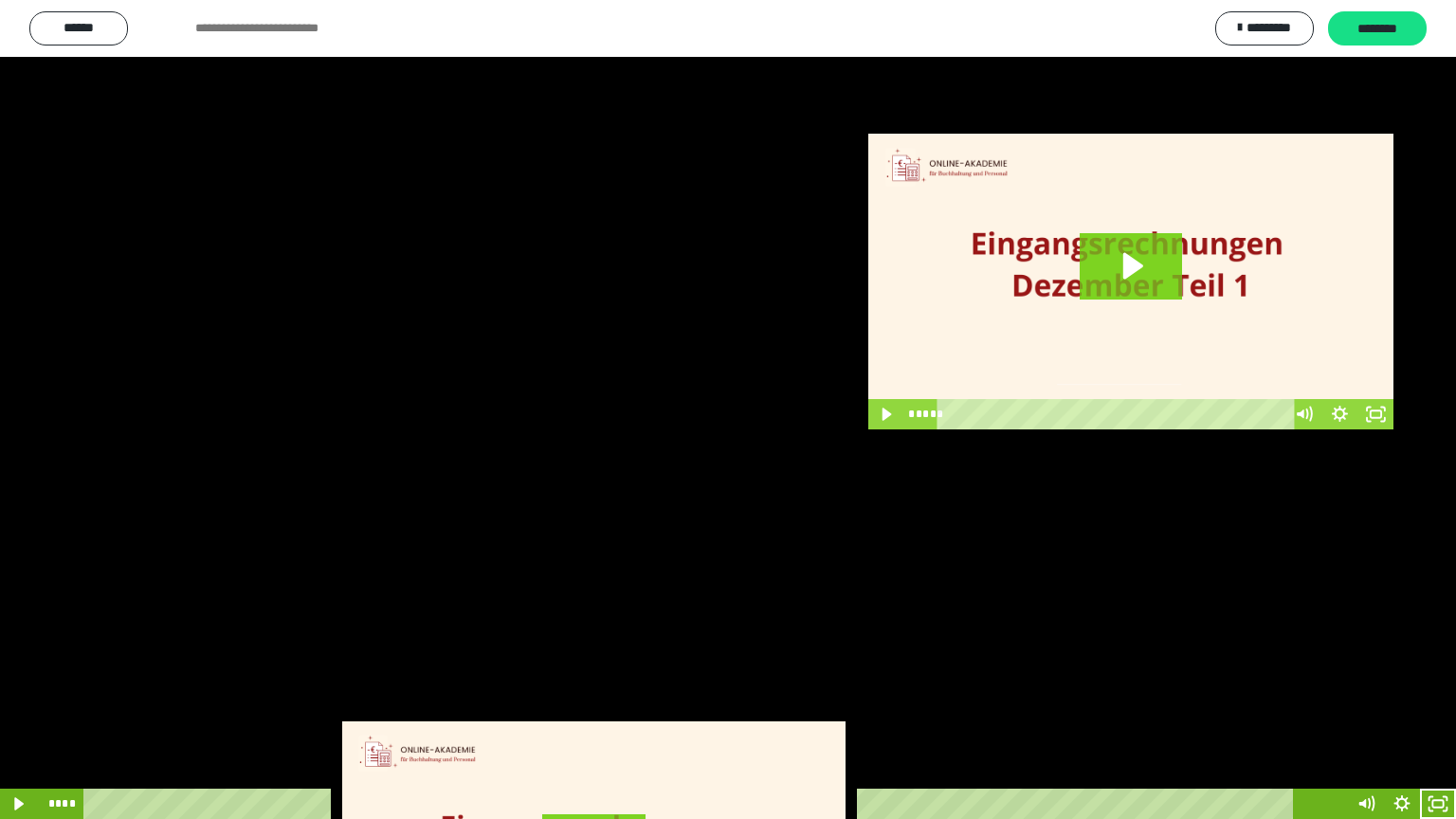scroll, scrollTop: 3742, scrollLeft: 0, axis: vertical 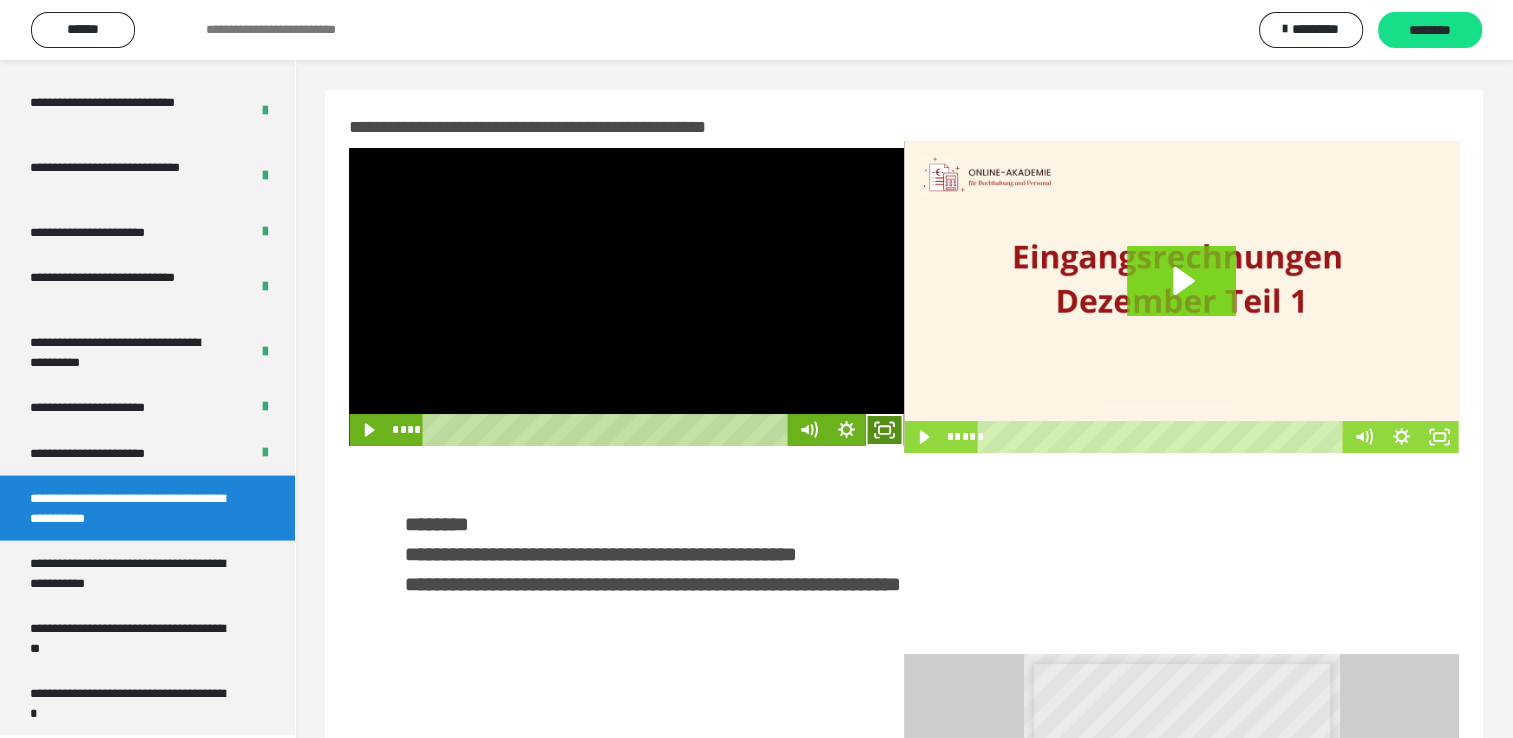 click 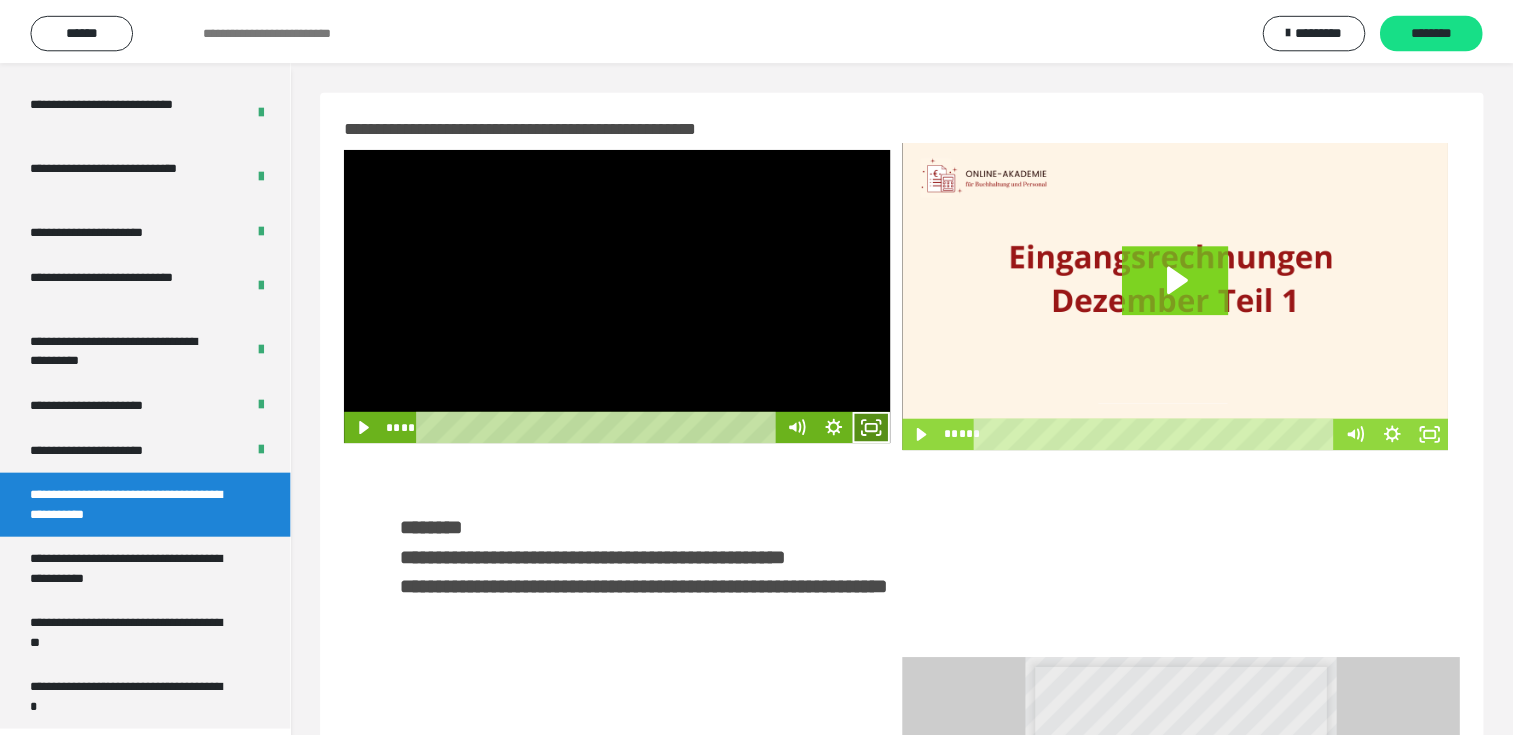 scroll, scrollTop: 3823, scrollLeft: 0, axis: vertical 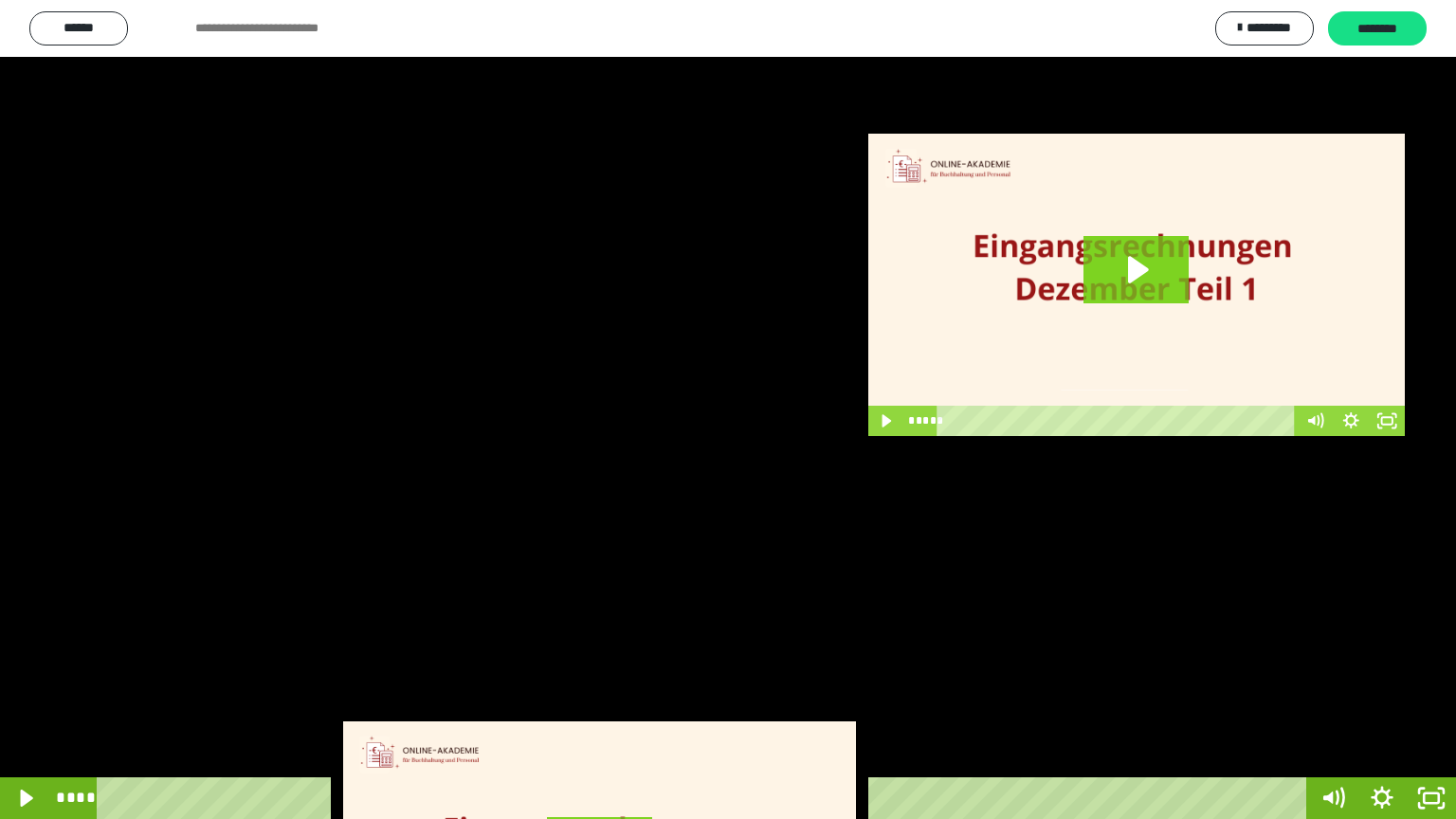 click at bounding box center (728, 410) 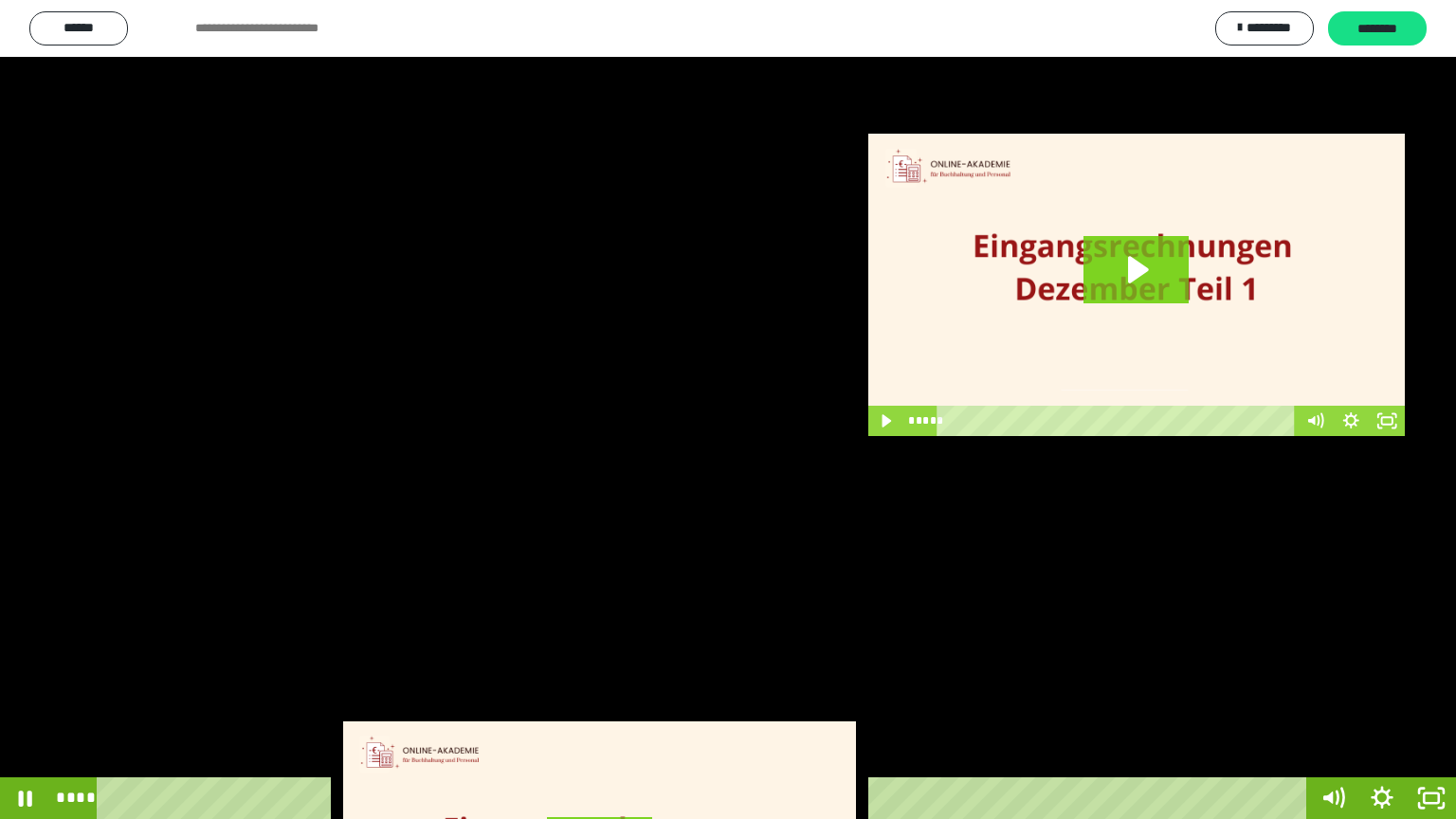 click at bounding box center [728, 410] 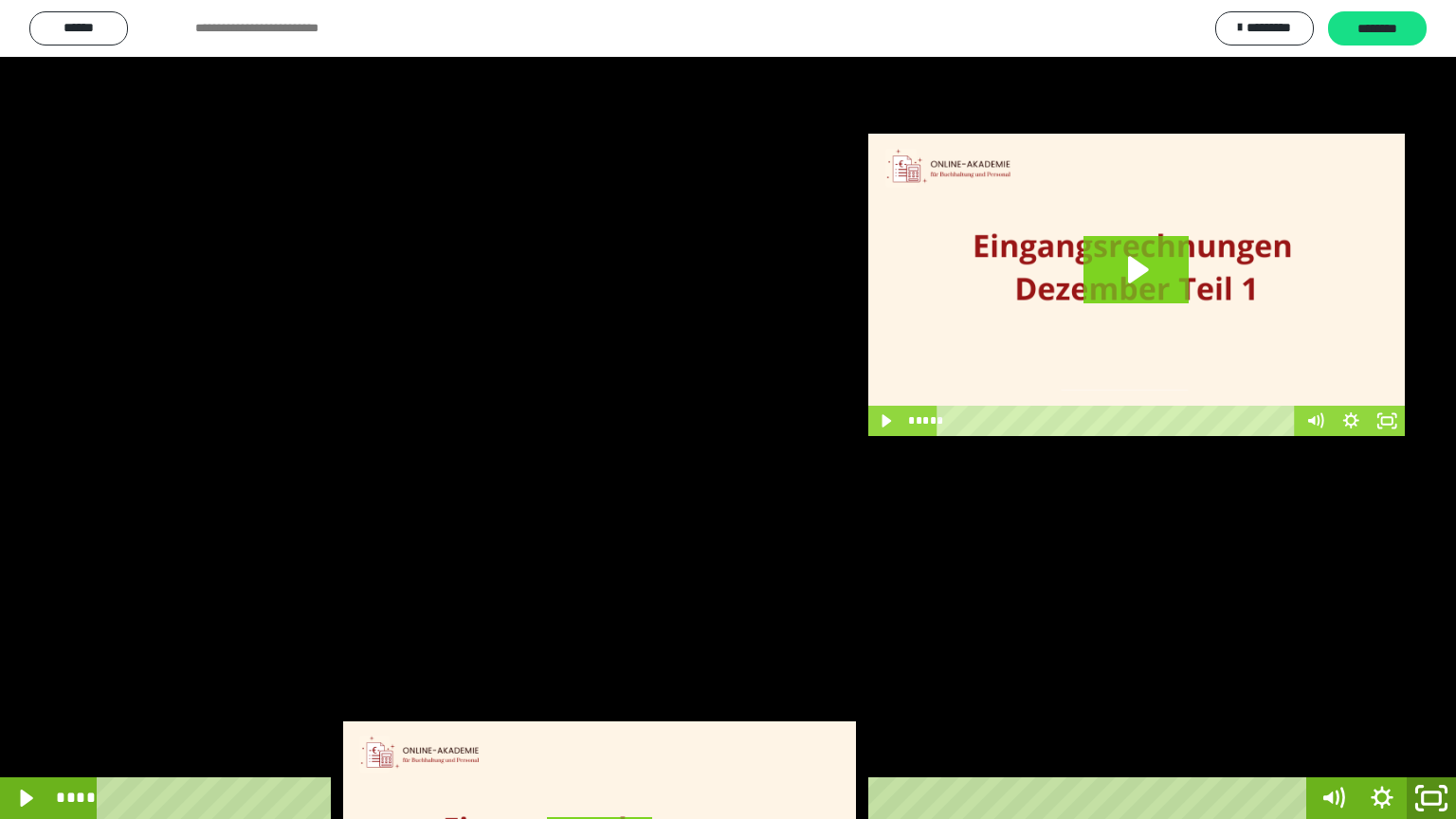 drag, startPoint x: 1441, startPoint y: 790, endPoint x: 1439, endPoint y: 694, distance: 96.0208 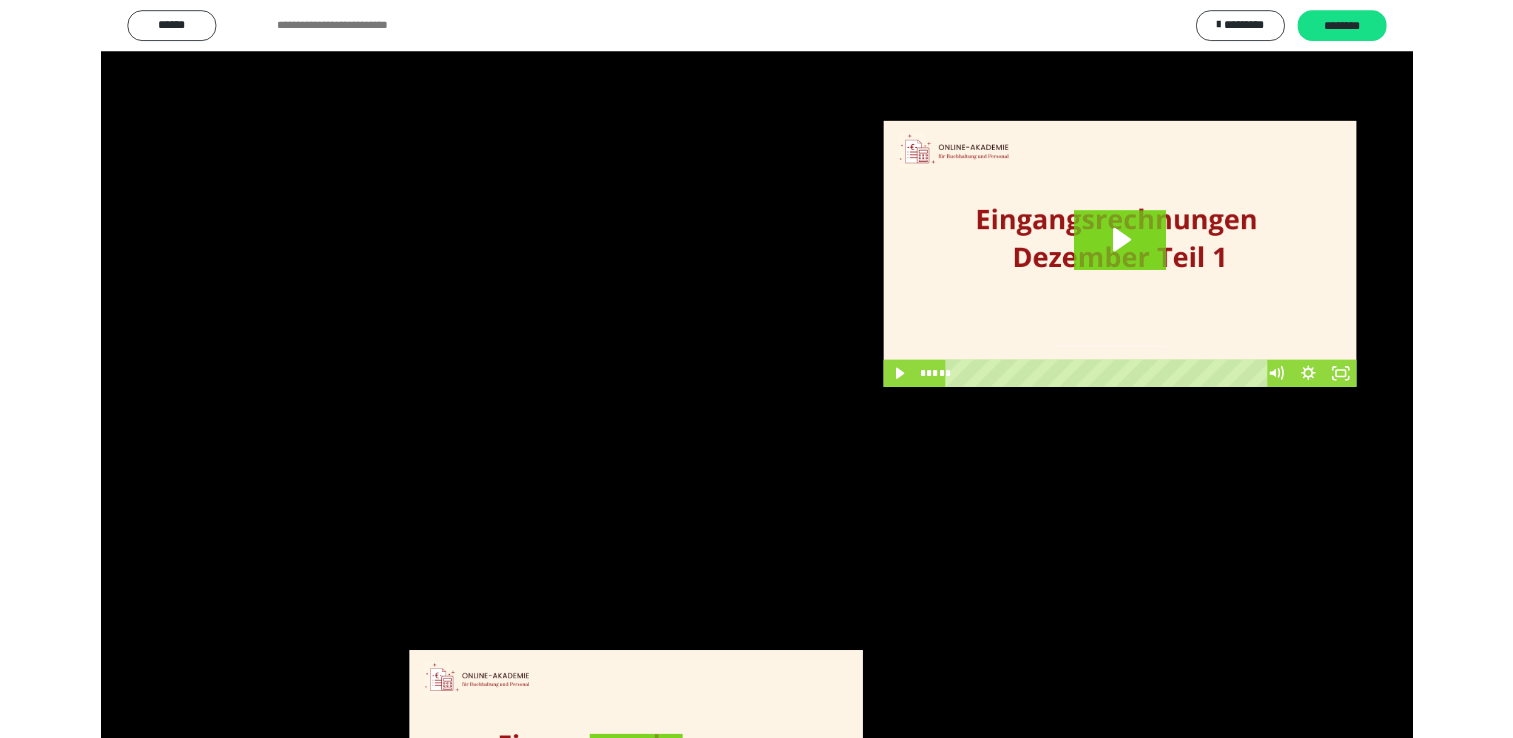 scroll, scrollTop: 3948, scrollLeft: 0, axis: vertical 